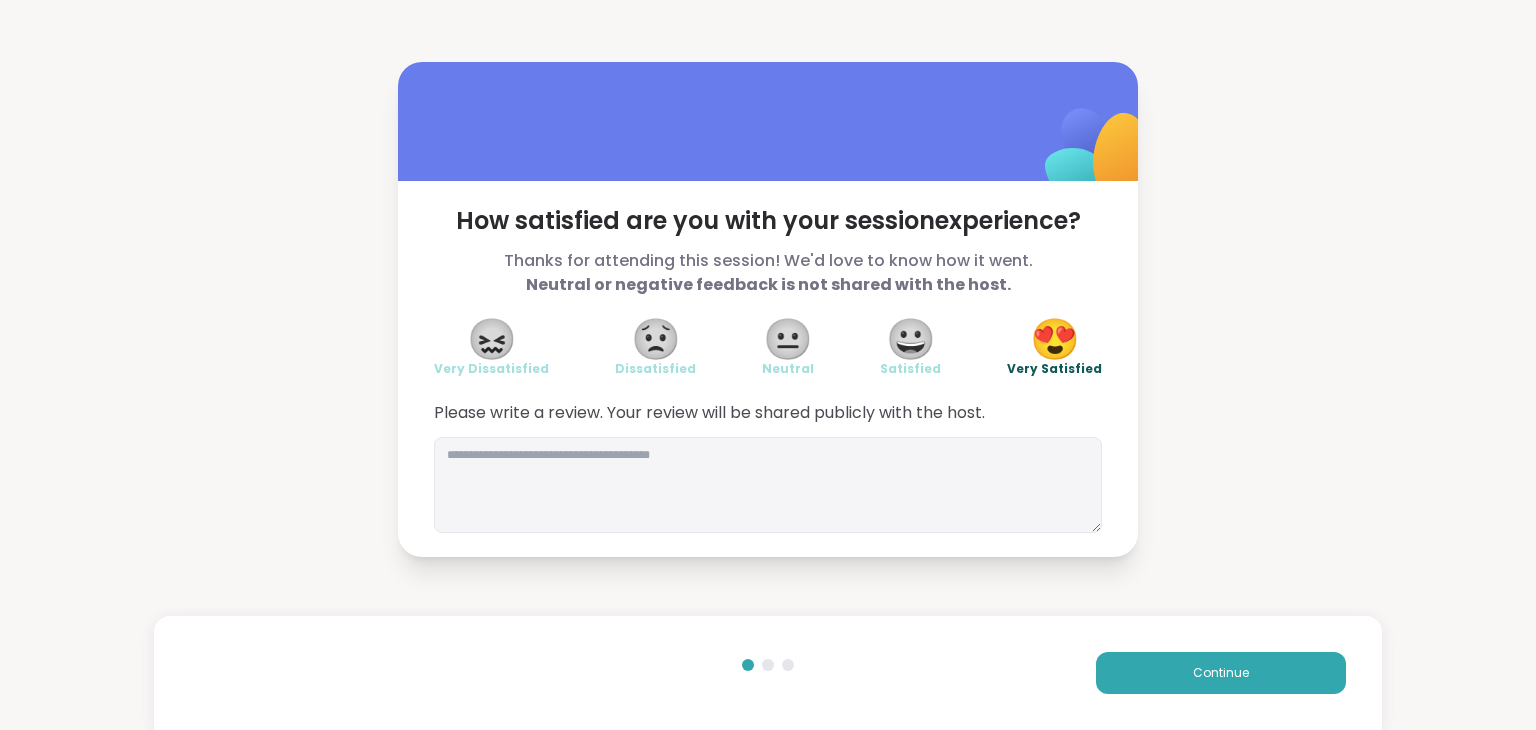 scroll, scrollTop: 0, scrollLeft: 0, axis: both 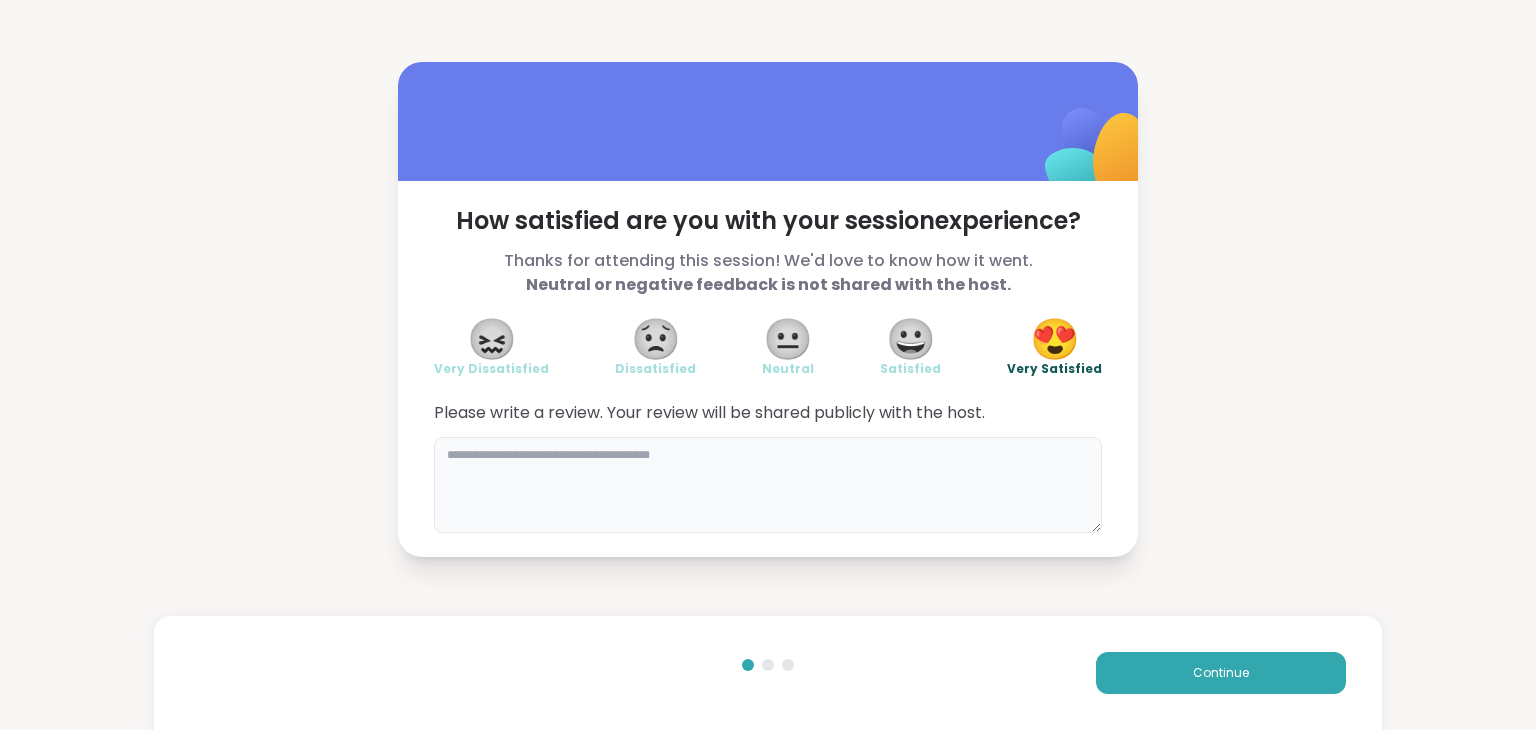 click at bounding box center [768, 485] 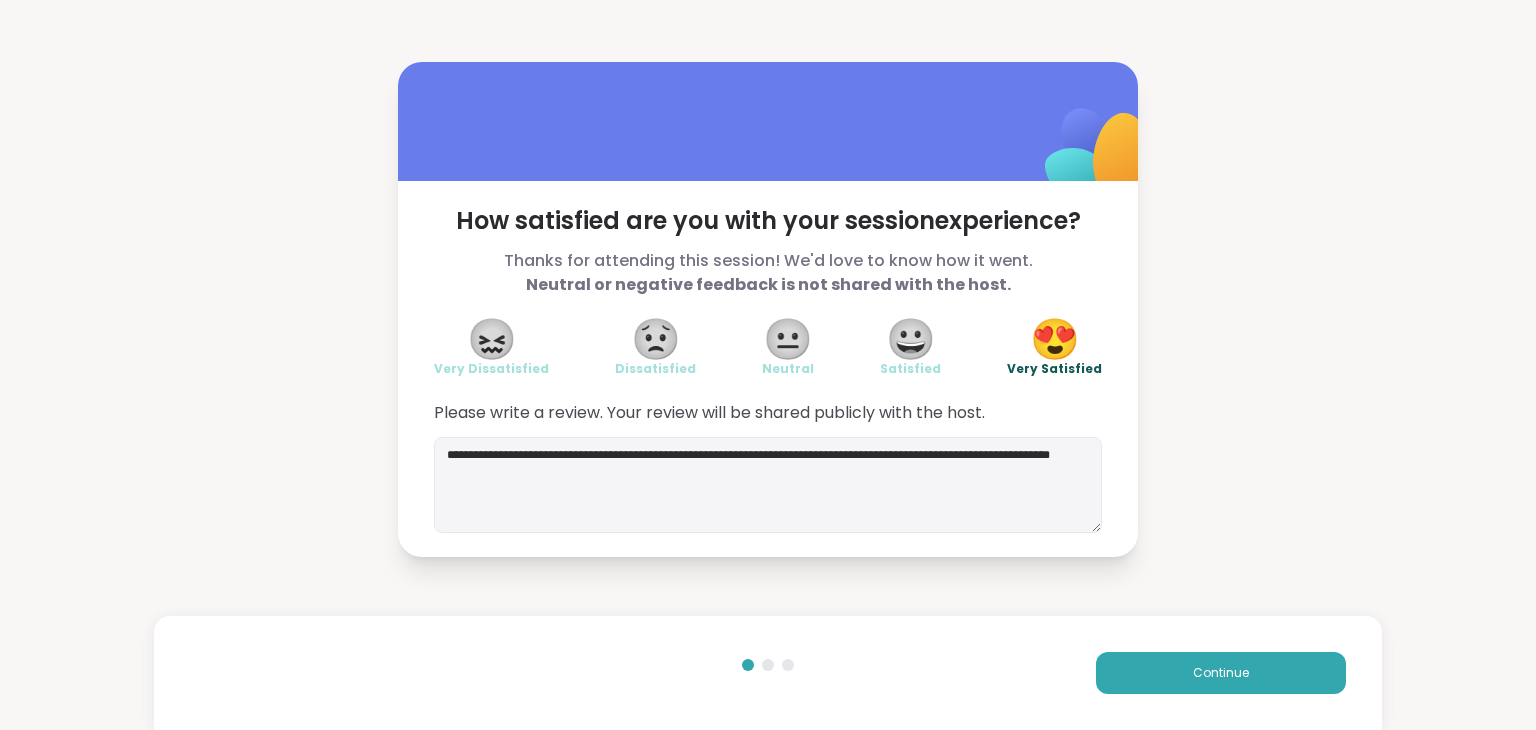 click on "**********" at bounding box center [768, 309] 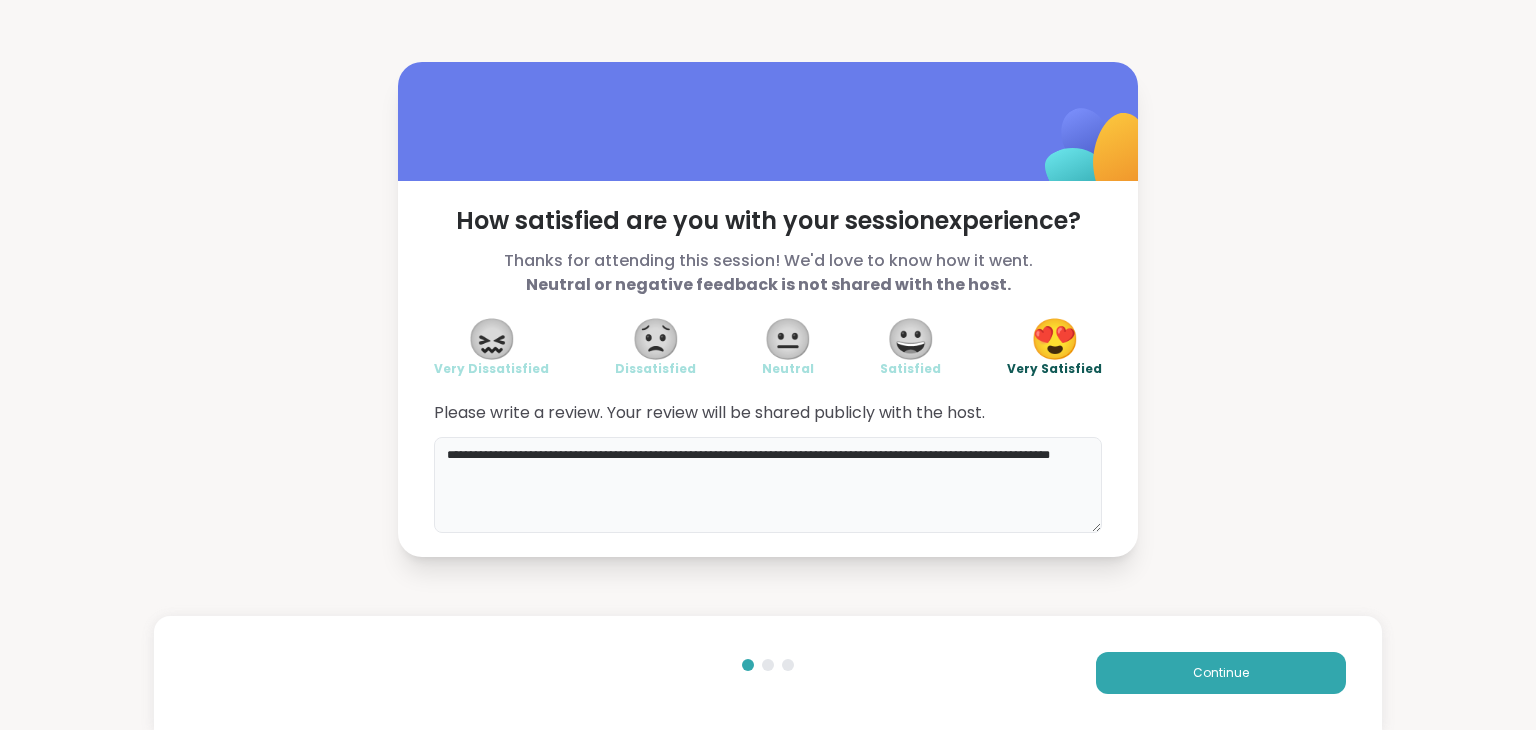 click on "**********" at bounding box center [768, 485] 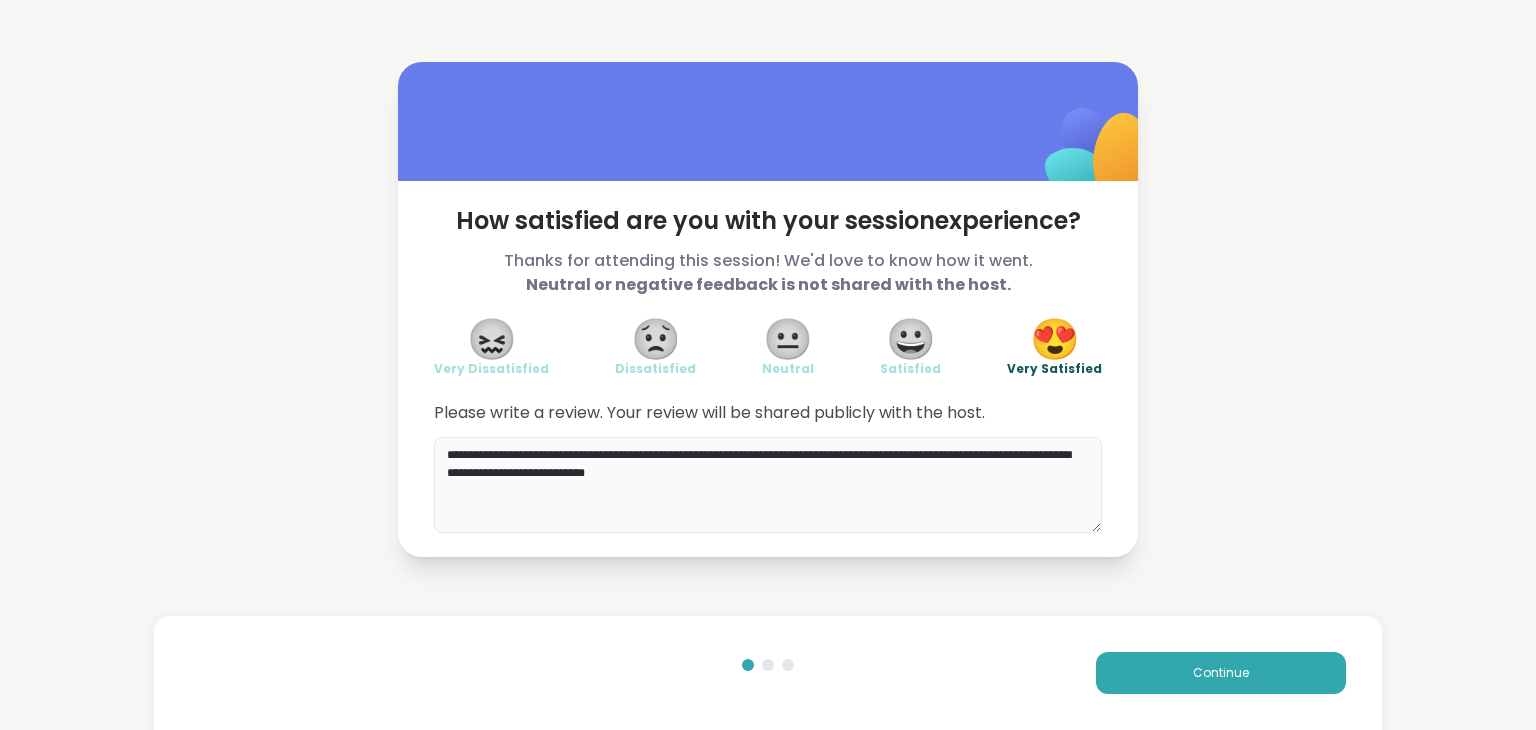 type on "**********" 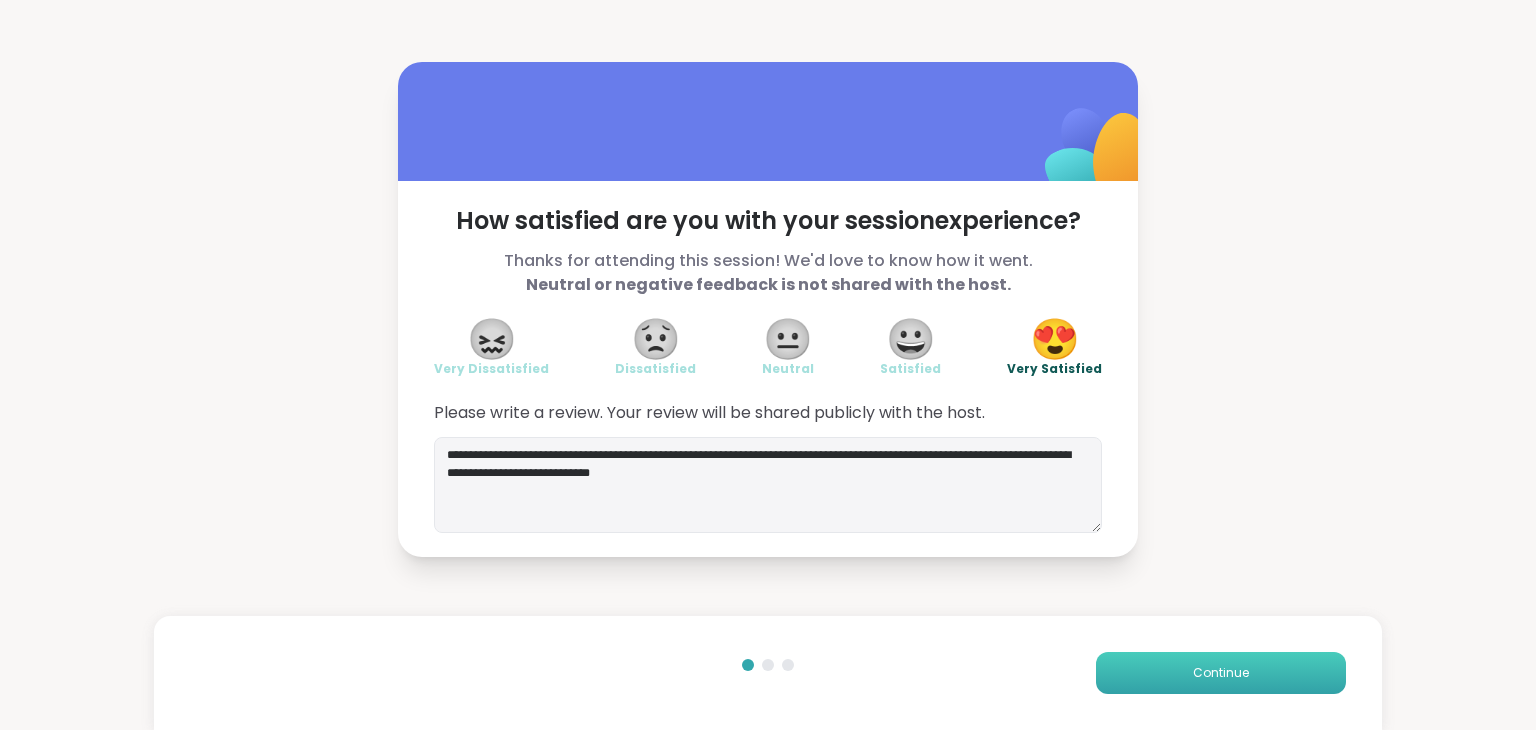 click on "Continue" at bounding box center (1221, 673) 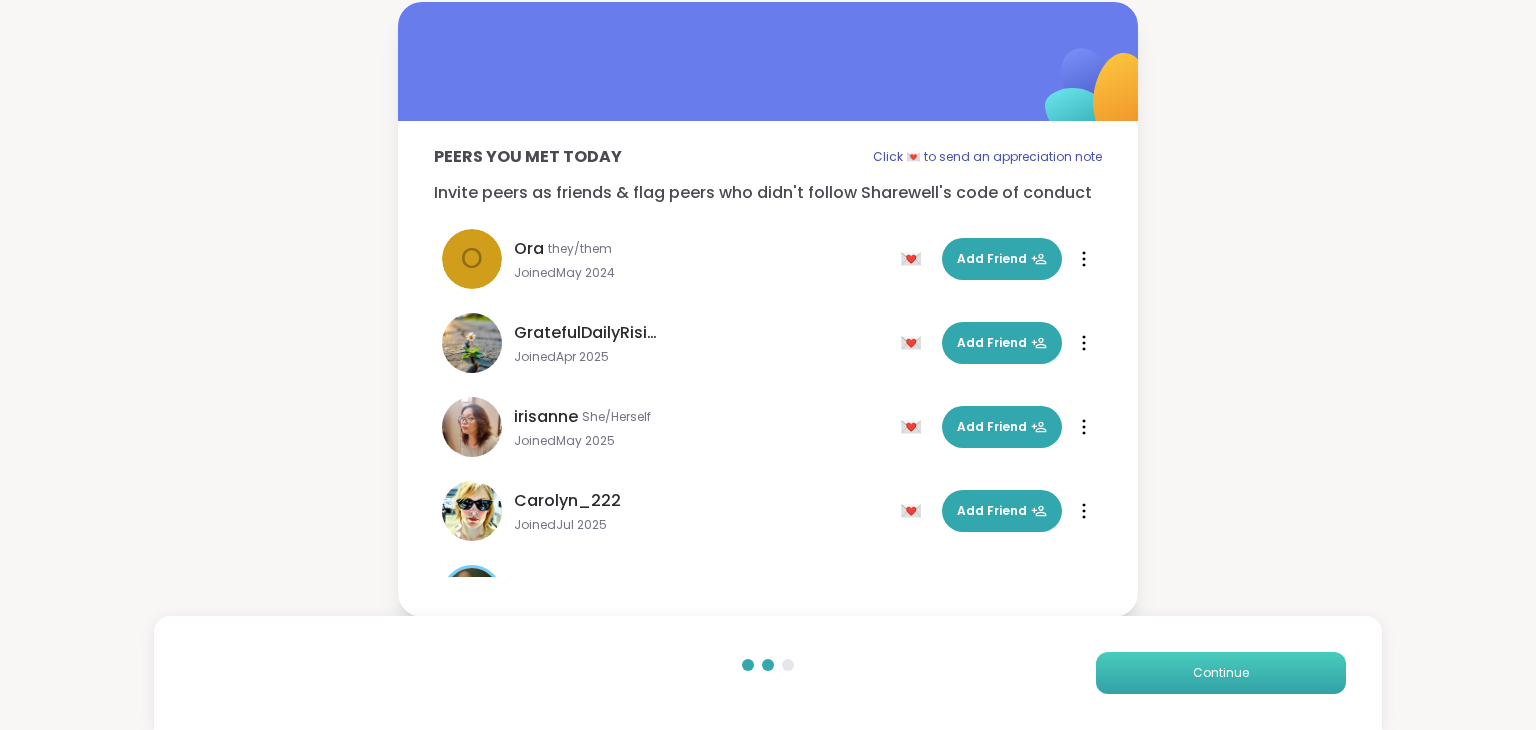scroll, scrollTop: 60, scrollLeft: 0, axis: vertical 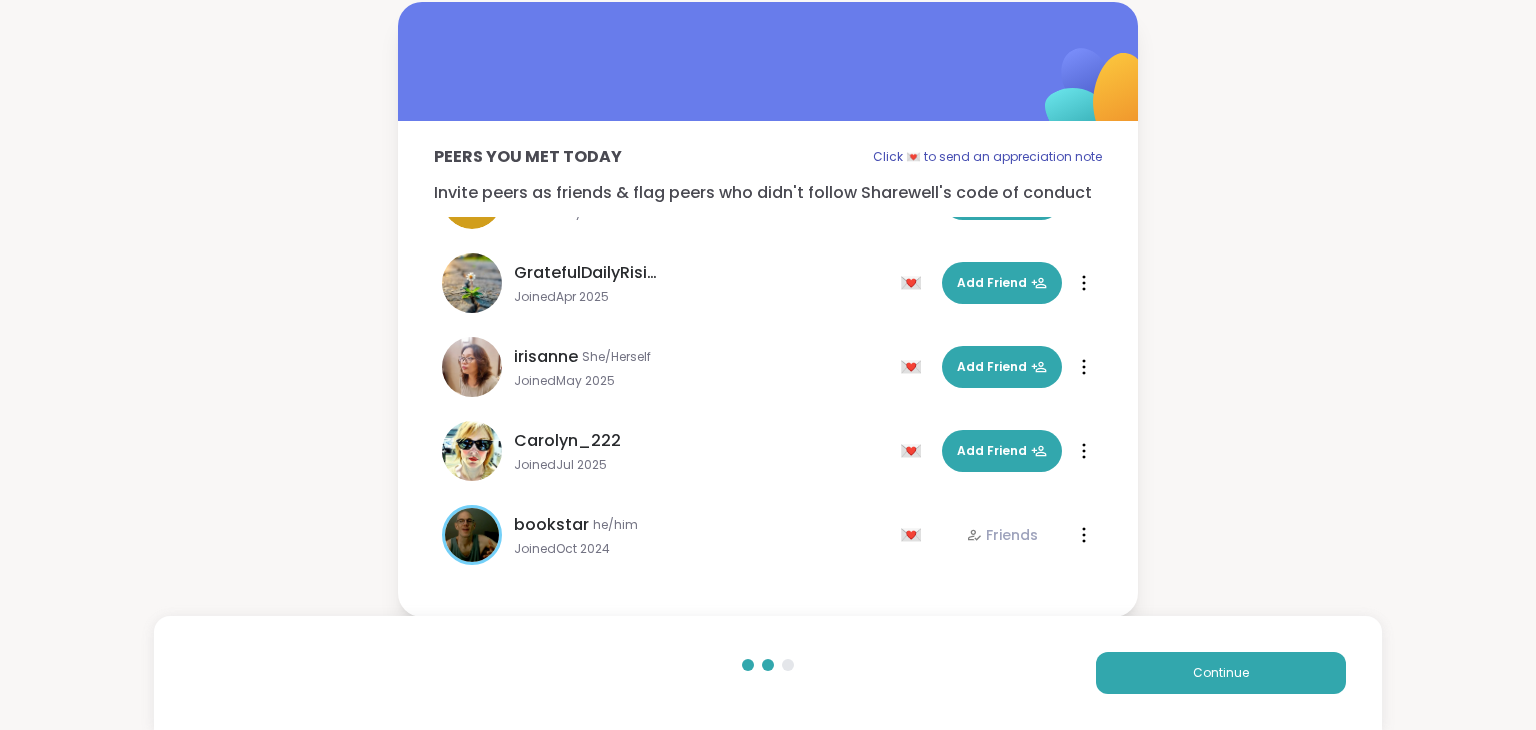 click on "💌" at bounding box center (915, 535) 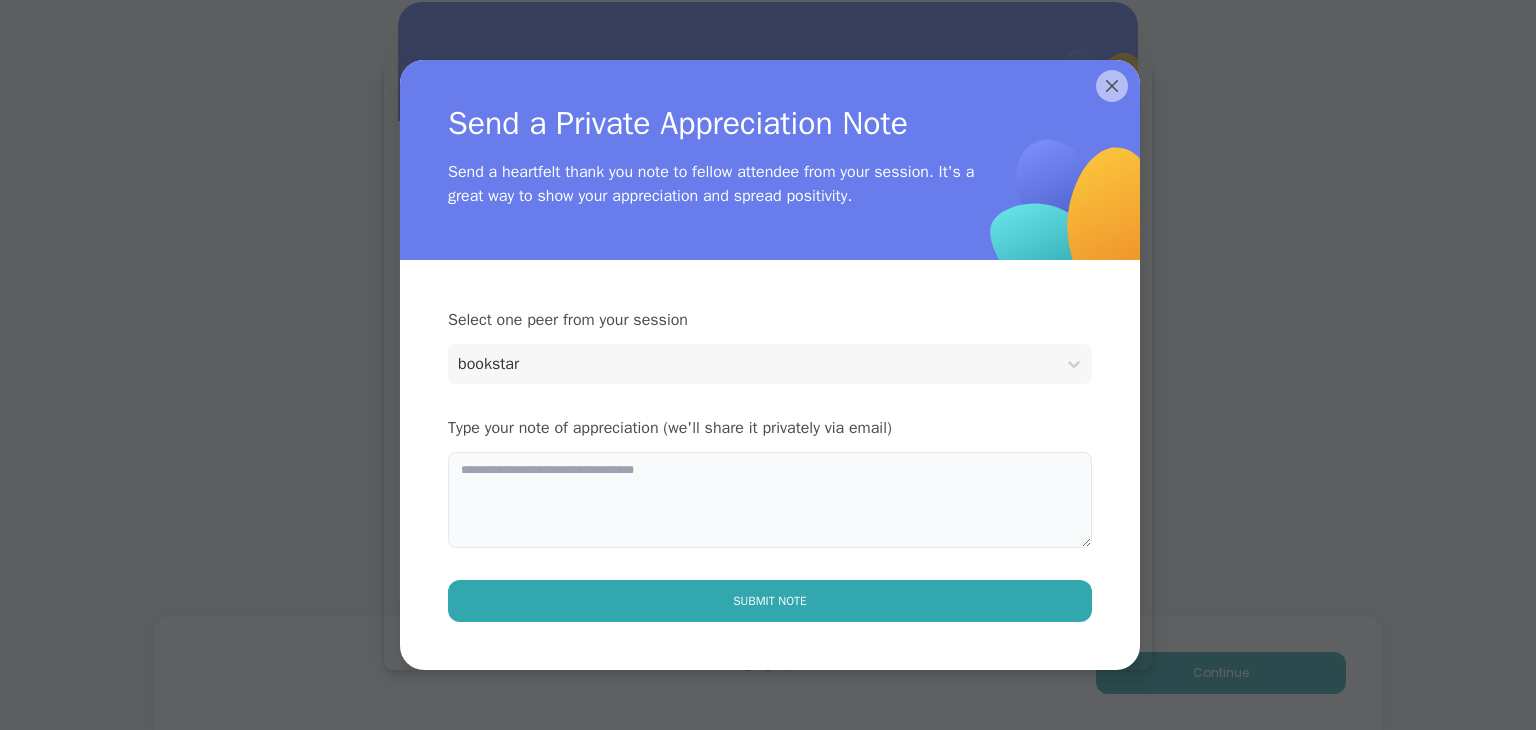 click at bounding box center [770, 500] 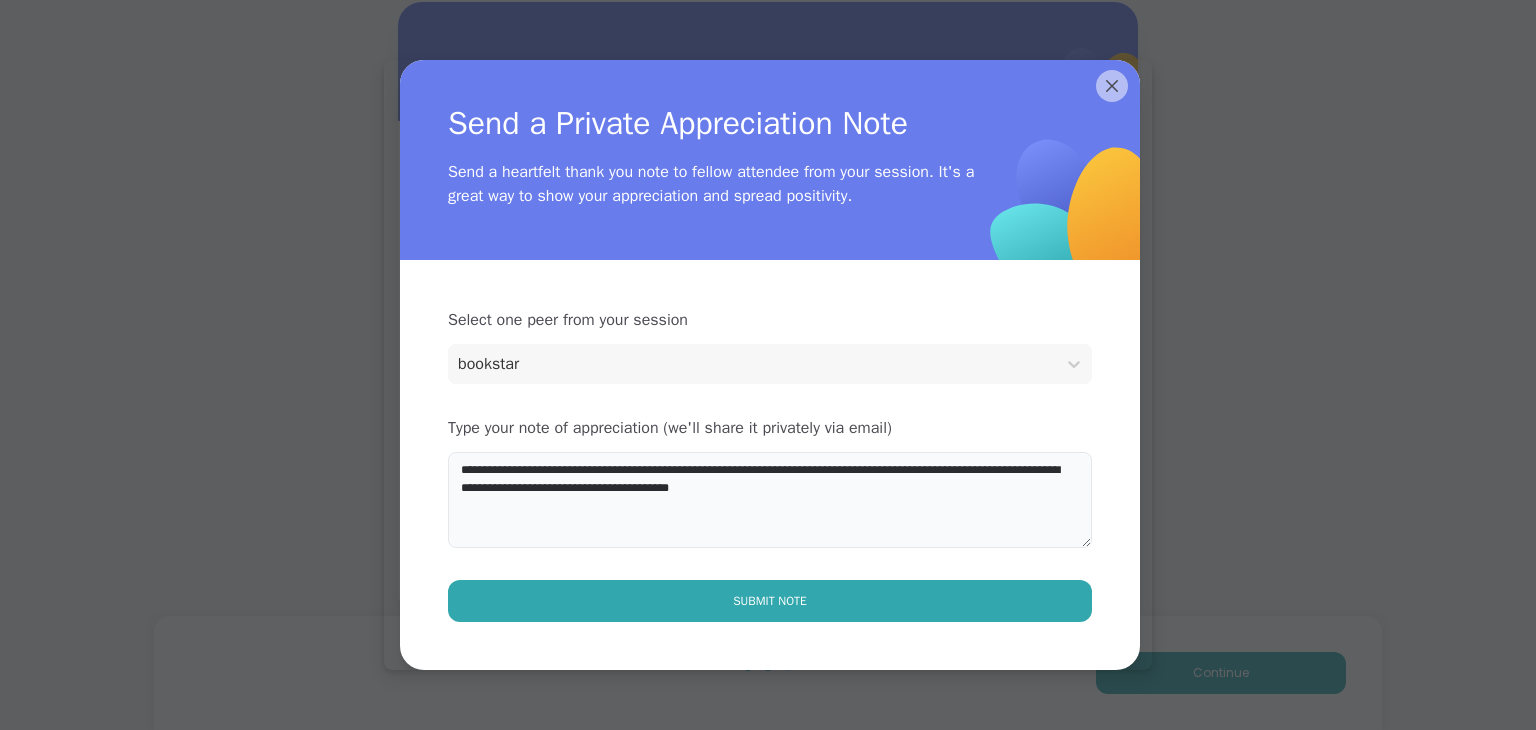 click on "**********" at bounding box center (770, 500) 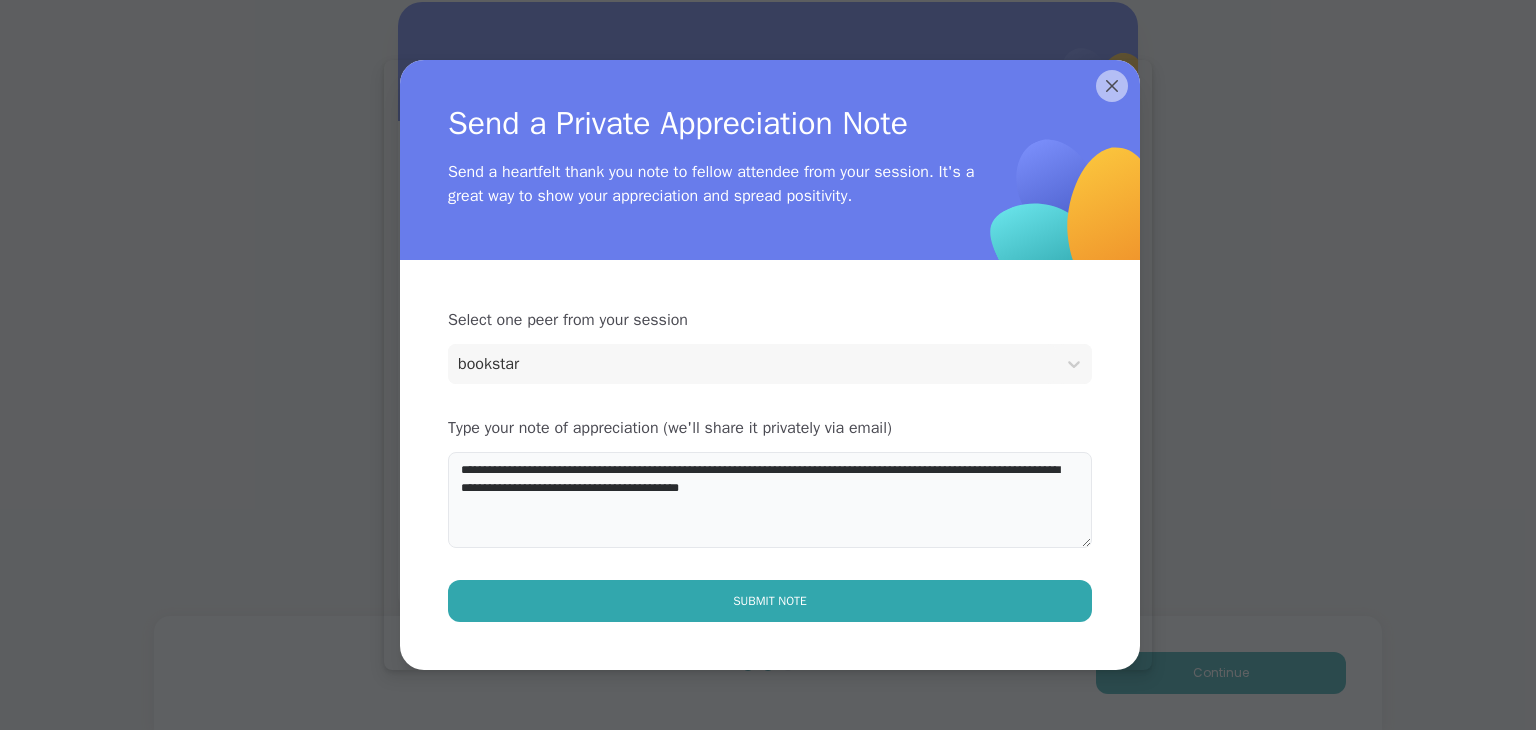 click on "**********" at bounding box center (770, 500) 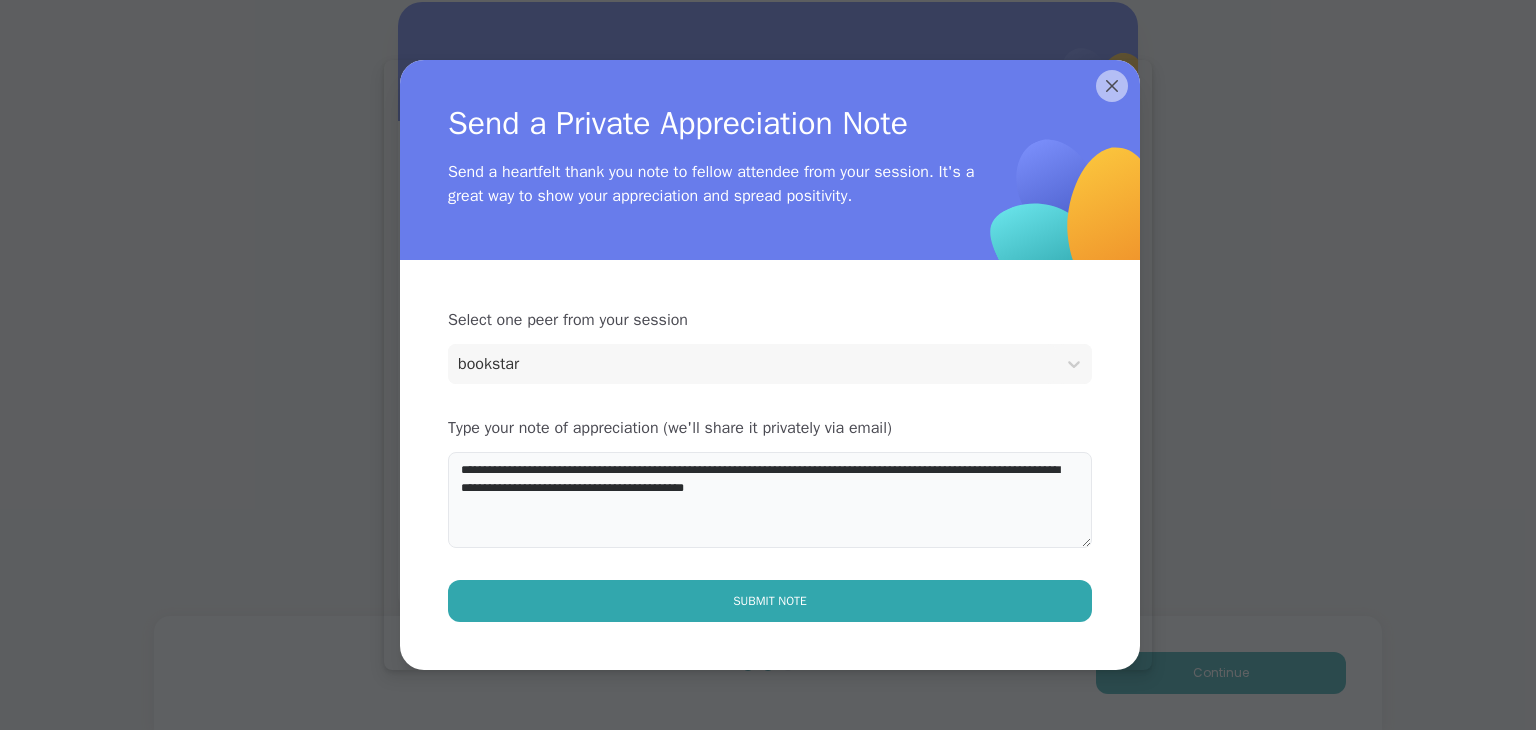 type on "**********" 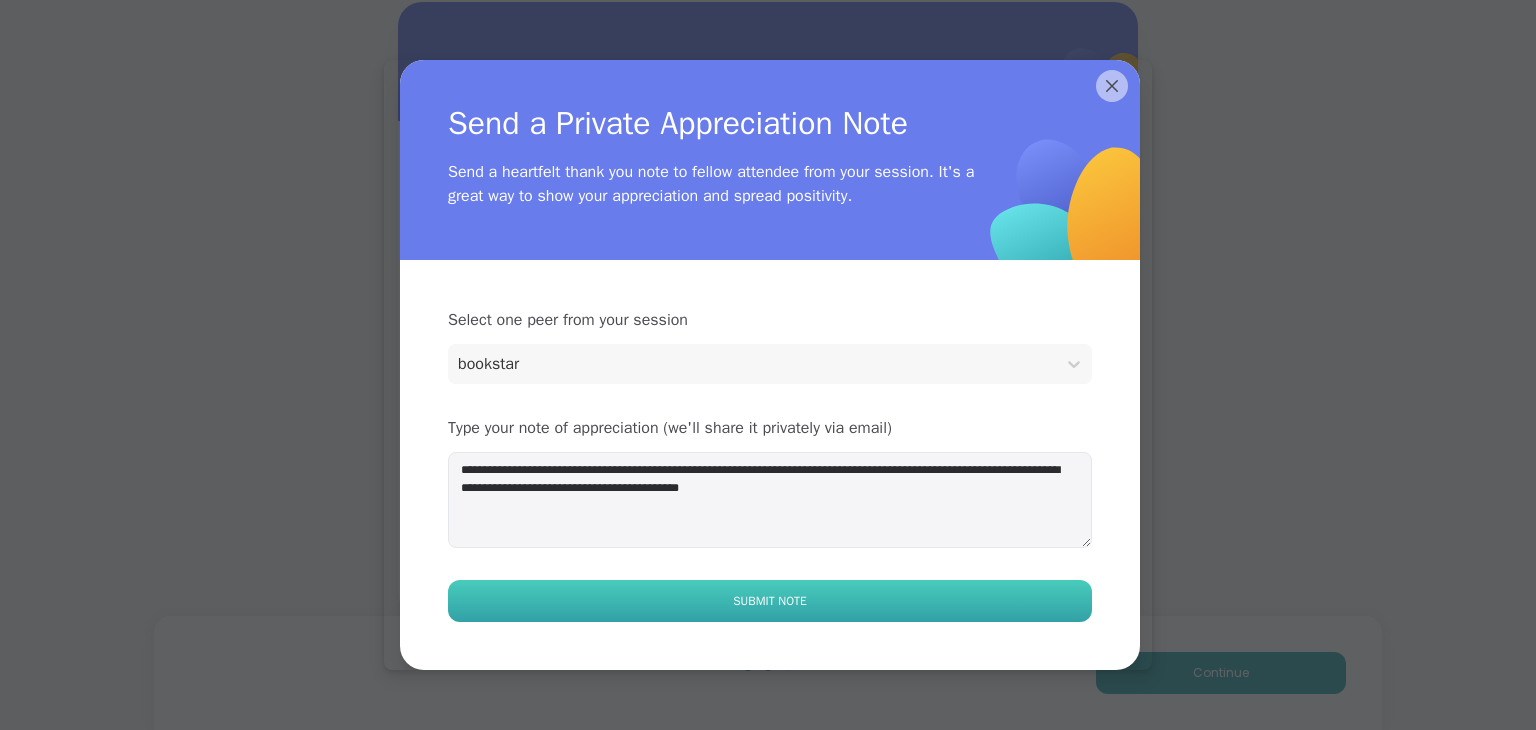 click on "Submit Note" at bounding box center (770, 601) 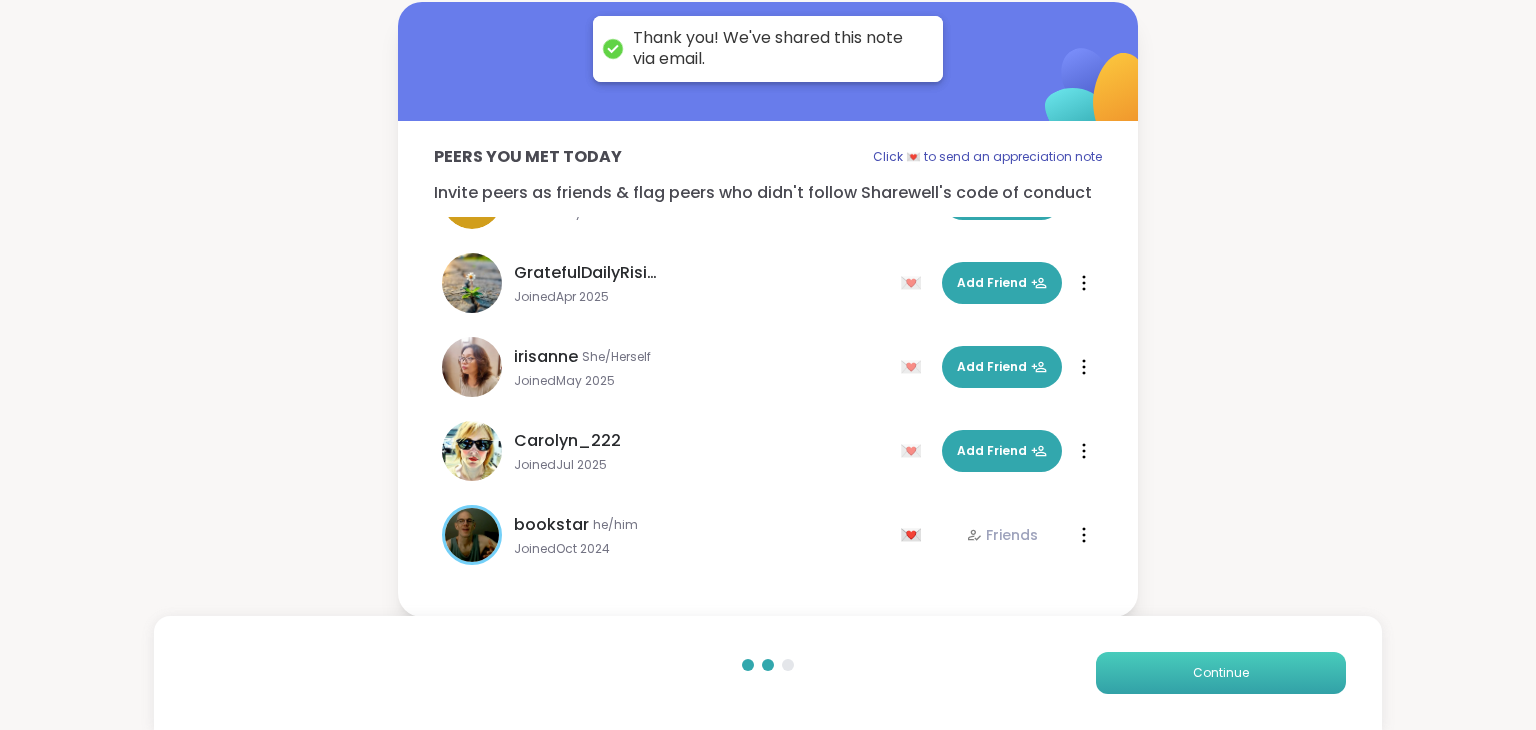 click on "Continue" at bounding box center [1221, 673] 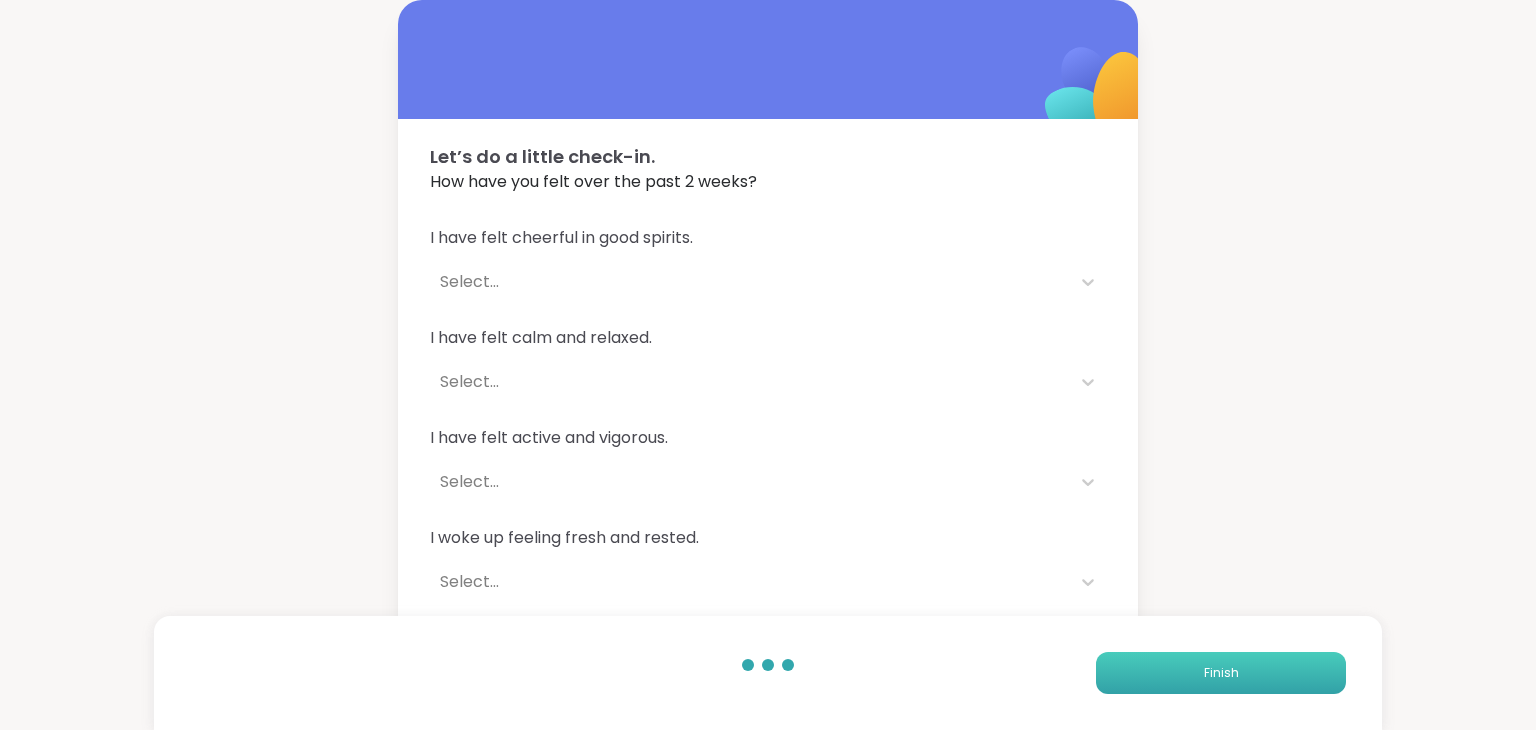 click on "Finish" at bounding box center [1221, 673] 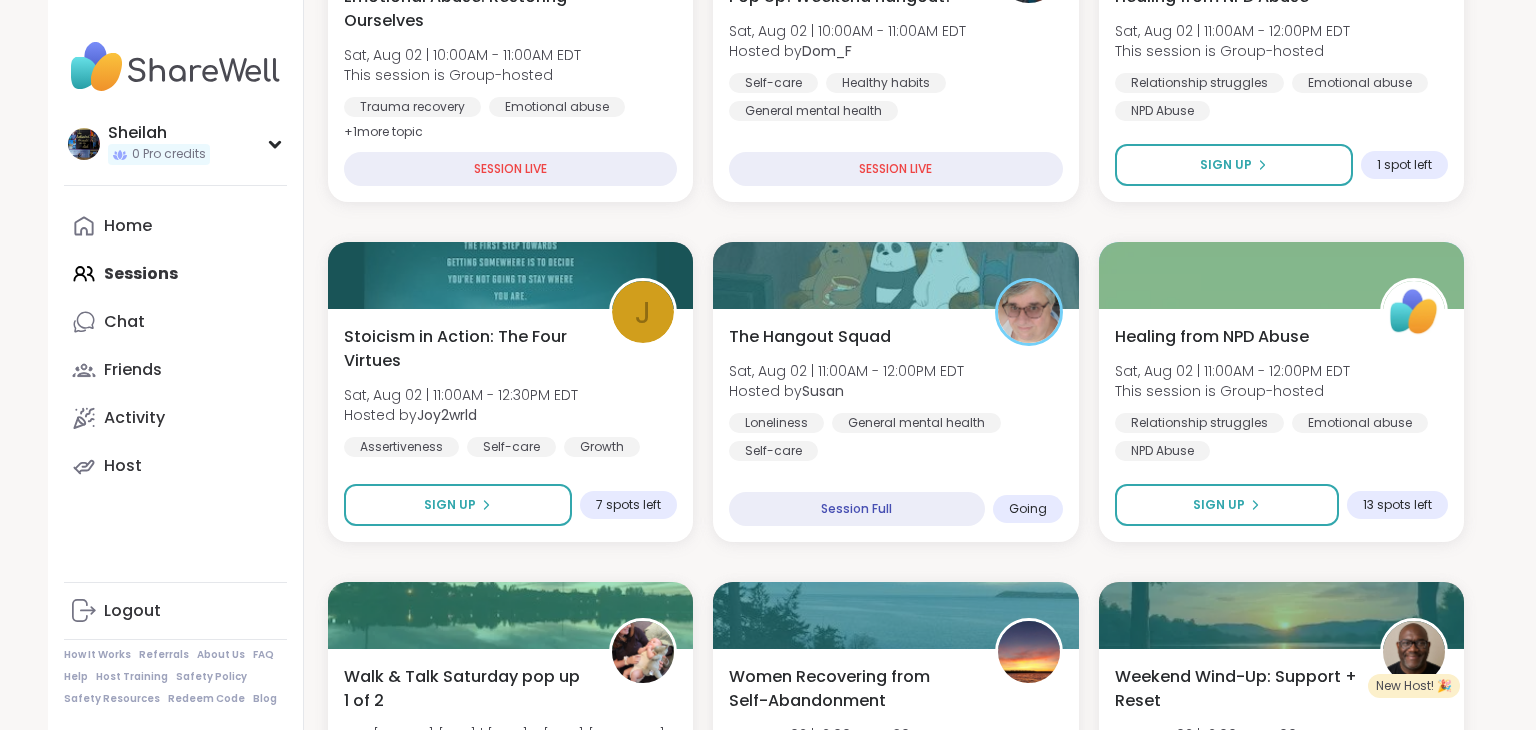 scroll, scrollTop: 514, scrollLeft: 0, axis: vertical 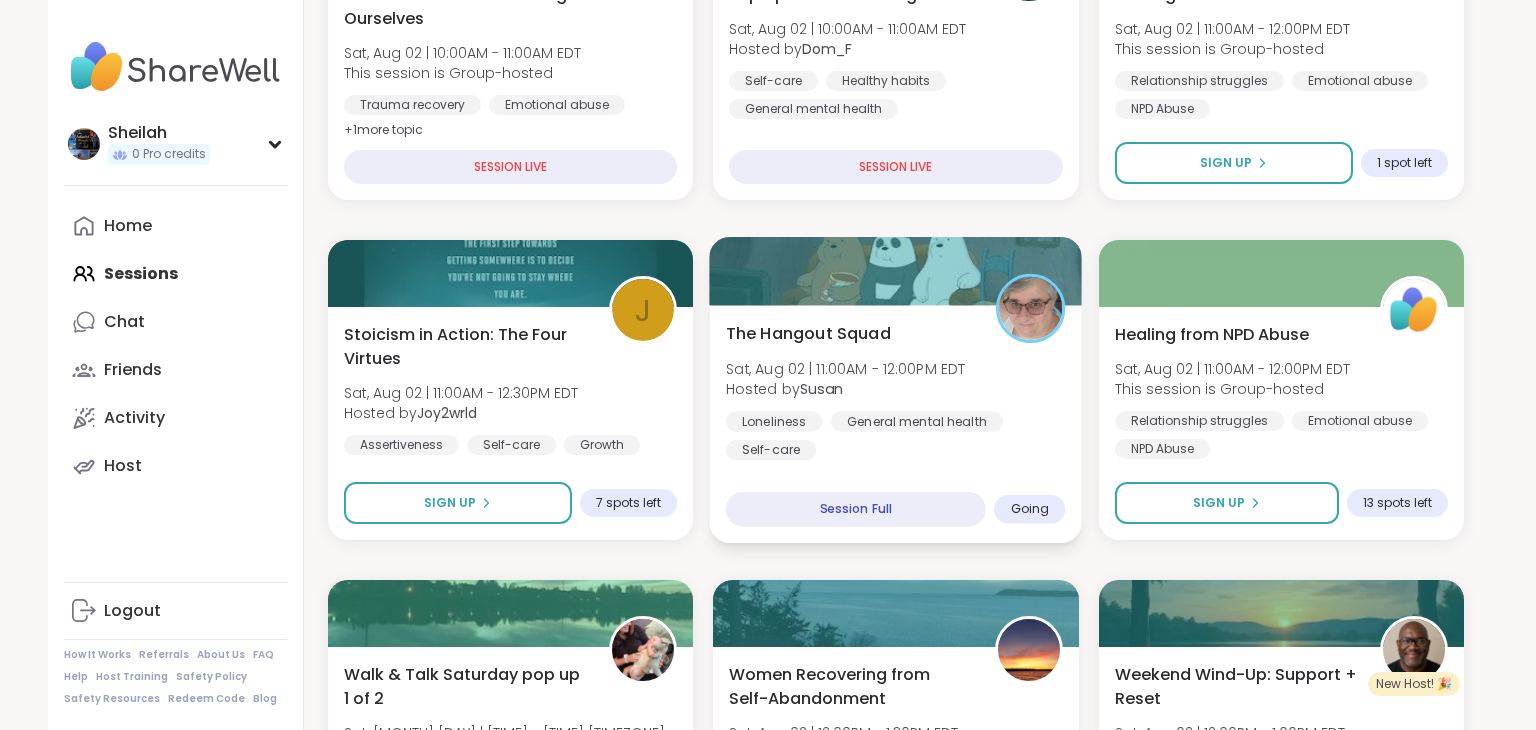 click on "The Hangout Squad" at bounding box center [808, 333] 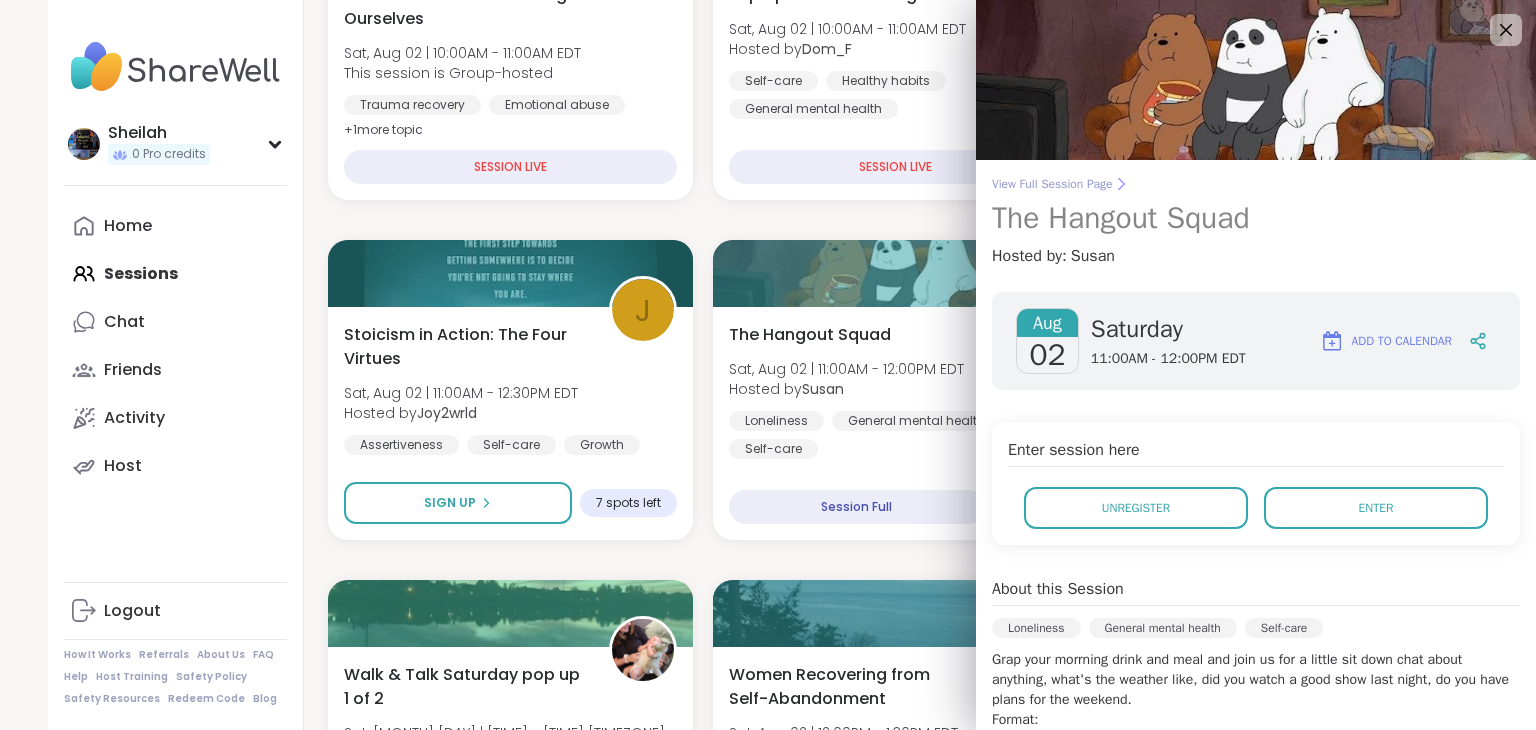 click on "View Full Session Page" at bounding box center [1256, 184] 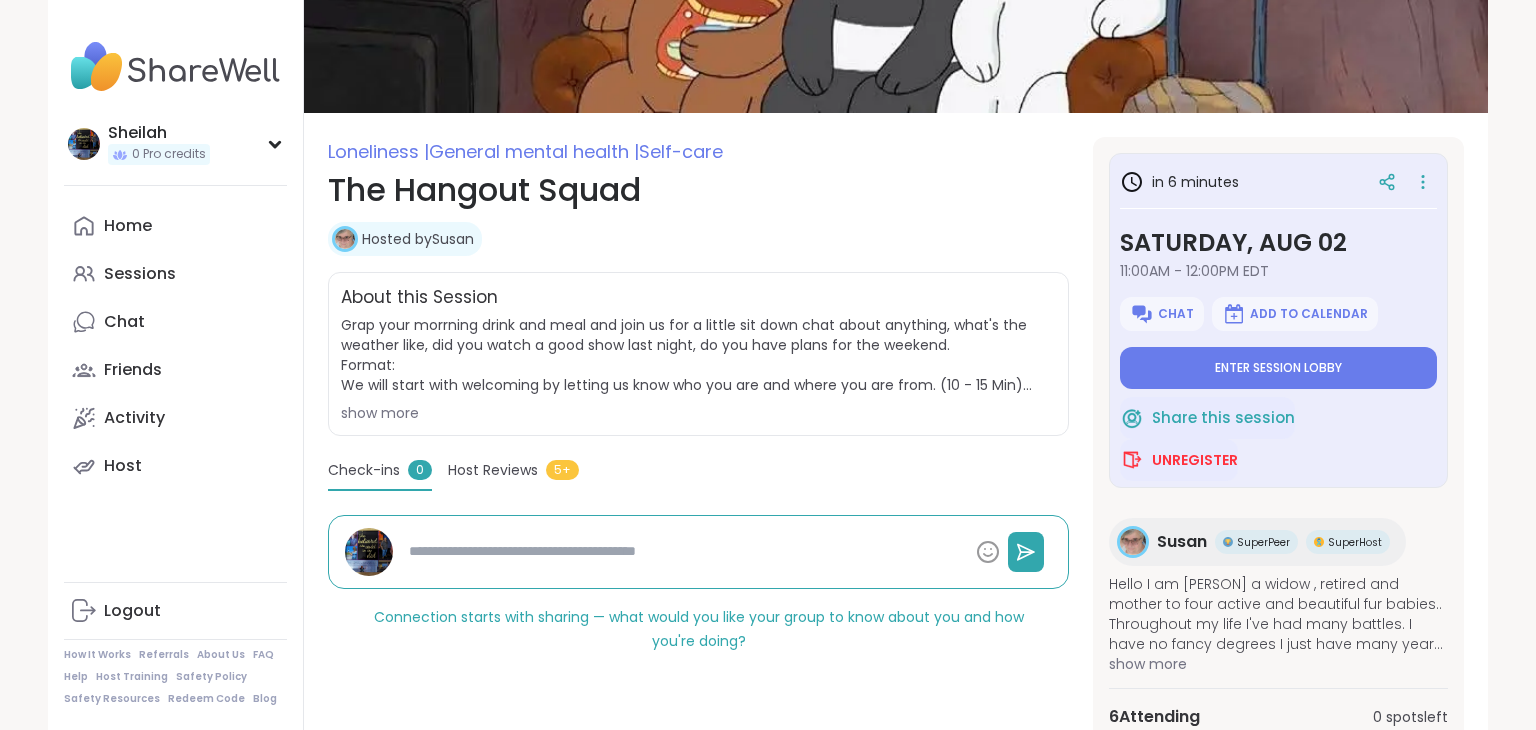 scroll, scrollTop: 162, scrollLeft: 0, axis: vertical 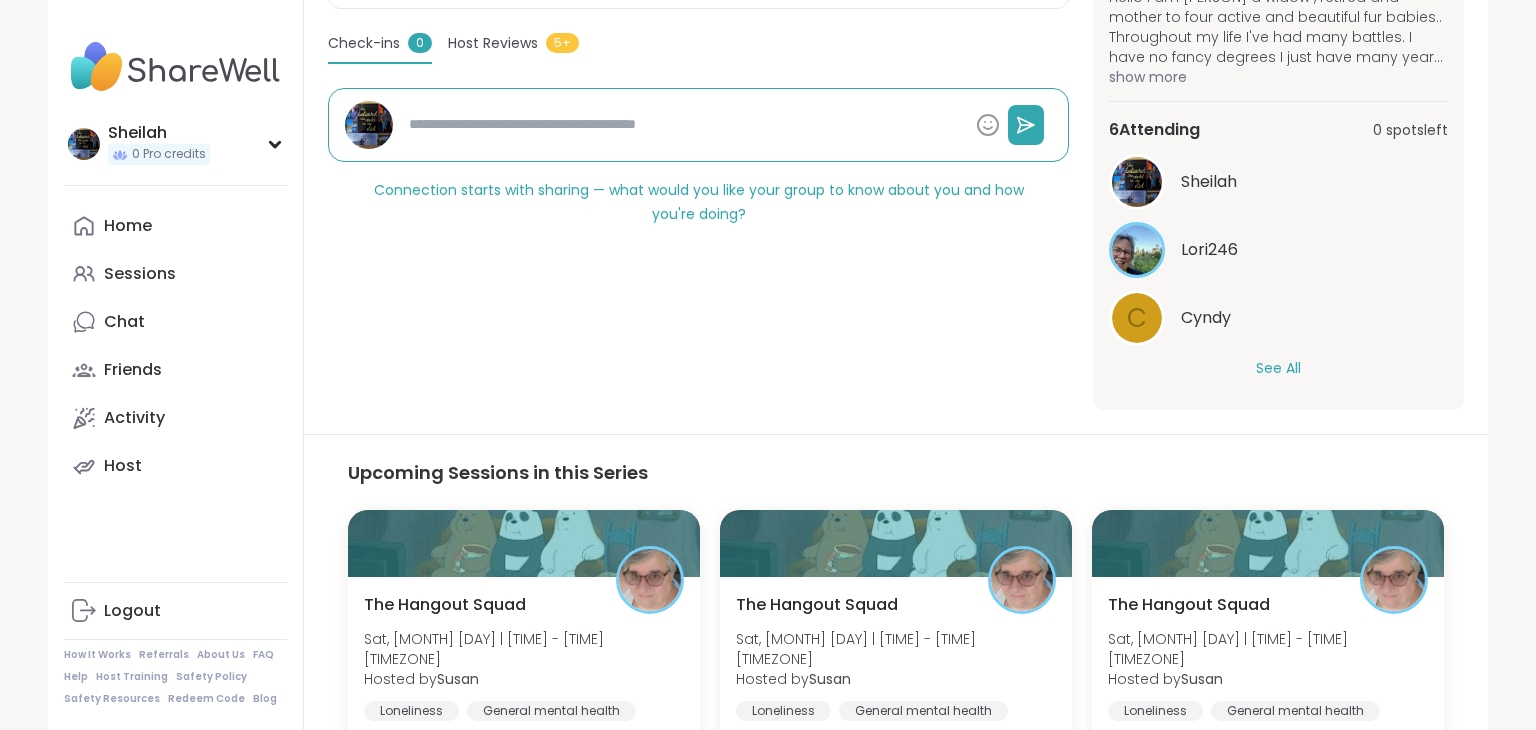 click on "See All" at bounding box center (1278, 368) 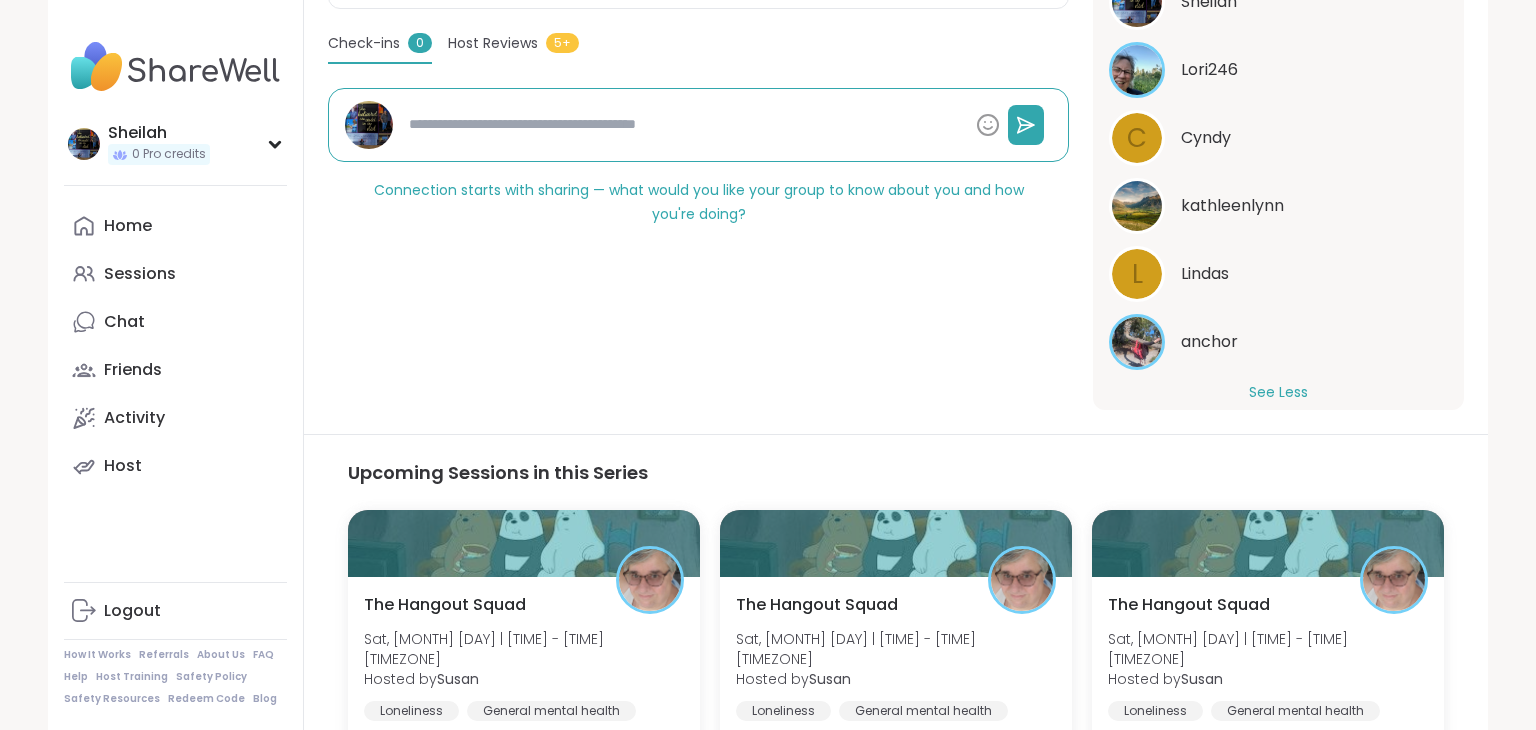 scroll, scrollTop: 333, scrollLeft: 0, axis: vertical 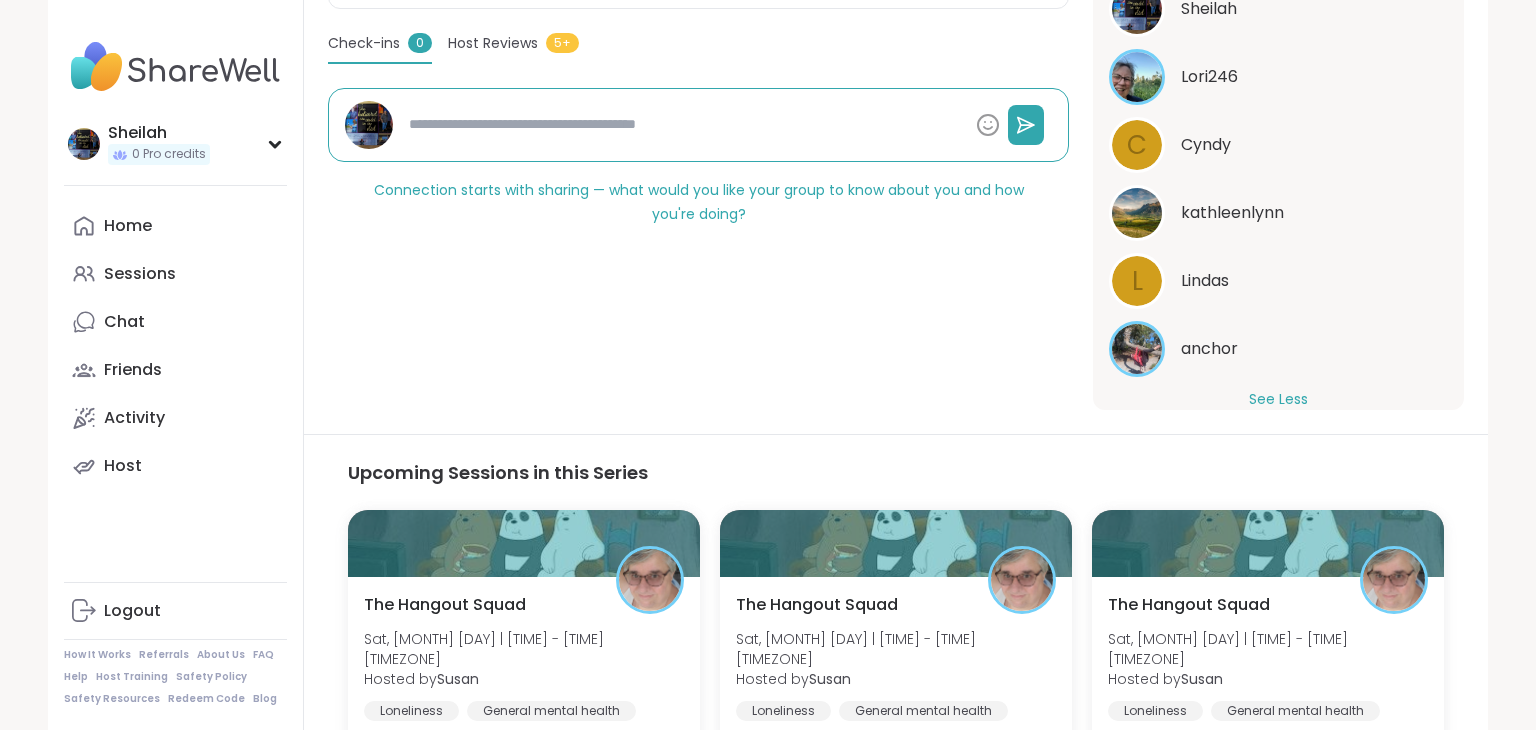click on "Lindas" at bounding box center [1205, 281] 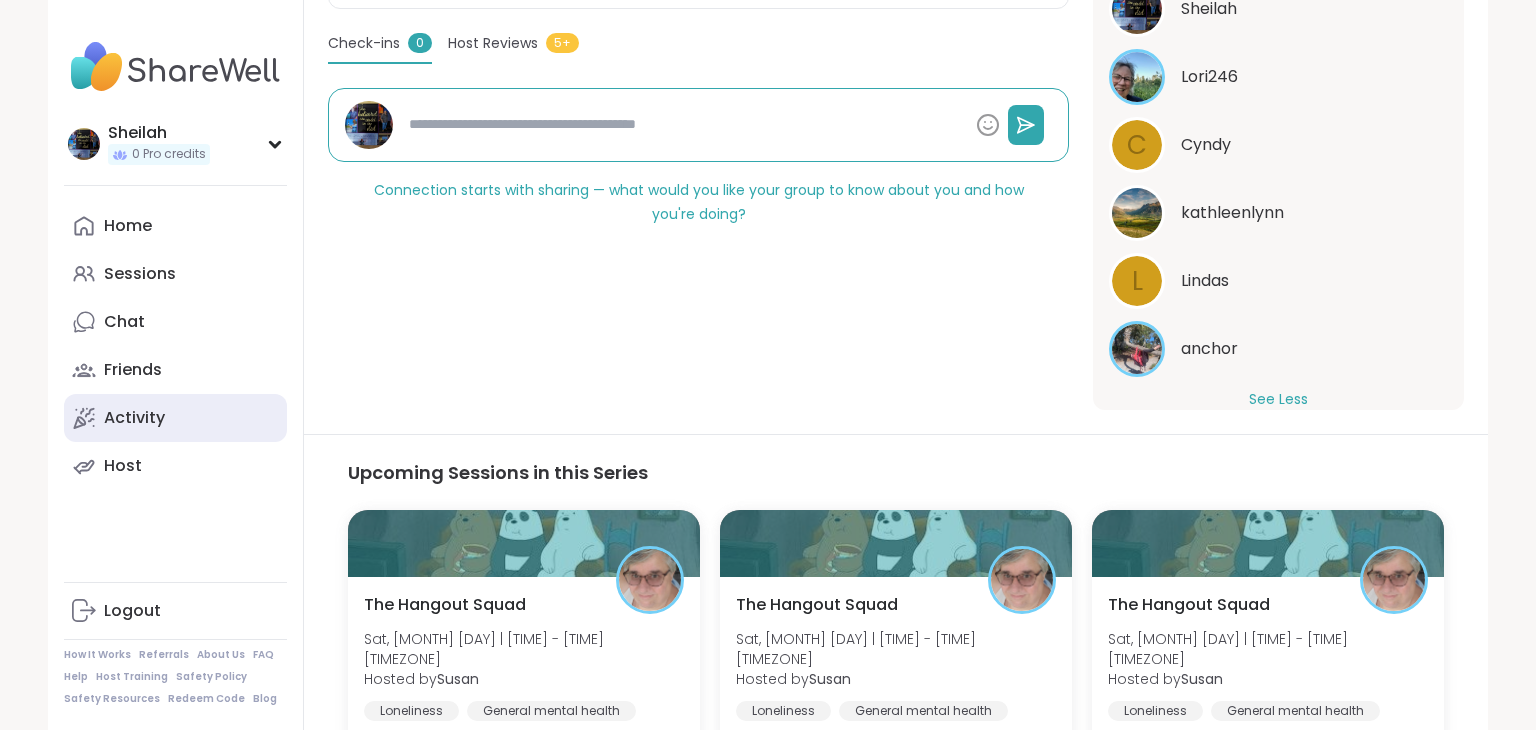 click on "Activity" at bounding box center (134, 418) 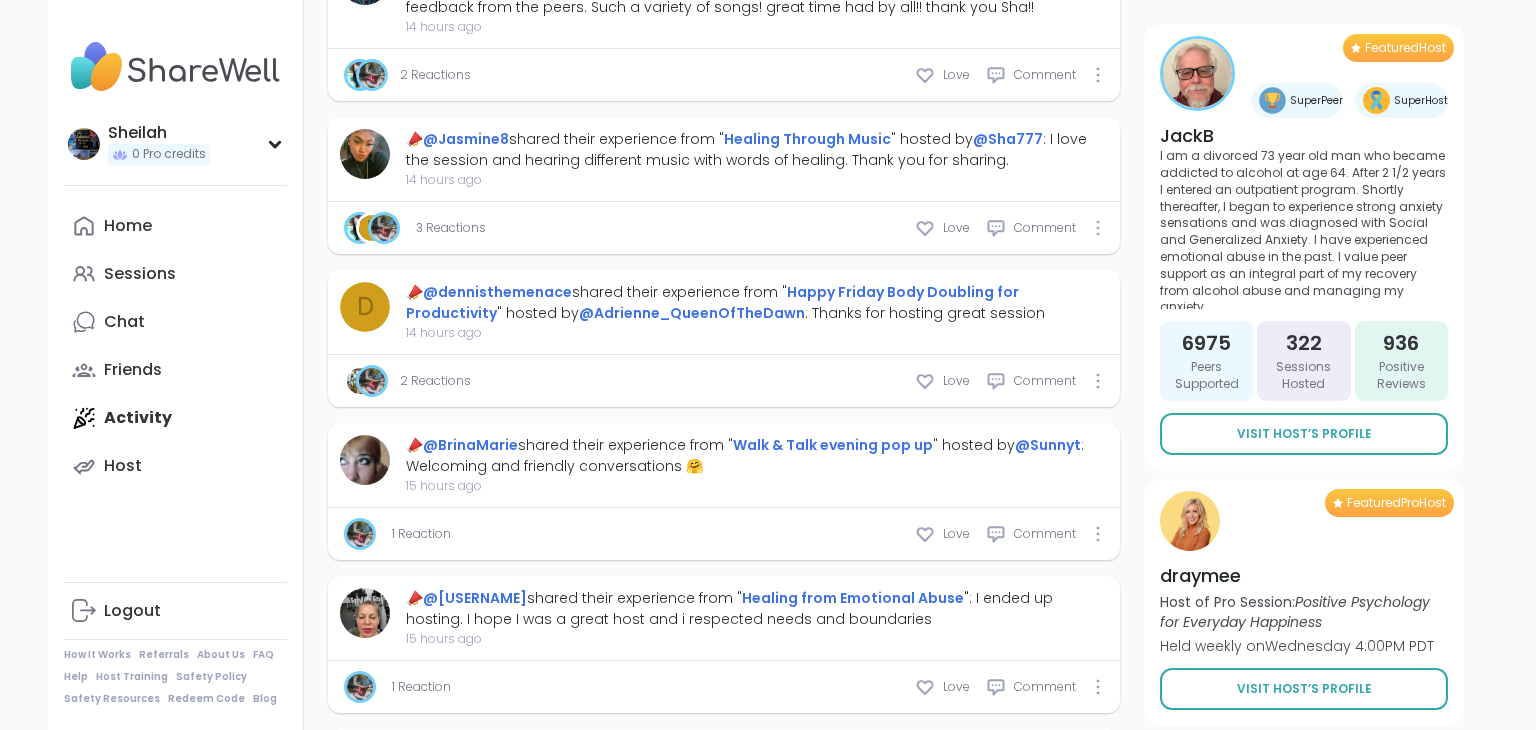 scroll, scrollTop: 7132, scrollLeft: 0, axis: vertical 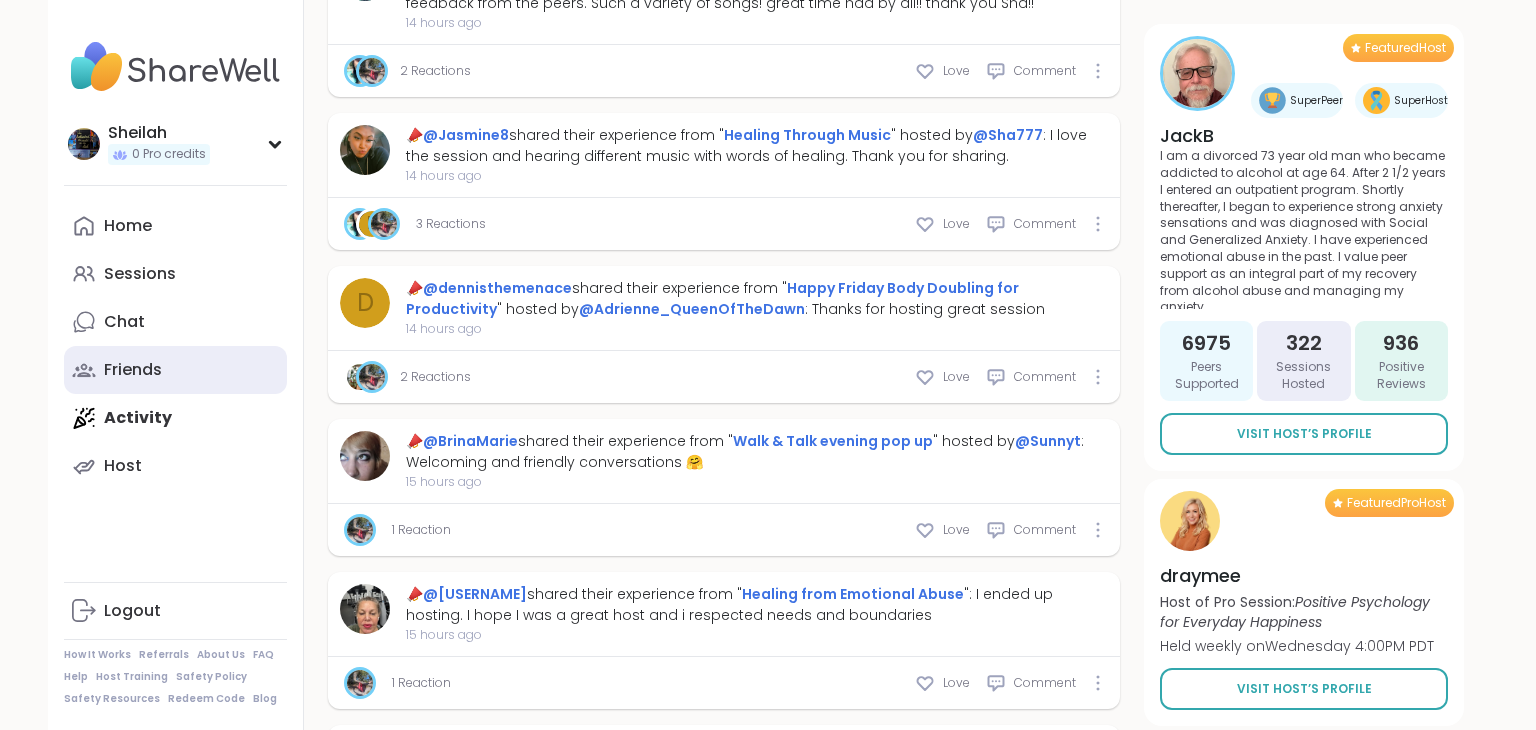 click on "Friends" at bounding box center (133, 370) 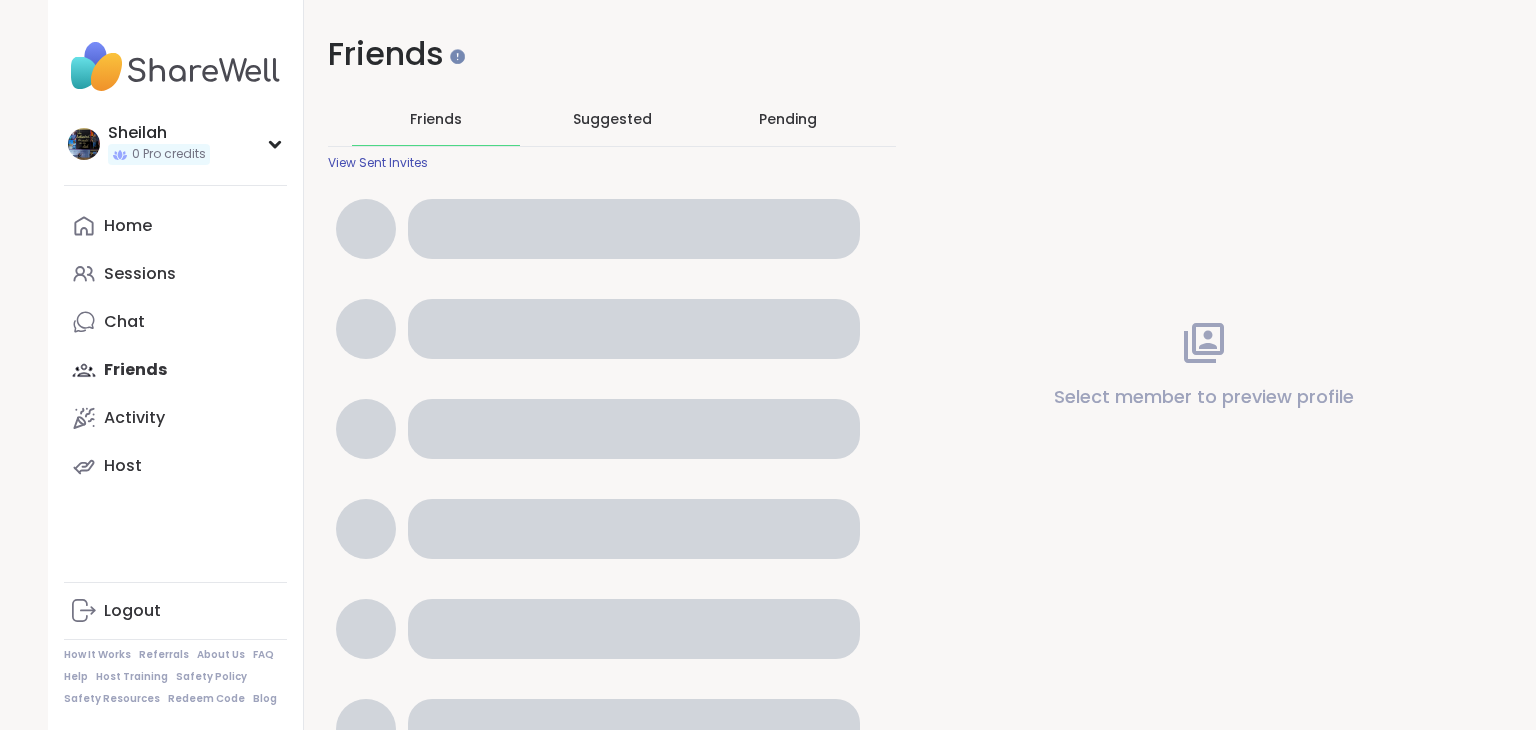 scroll, scrollTop: 0, scrollLeft: 0, axis: both 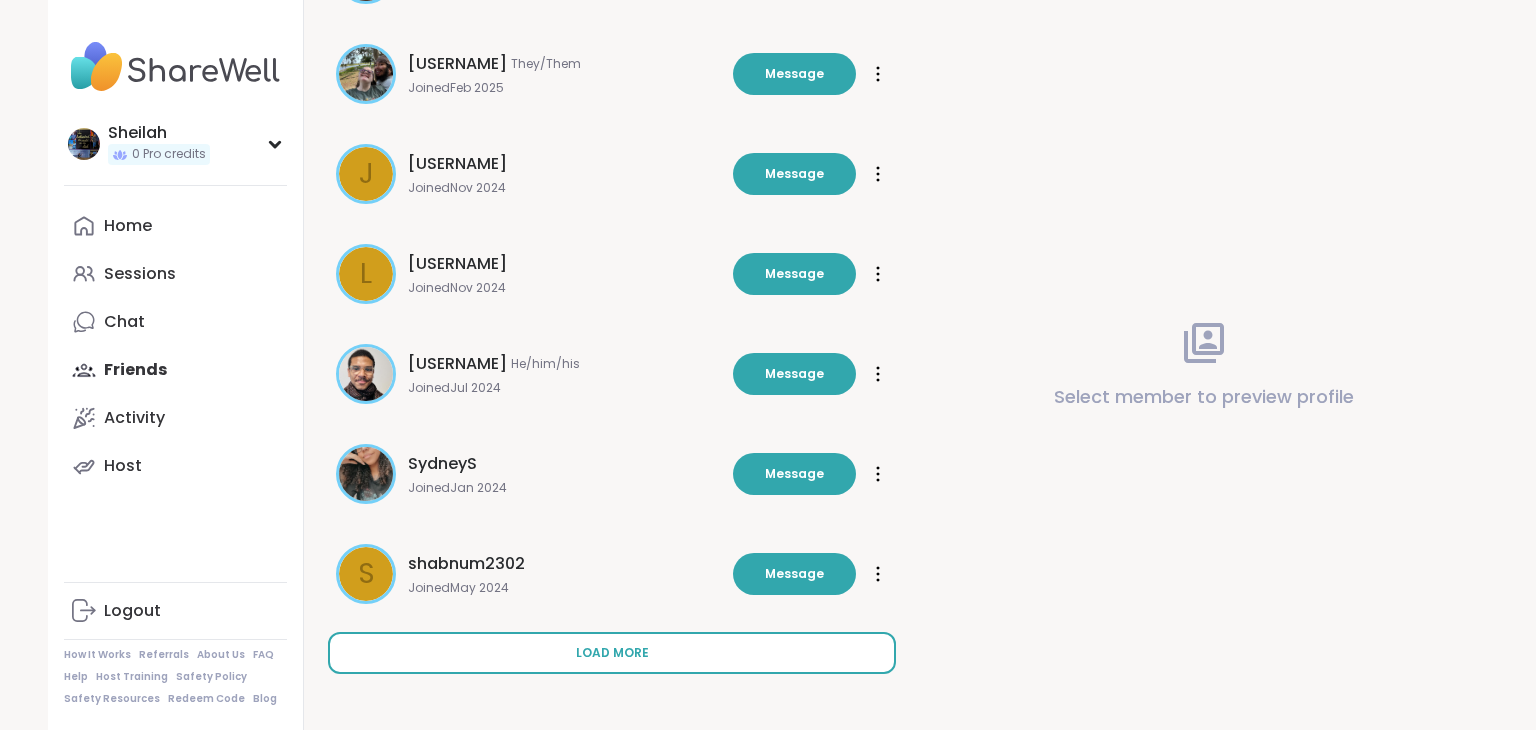 click on "Load more" at bounding box center [612, 653] 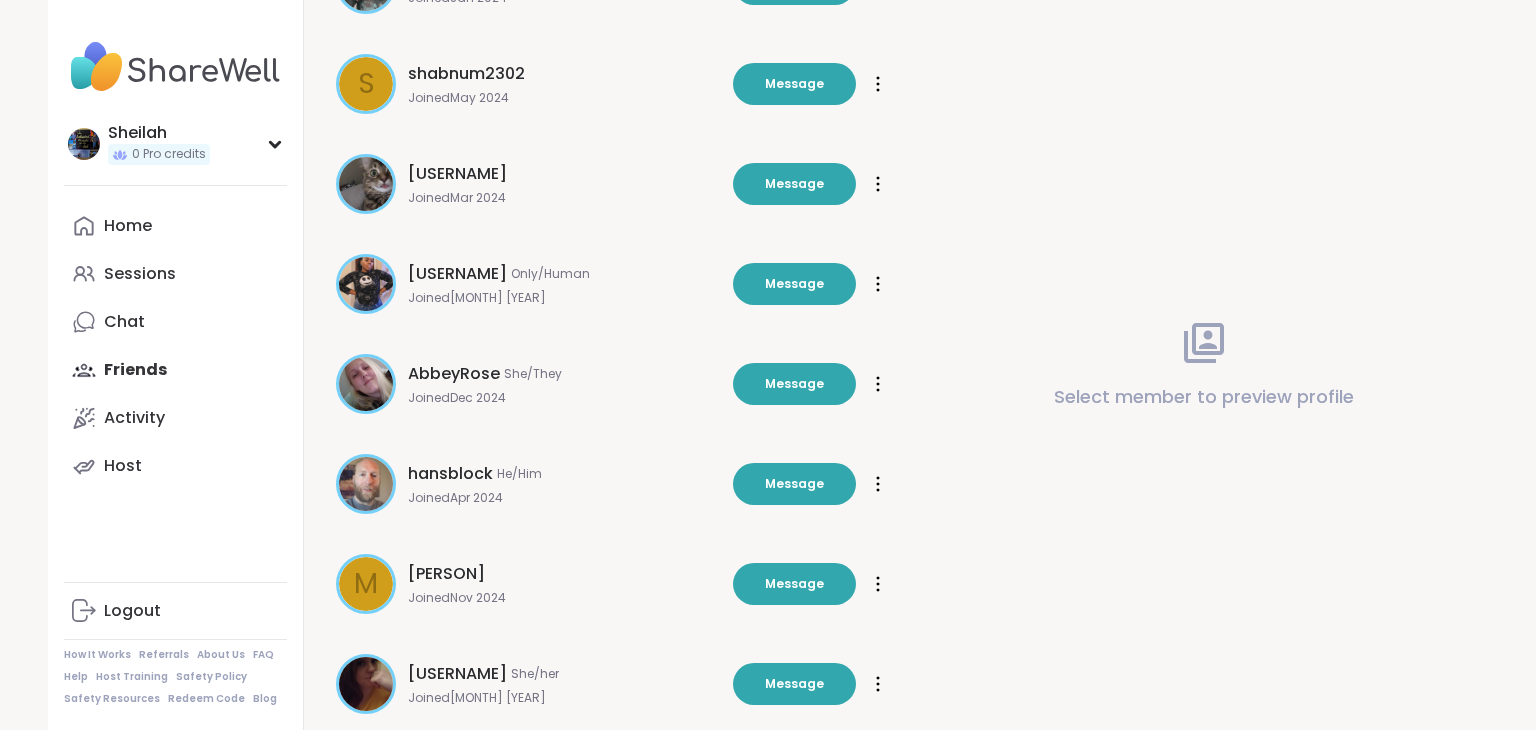 scroll, scrollTop: 1053, scrollLeft: 0, axis: vertical 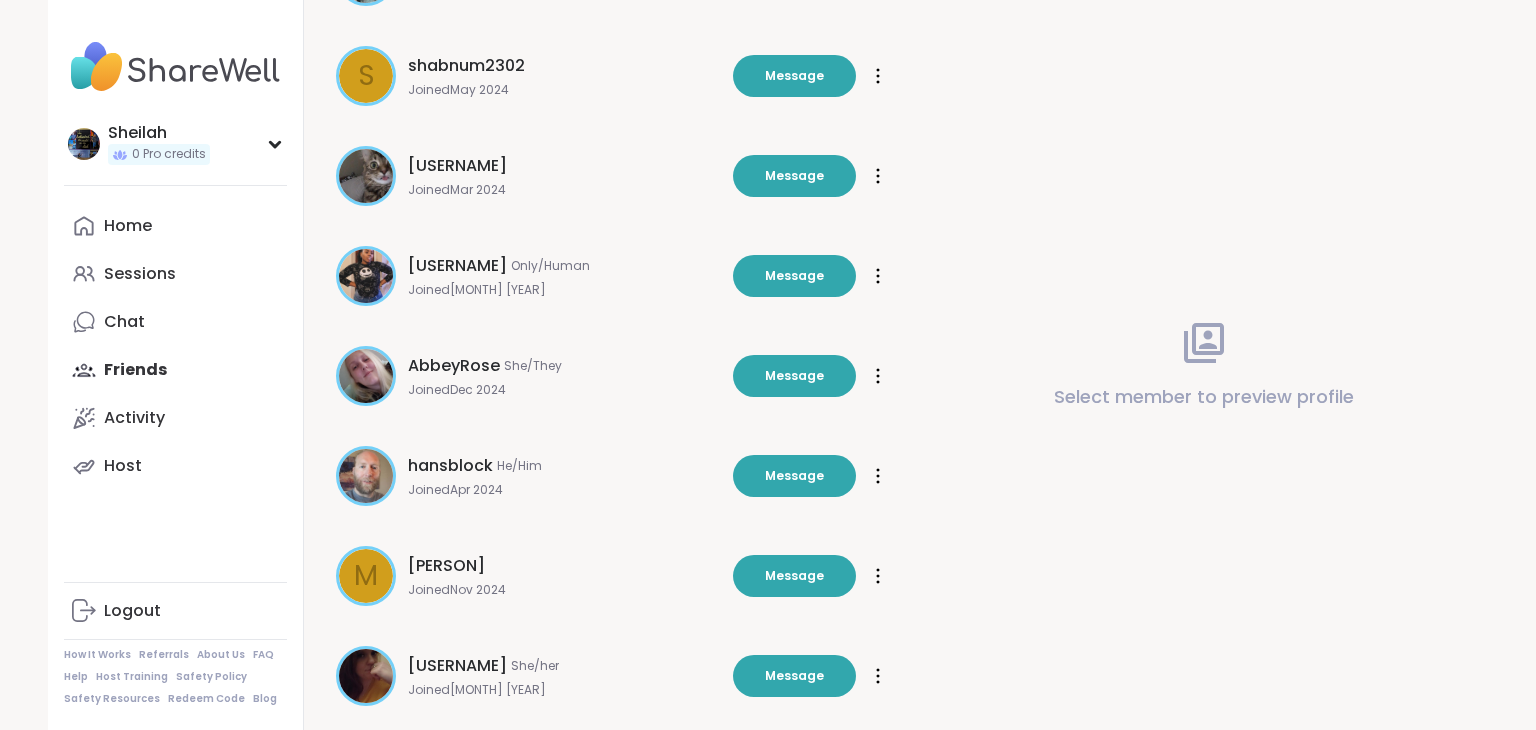 click on "hansblock" at bounding box center [450, 466] 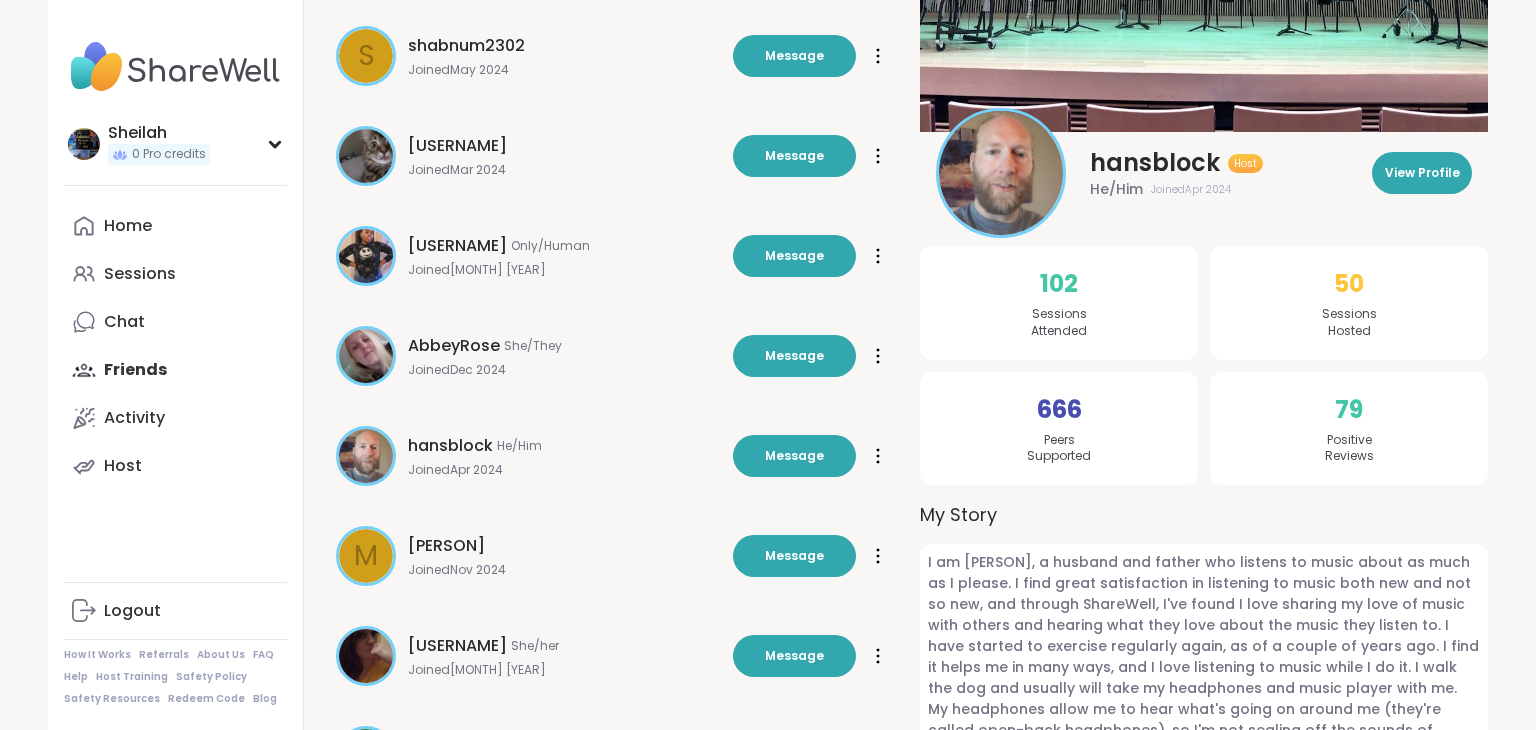 scroll, scrollTop: 1072, scrollLeft: 0, axis: vertical 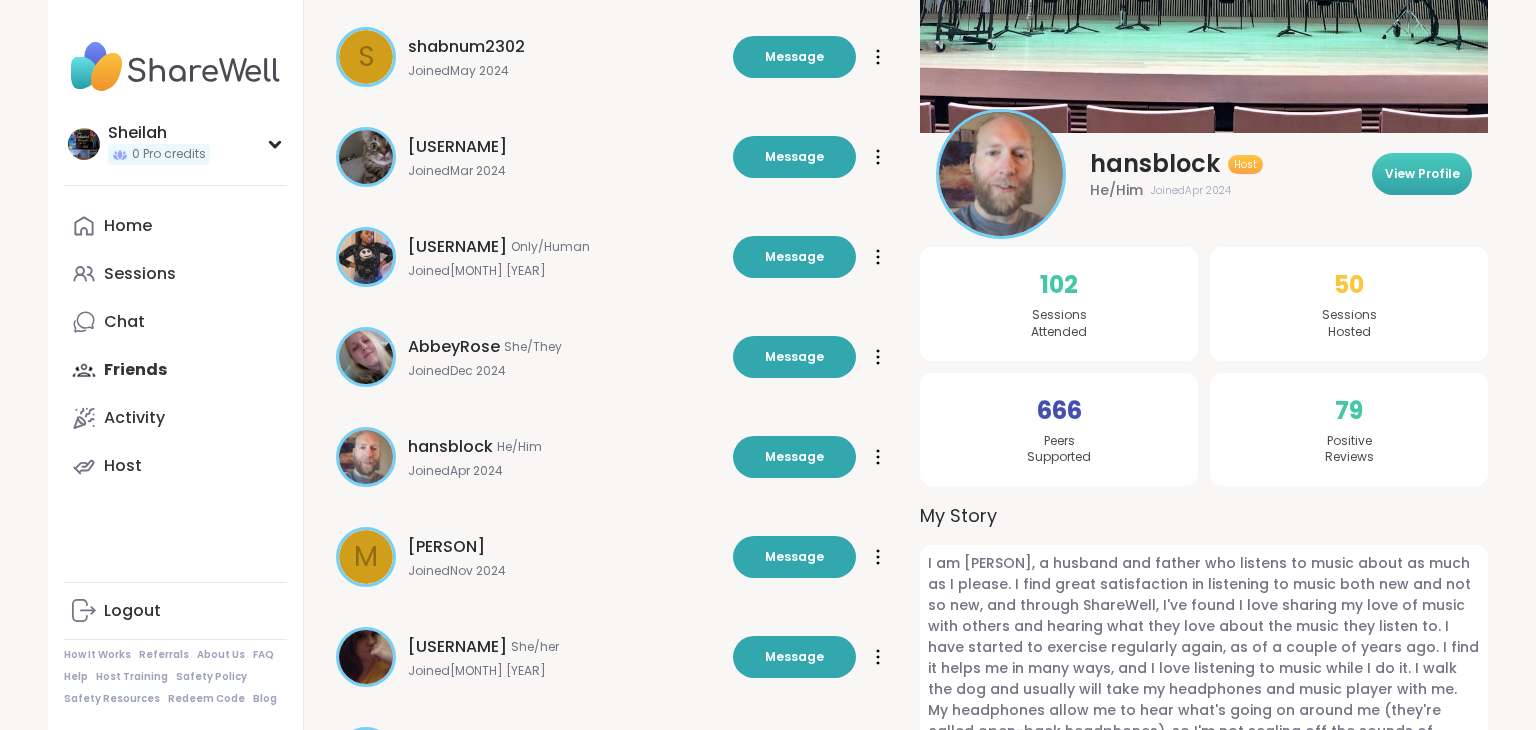 click on "View Profile" at bounding box center (1422, 174) 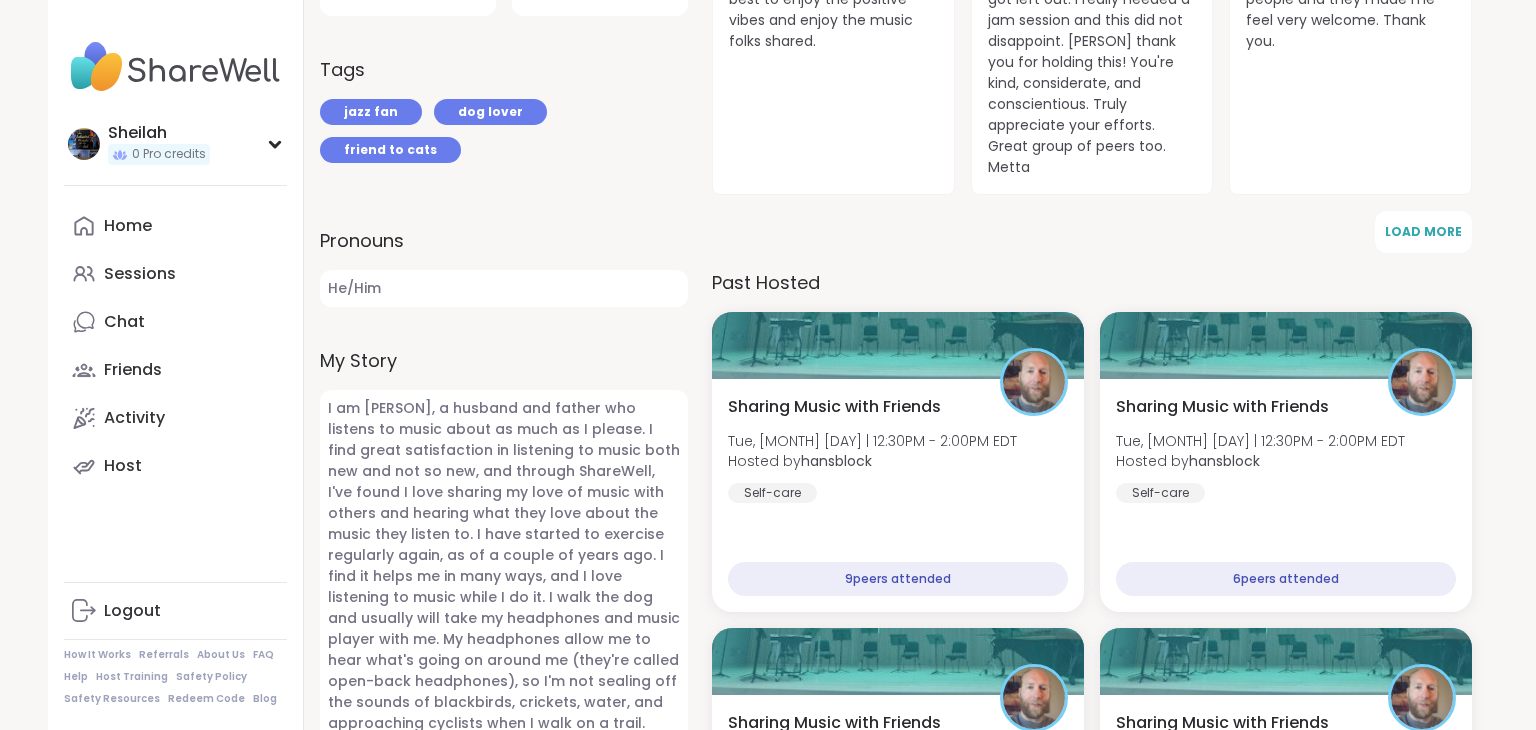 scroll, scrollTop: 849, scrollLeft: 0, axis: vertical 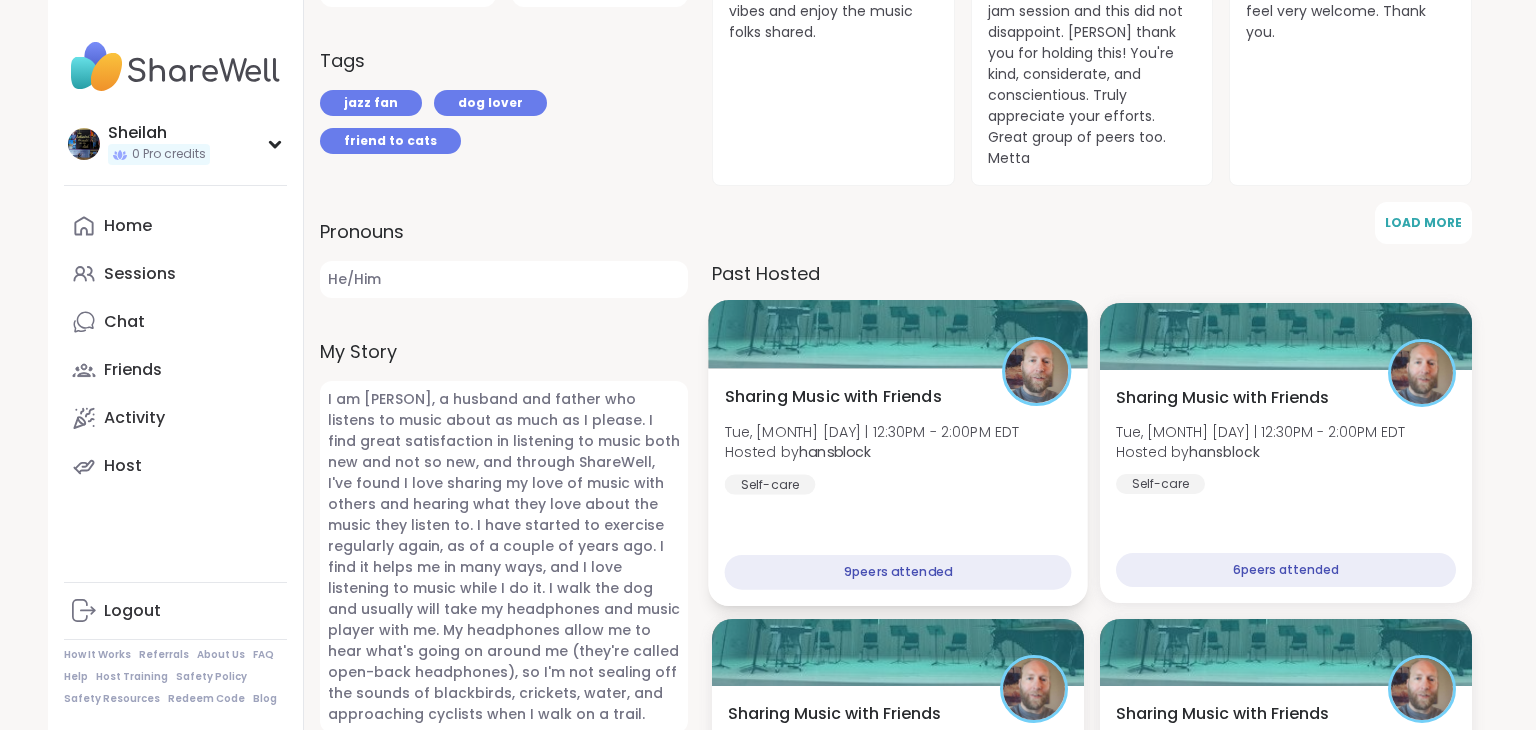 click on "Sharing Music with Friends" at bounding box center (833, 397) 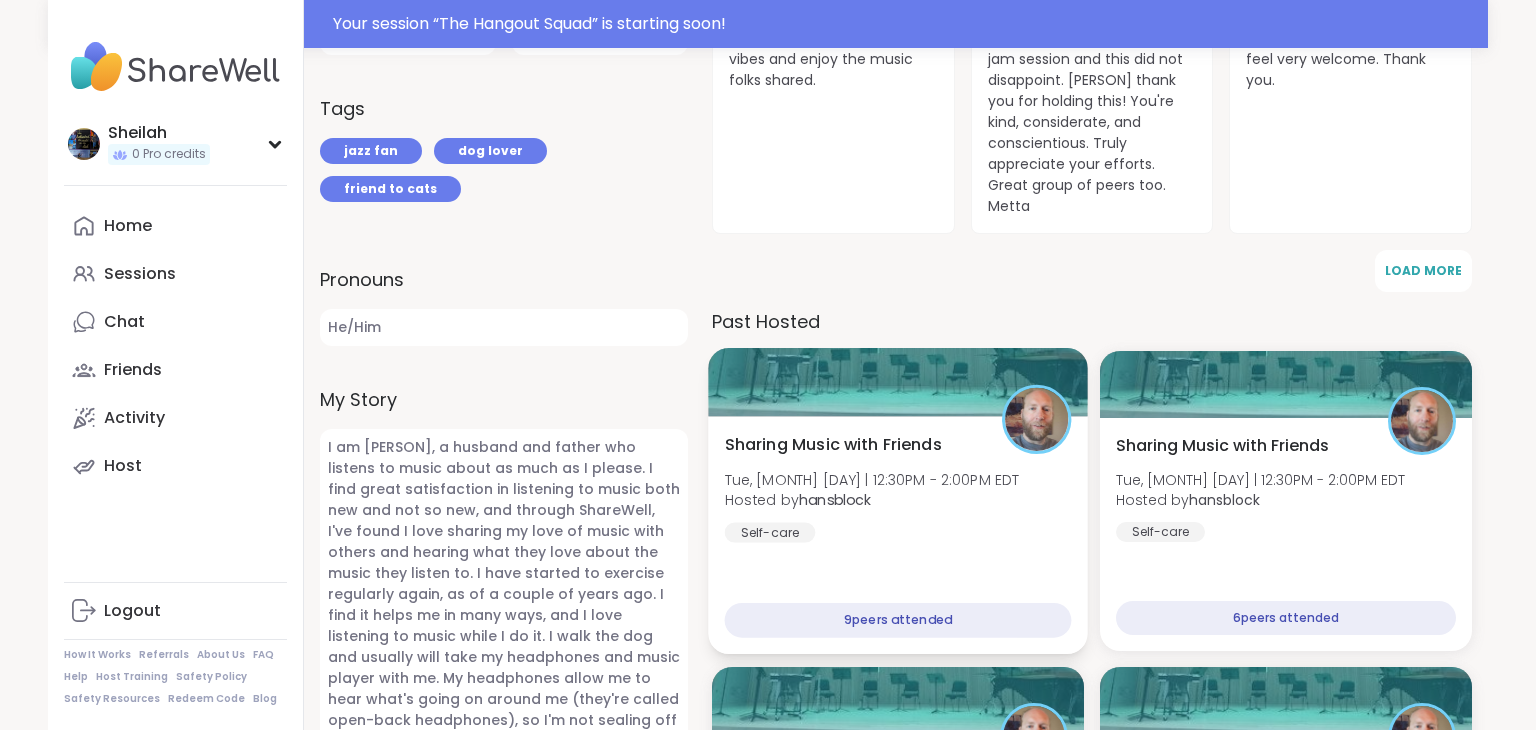 scroll, scrollTop: 897, scrollLeft: 0, axis: vertical 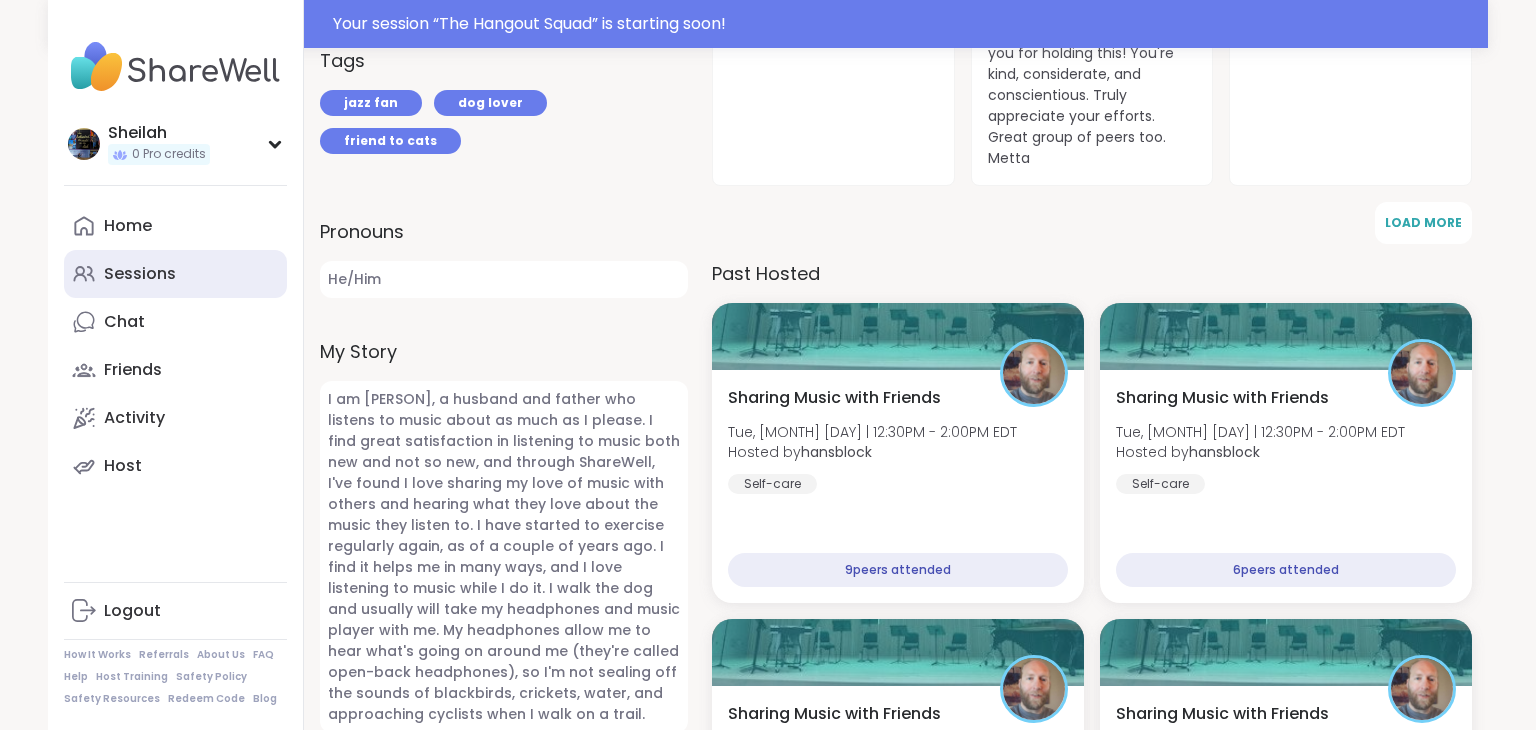 click on "Sessions" at bounding box center [140, 274] 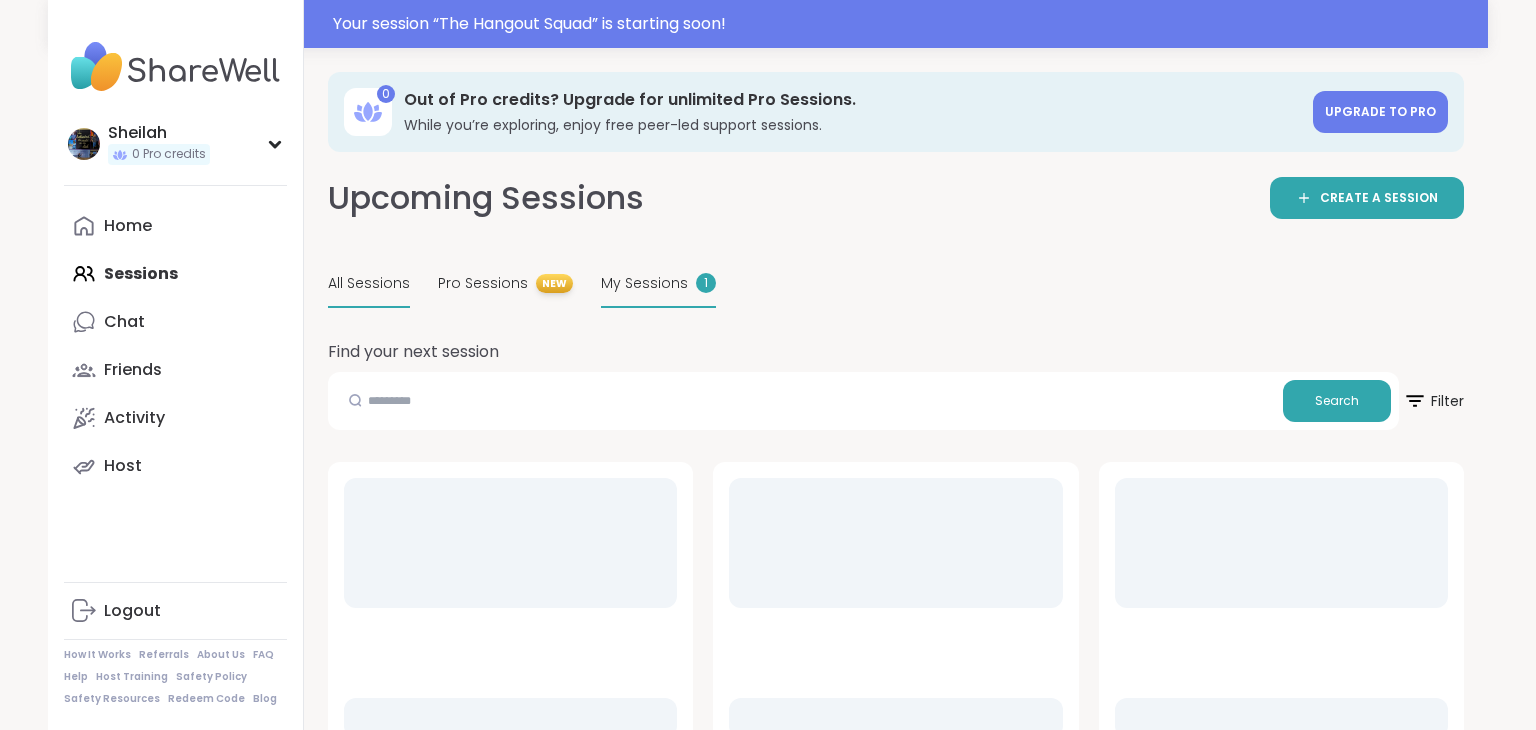 click on "My Sessions" at bounding box center (644, 283) 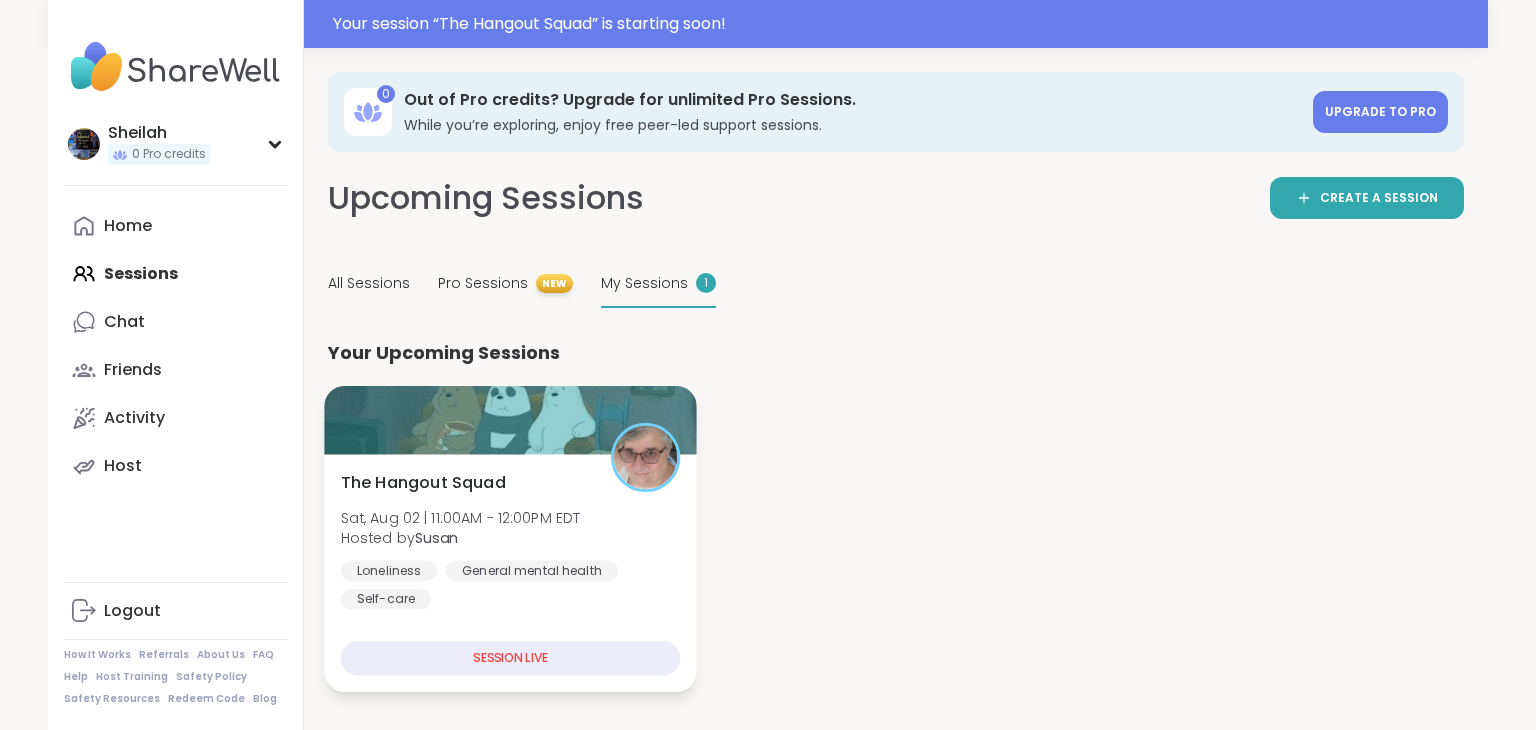 click on "The Hangout Squad Sat, Aug 02 | 11:00AM - 12:00PM EDT Hosted by  Susan Loneliness General mental health Self-care" at bounding box center (511, 540) 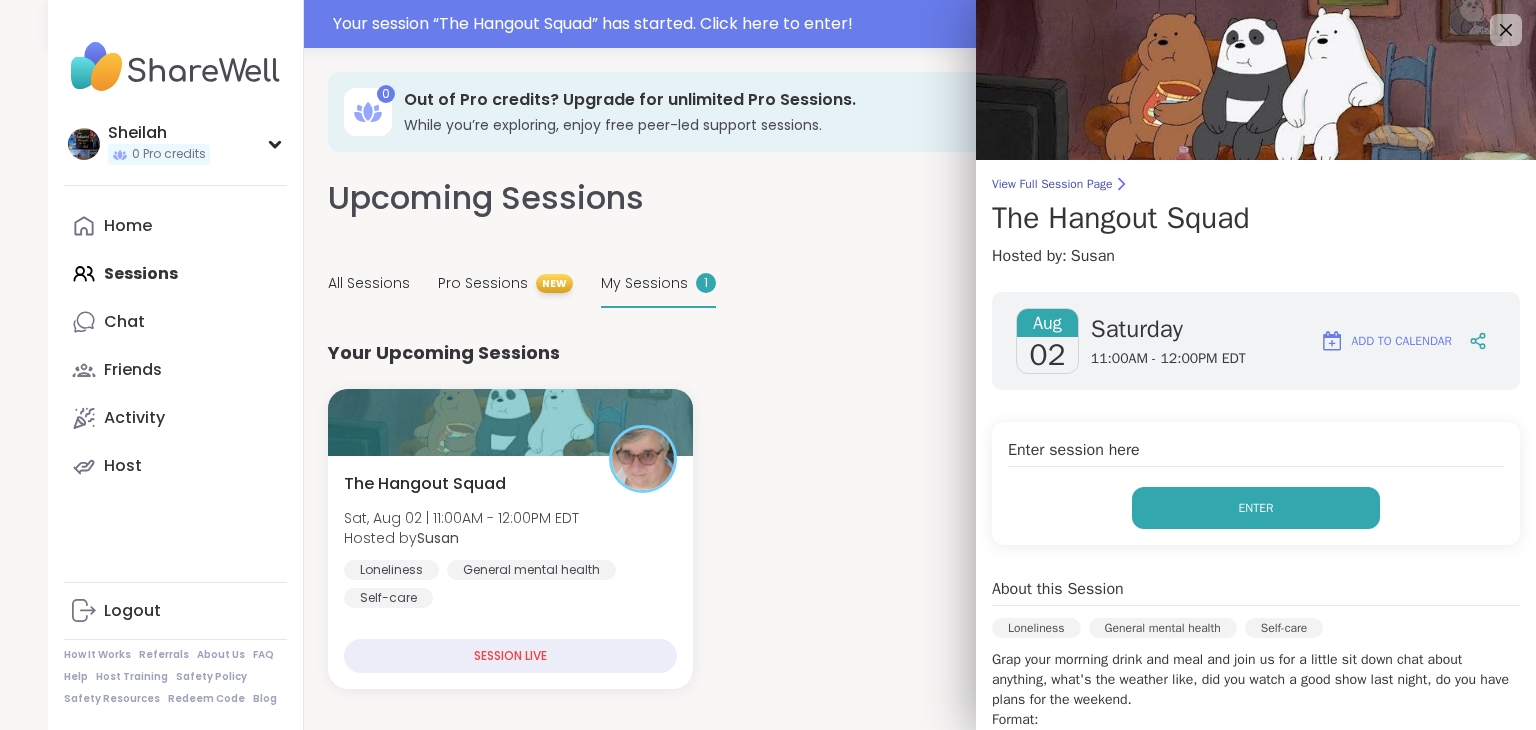 click on "Enter" at bounding box center (1256, 508) 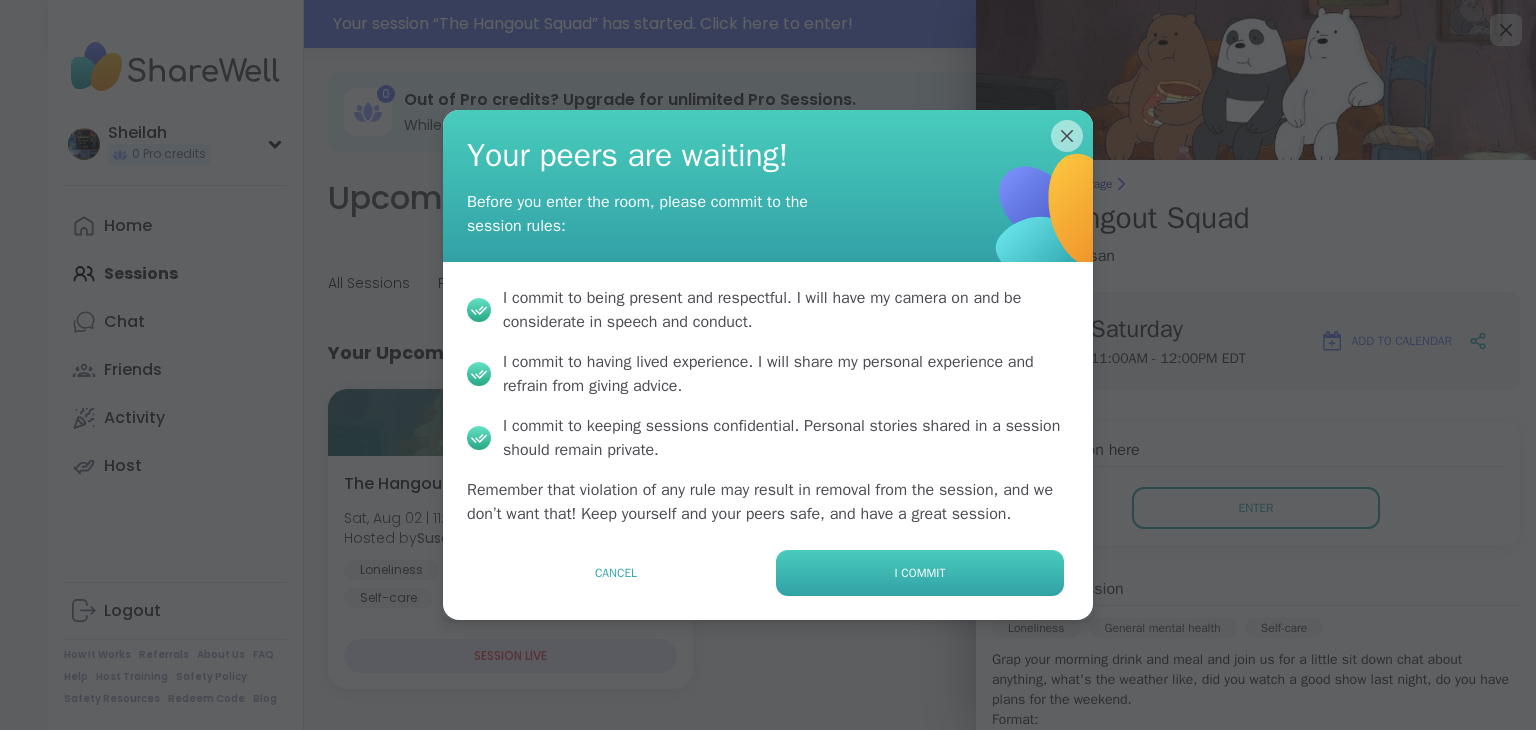 click on "I commit" at bounding box center (920, 573) 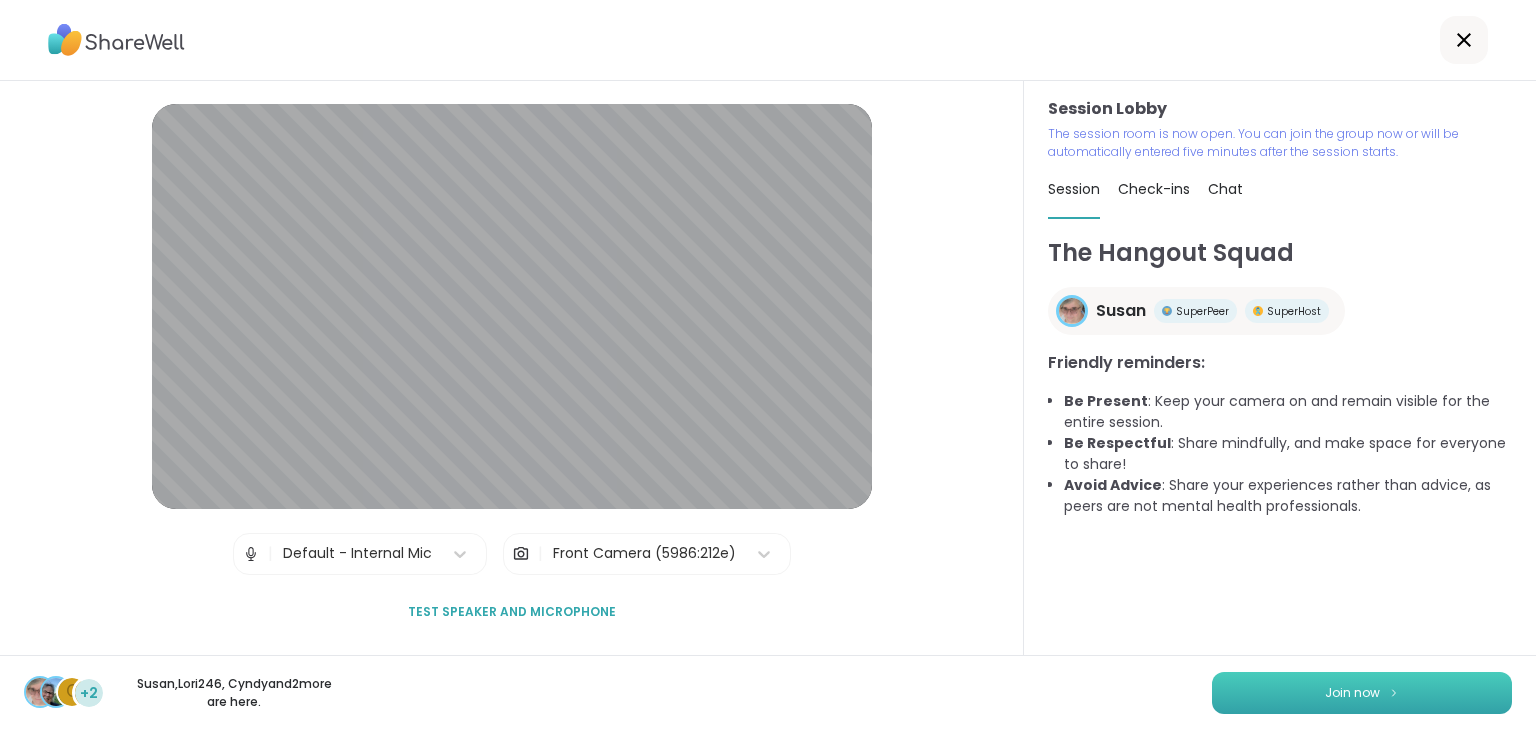 click on "Join now" at bounding box center [1352, 693] 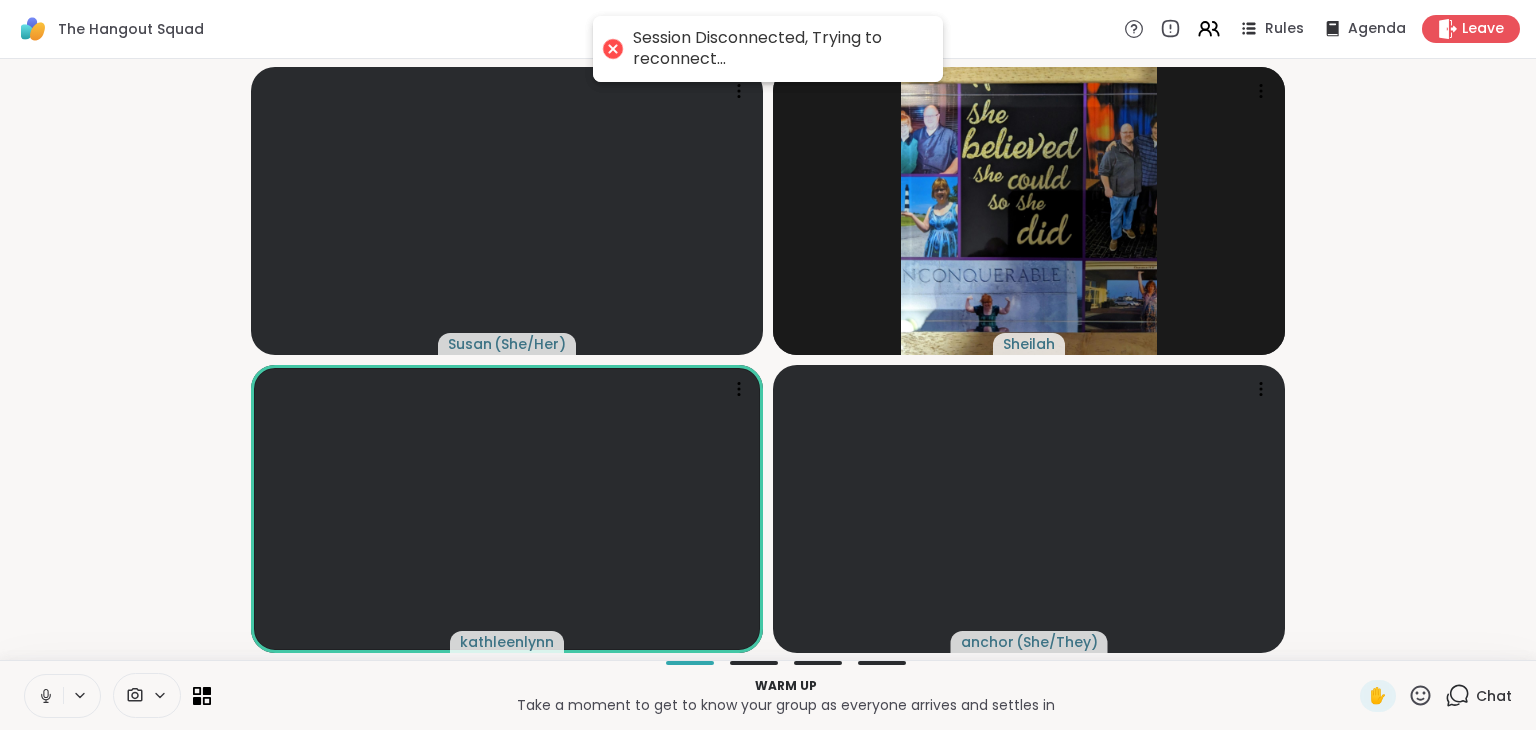 click at bounding box center [613, 49] 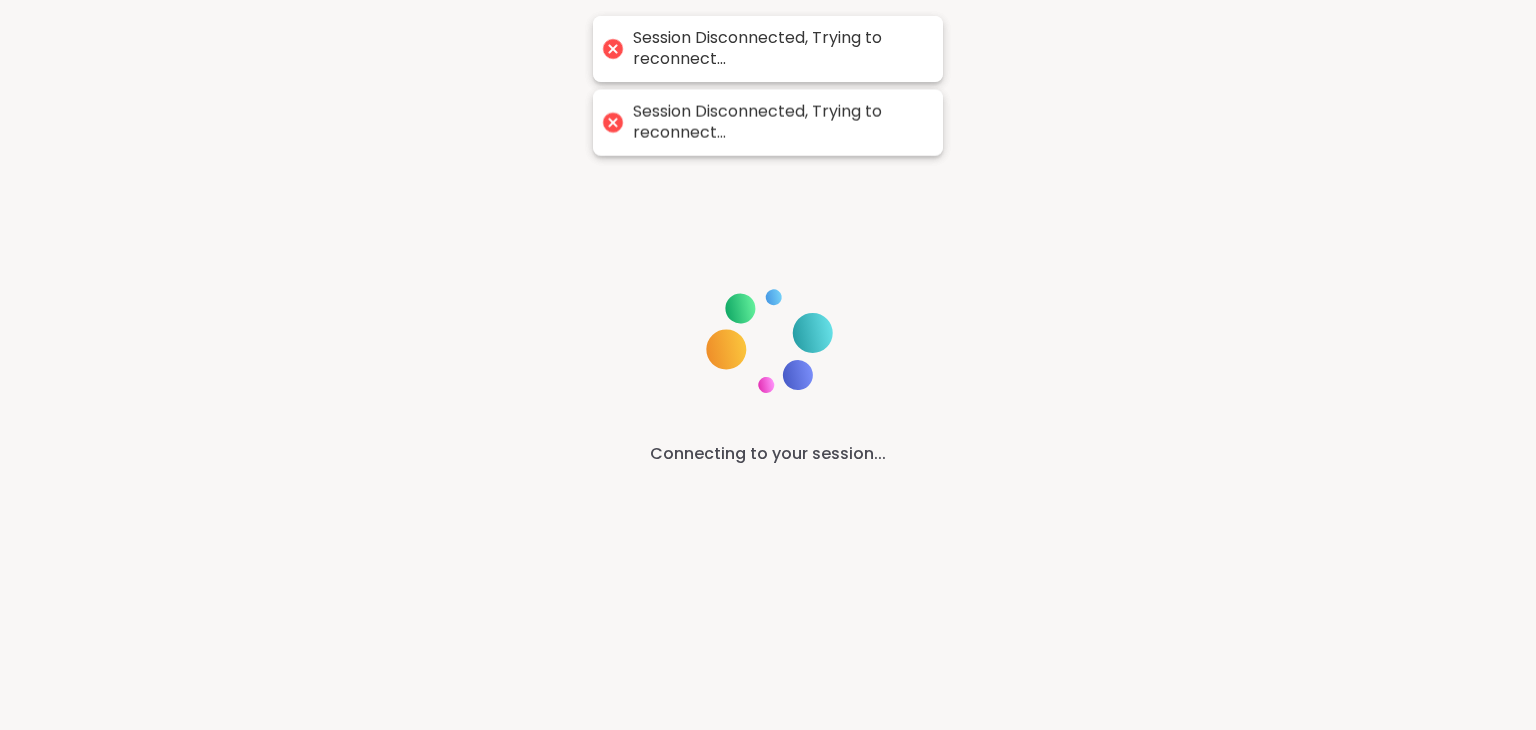click at bounding box center [613, 49] 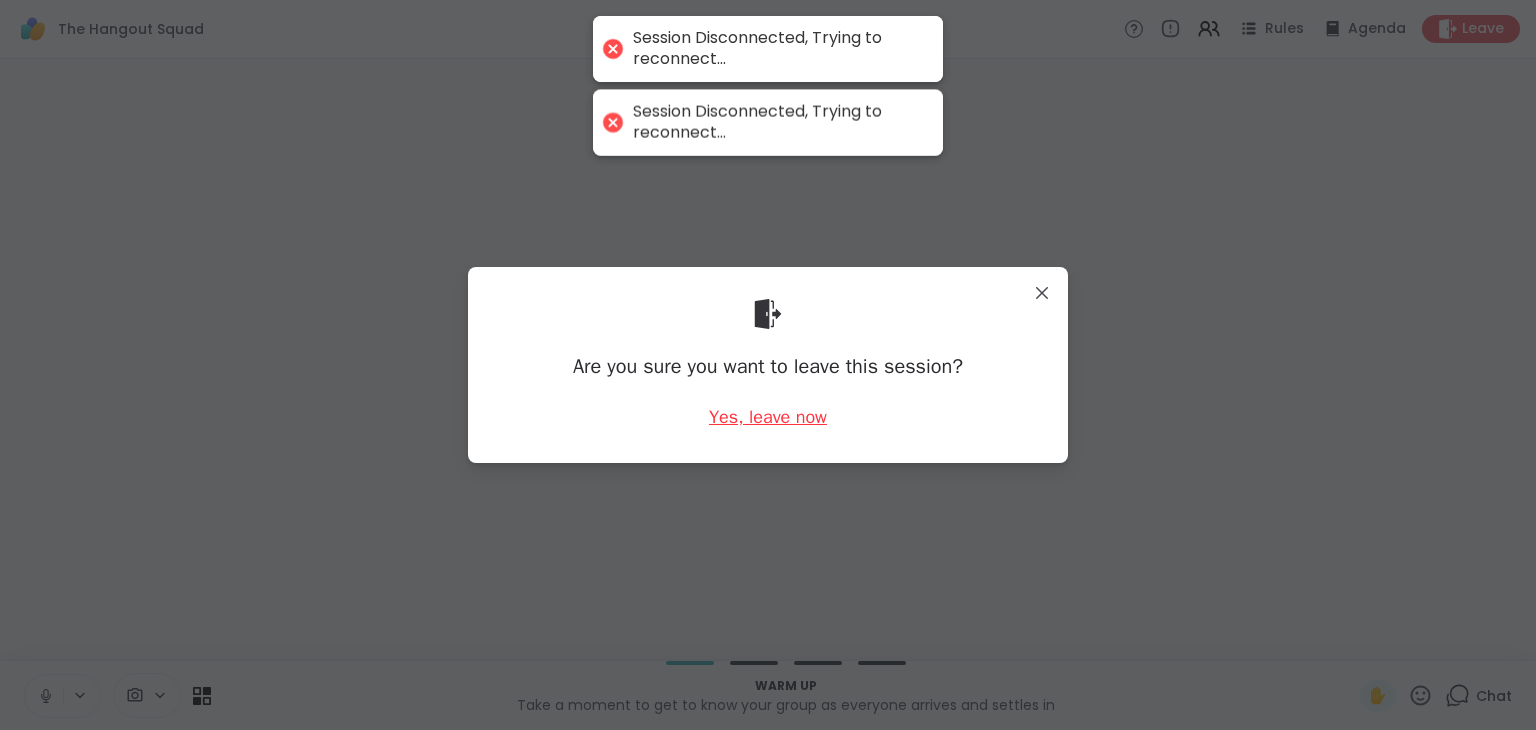 click on "Yes, leave now" at bounding box center (768, 417) 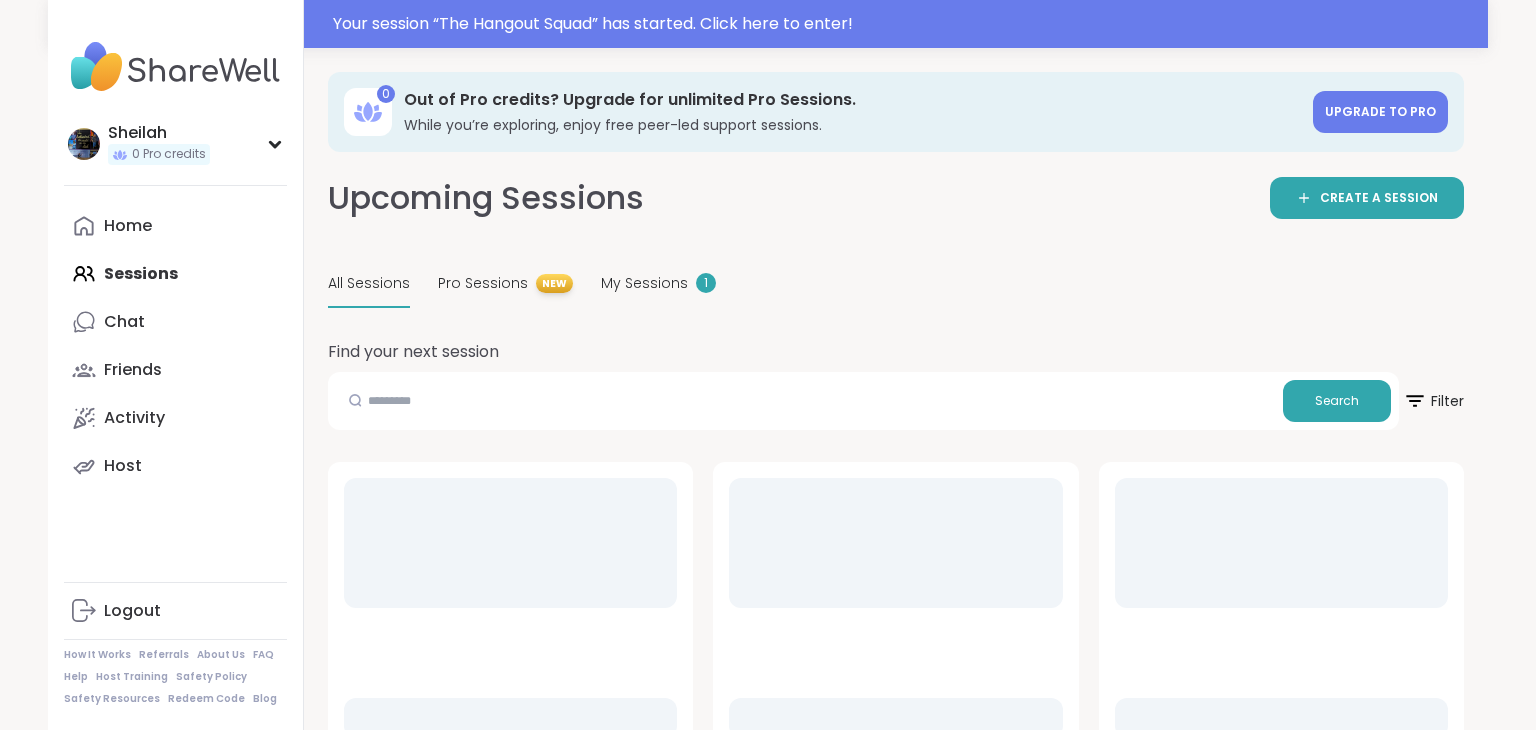 click on "Home Sessions Chat Friends Activity Host" at bounding box center [175, 346] 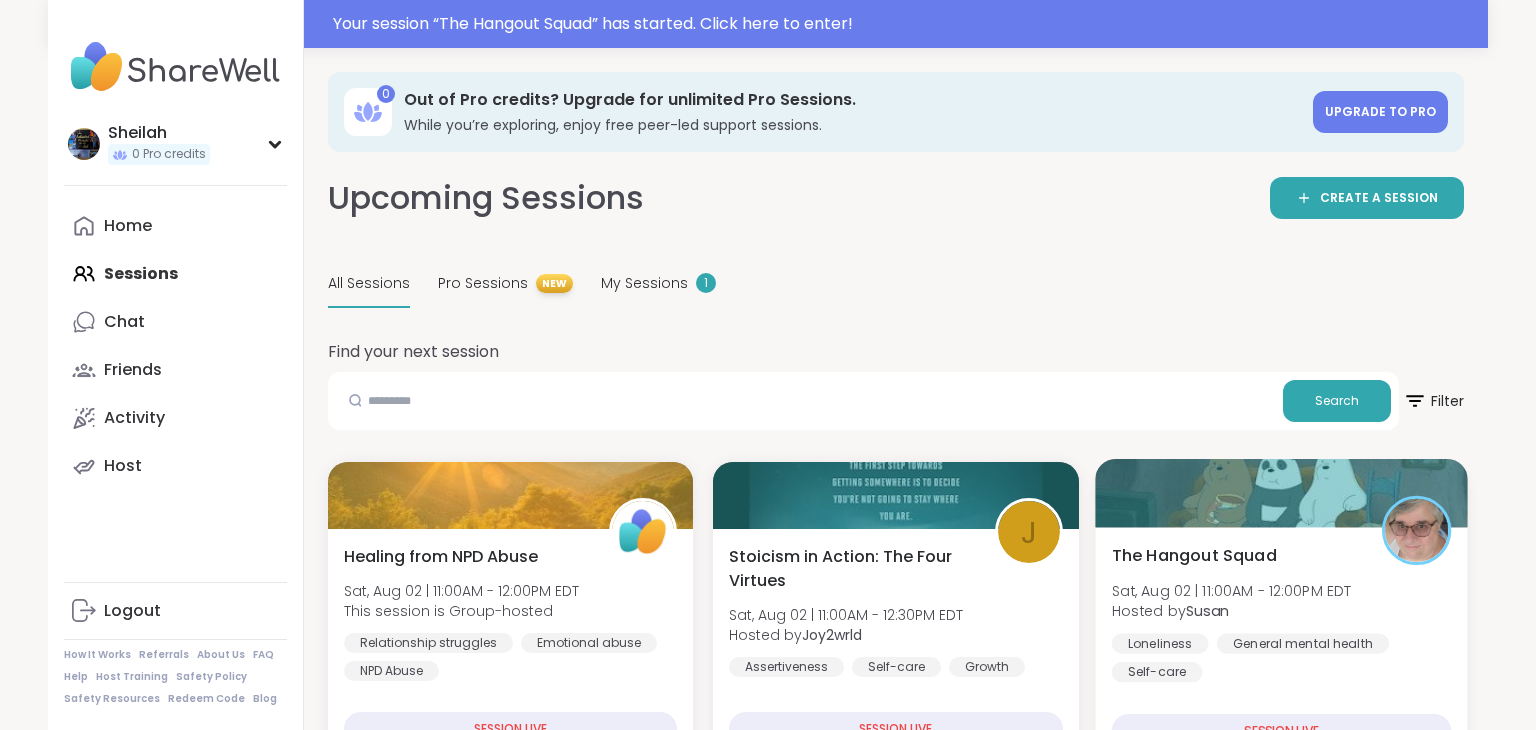 click on "Sat, Aug 02 | 11:00AM - 12:00PM EDT" at bounding box center (1231, 590) 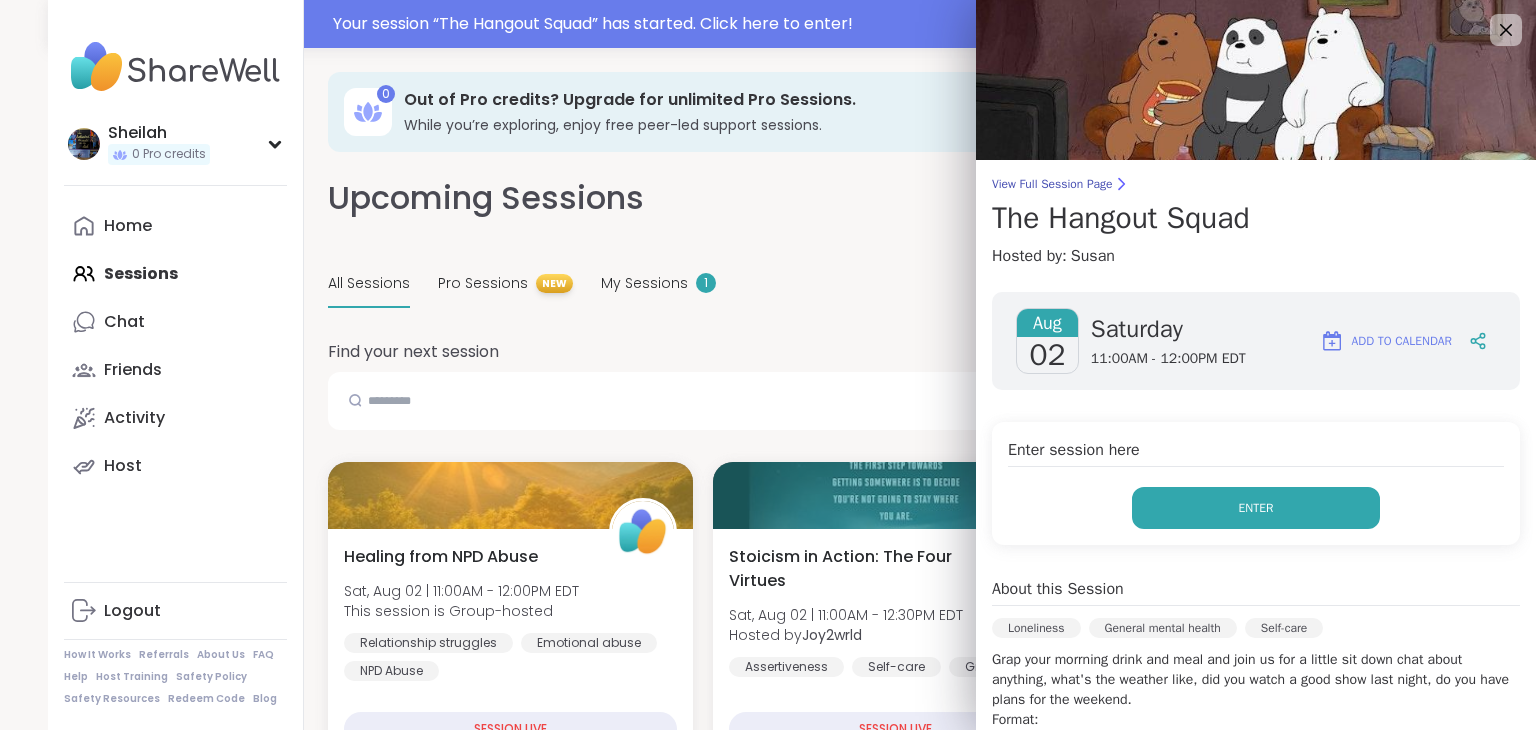 click on "Enter" at bounding box center (1256, 508) 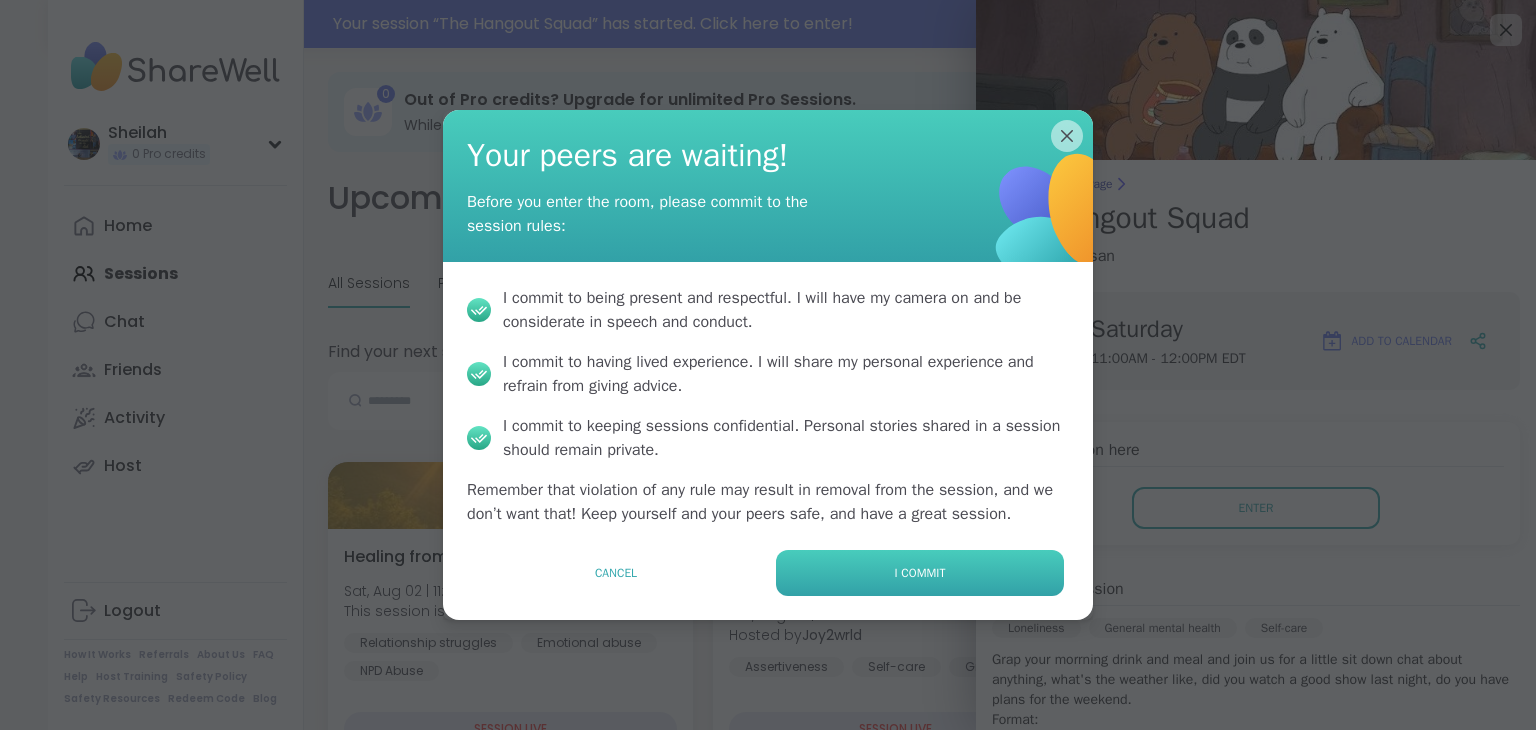 click on "I commit" at bounding box center (920, 573) 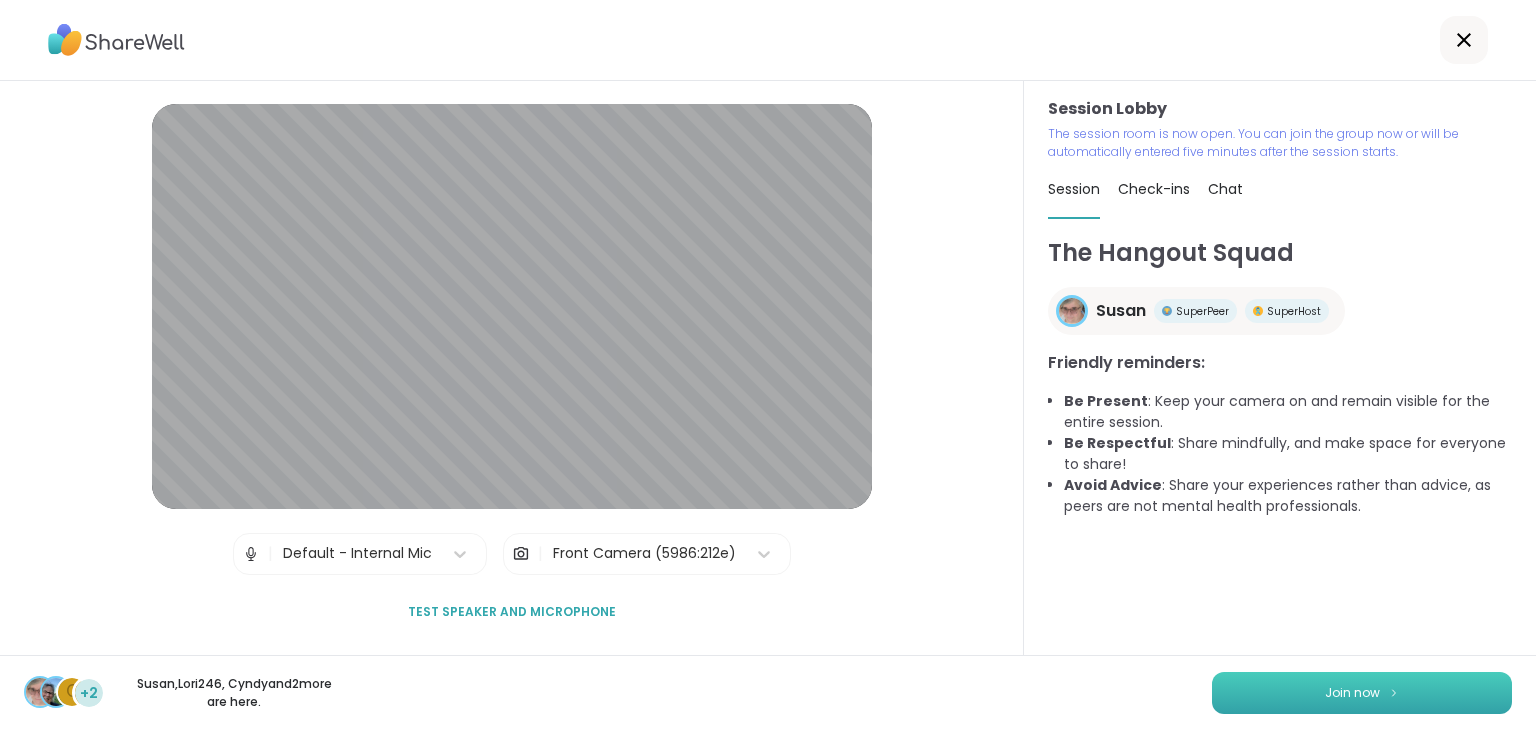 click on "Join now" at bounding box center [1352, 693] 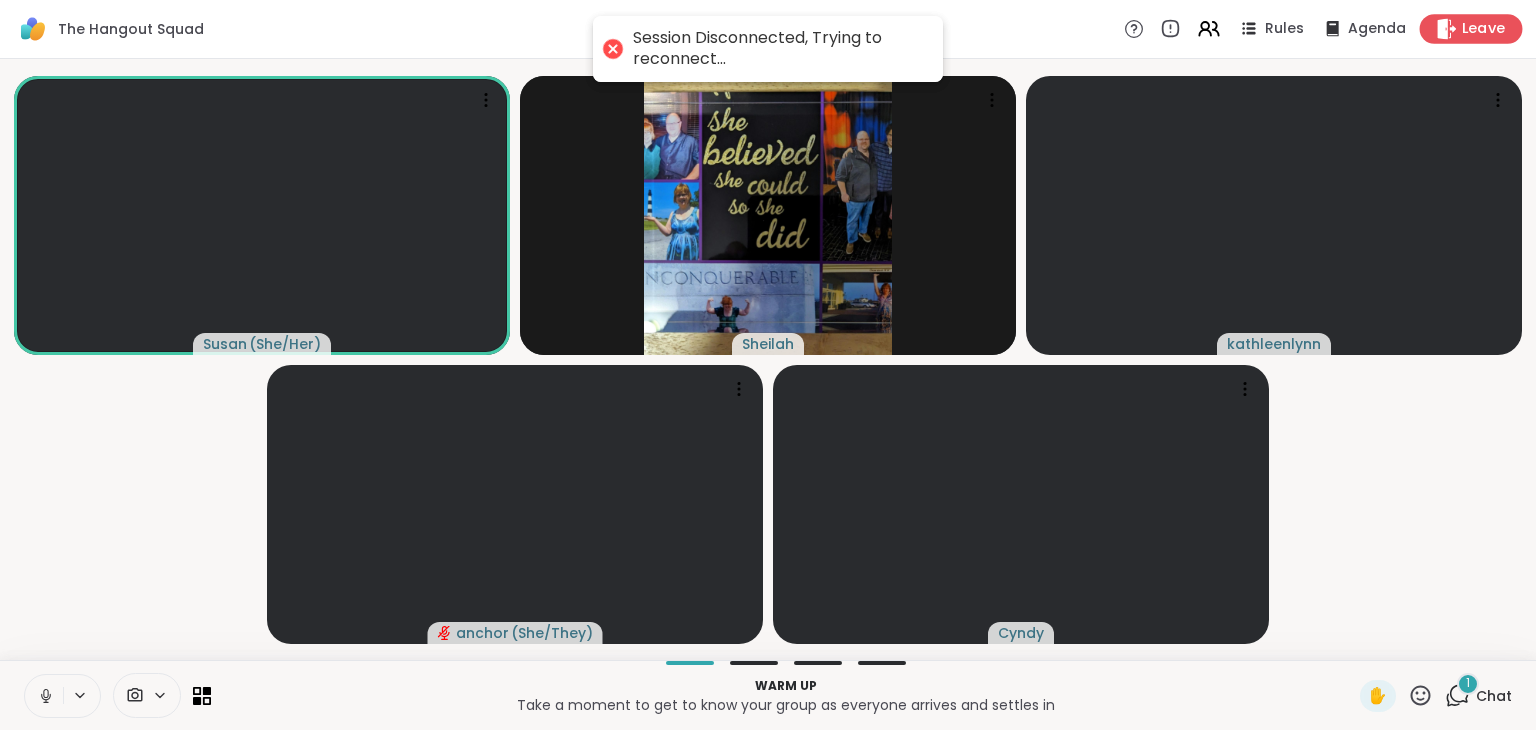 click 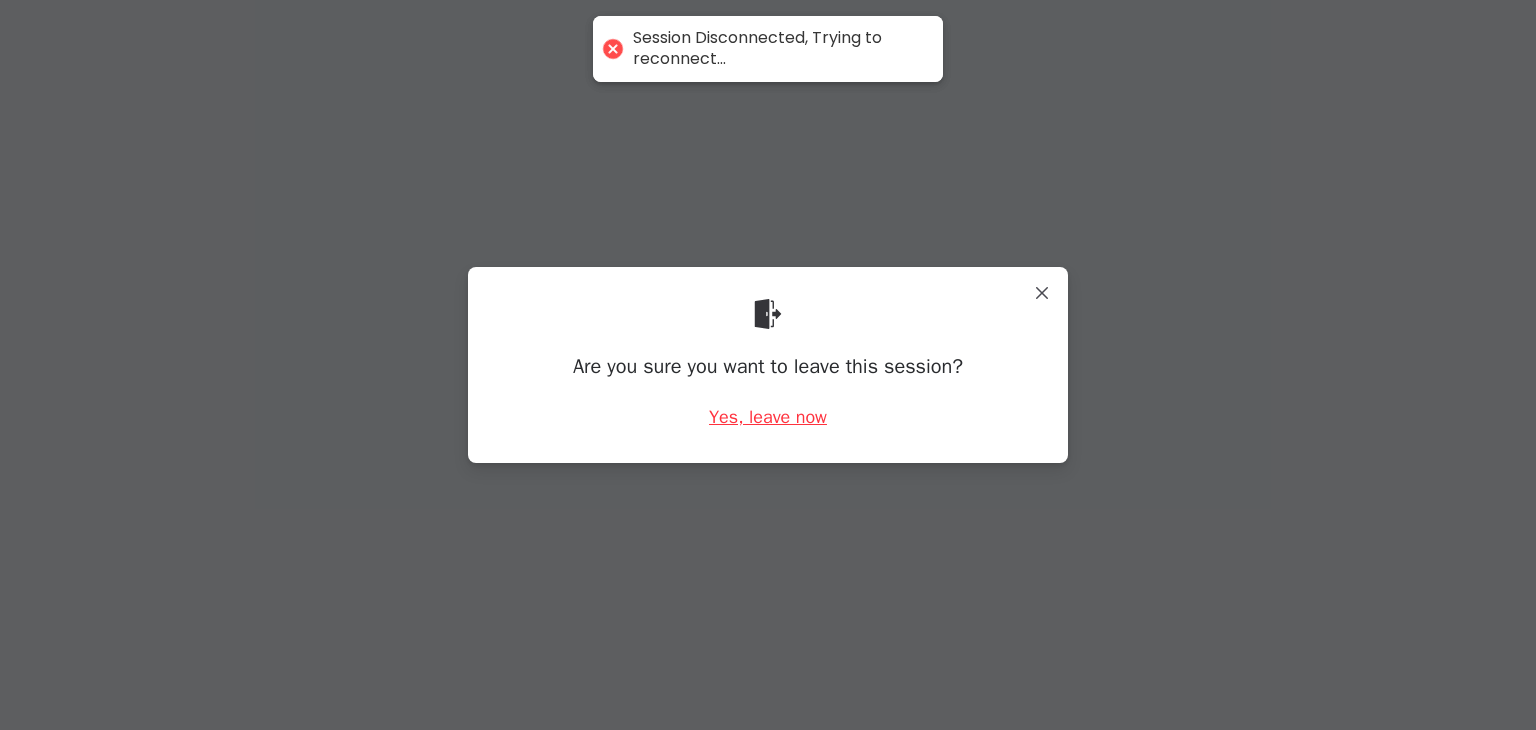 click on "Yes, leave now" at bounding box center (768, 417) 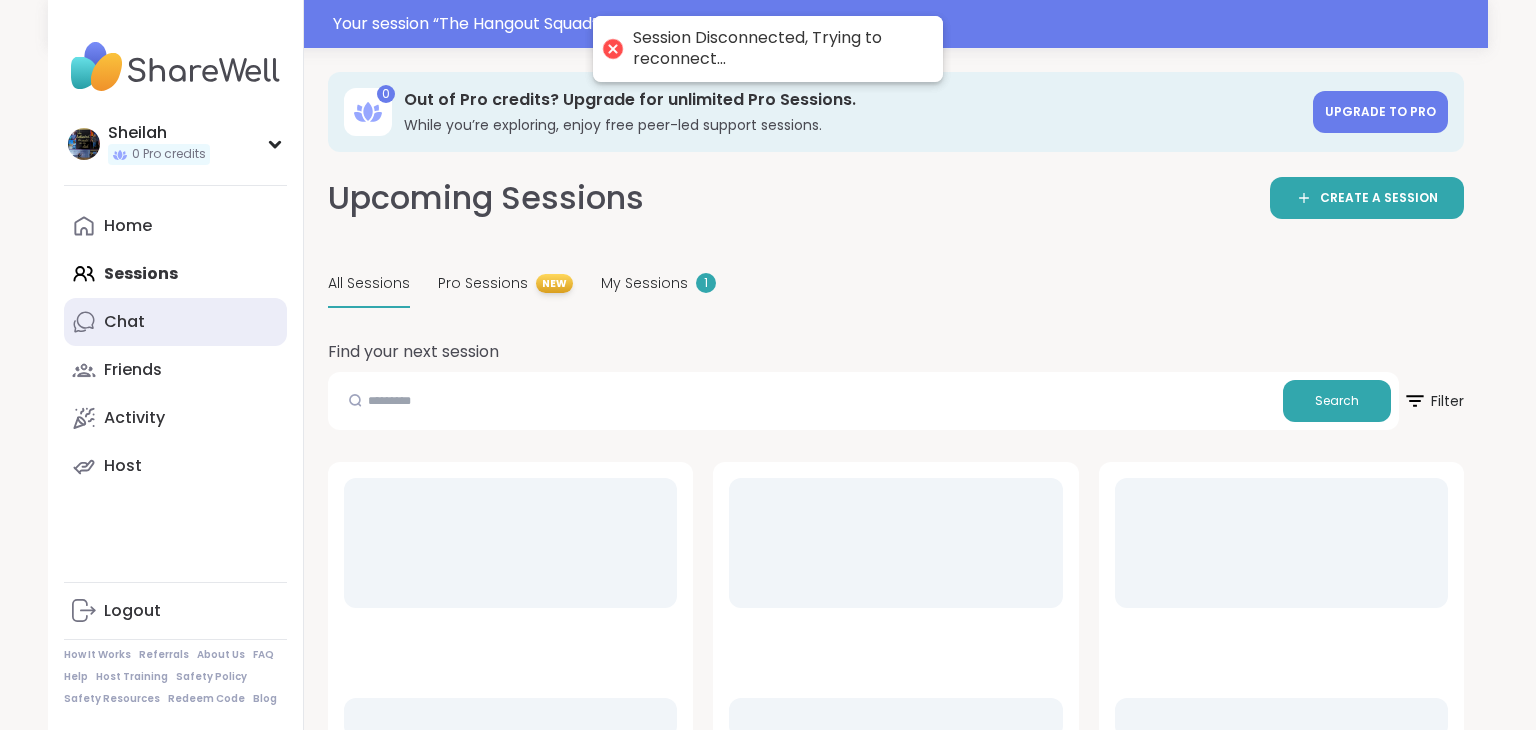 click on "Chat" at bounding box center [124, 322] 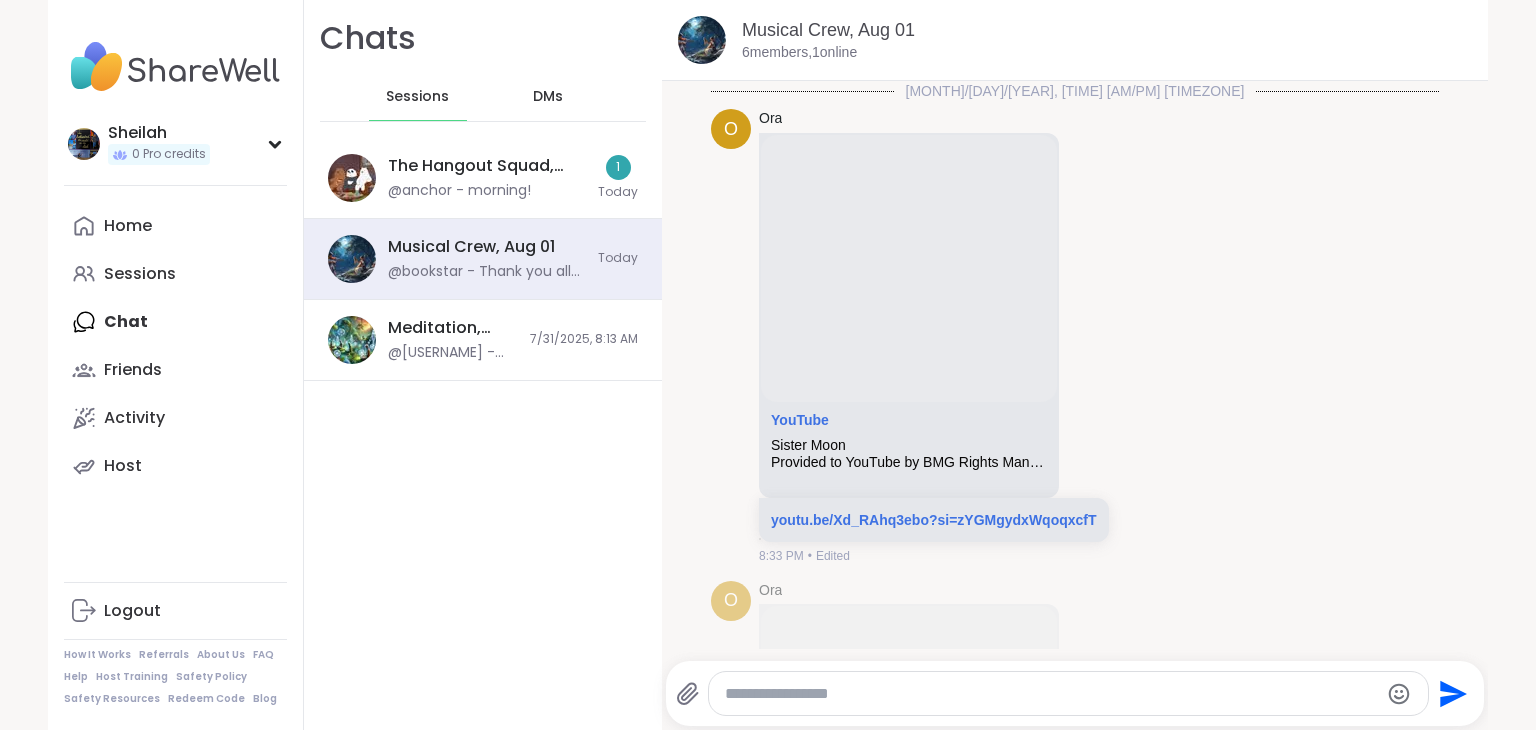 scroll, scrollTop: 5650, scrollLeft: 0, axis: vertical 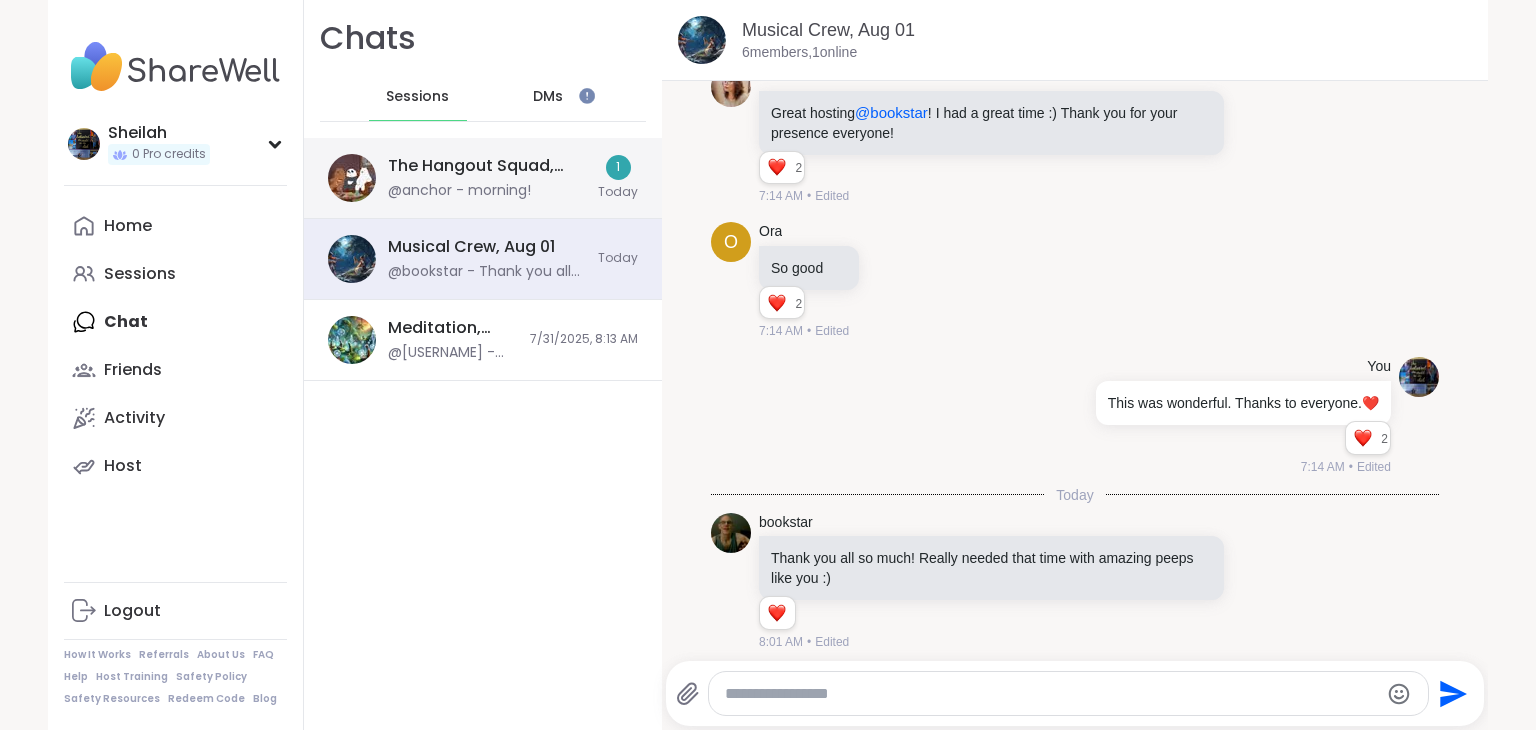 click on "@anchor - morning!" at bounding box center [459, 191] 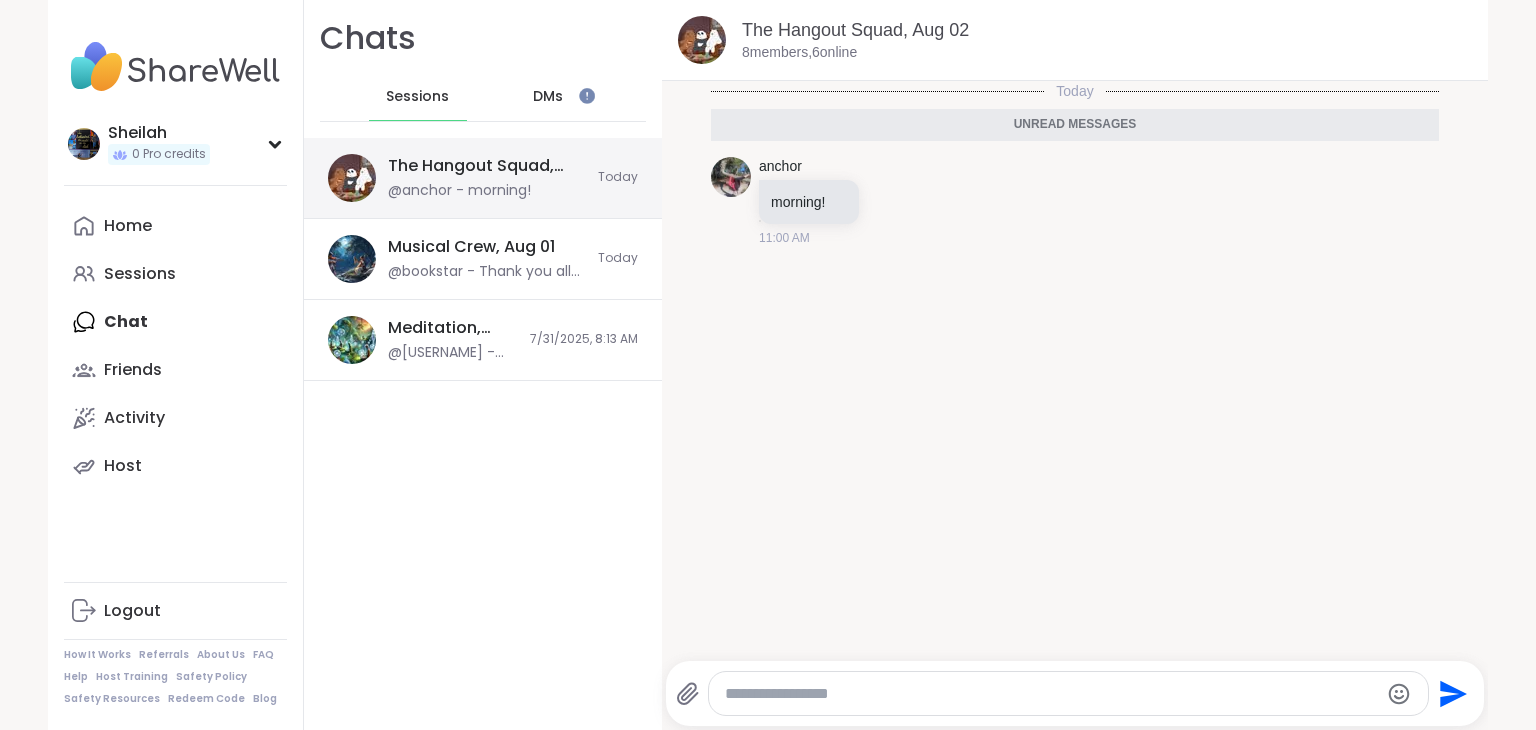 click on "The Hangout Squad, Aug 02" at bounding box center [487, 166] 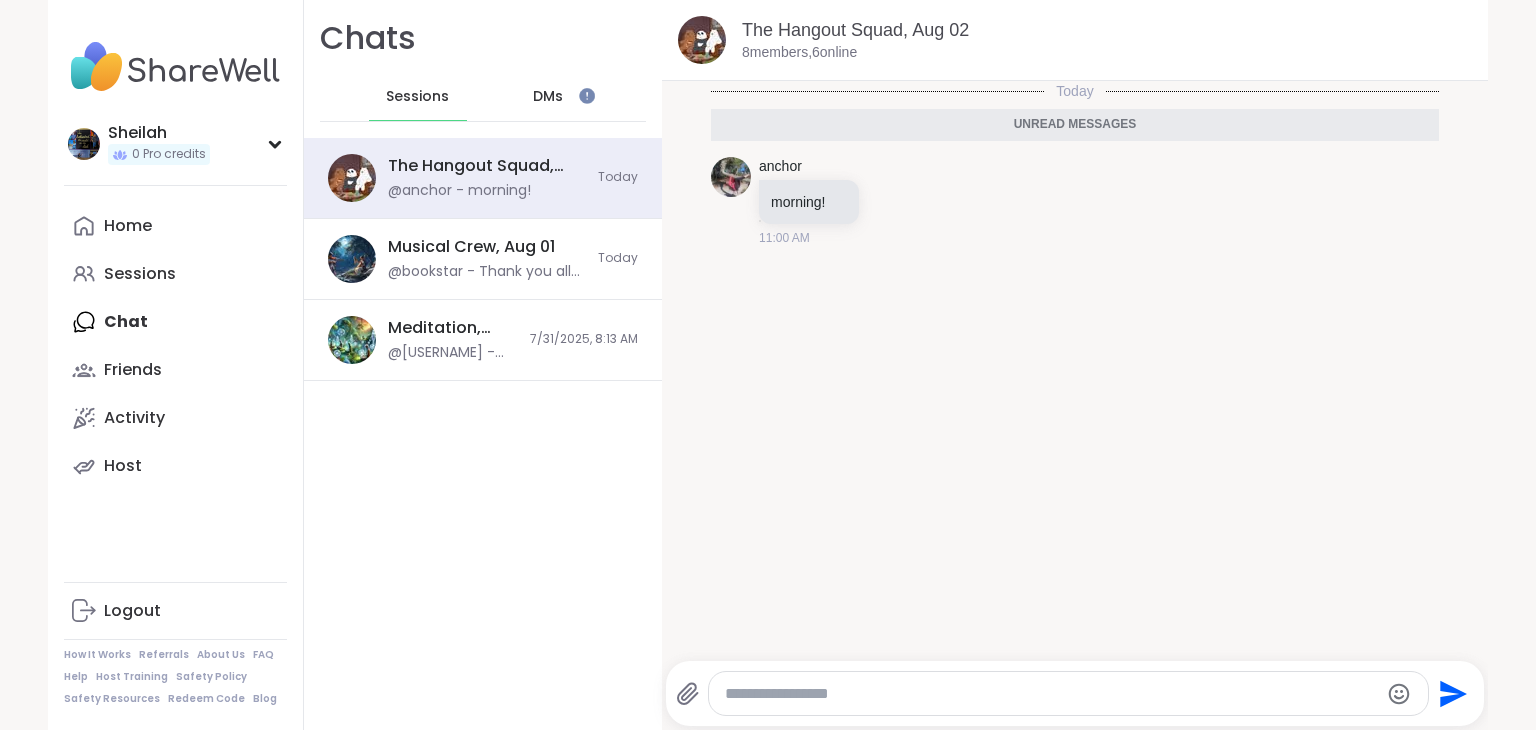 click on "Sessions" at bounding box center (417, 97) 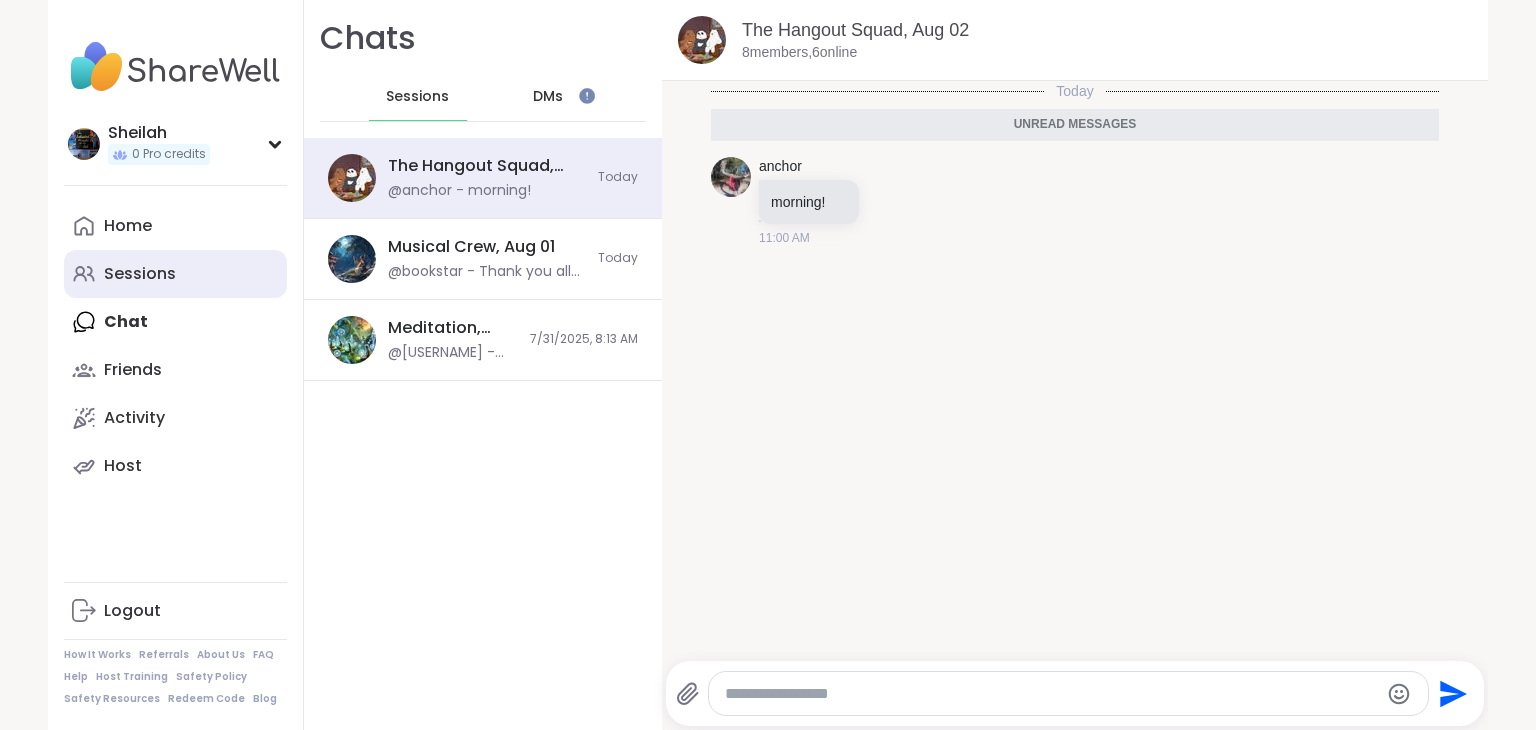 click on "Sessions" at bounding box center [140, 274] 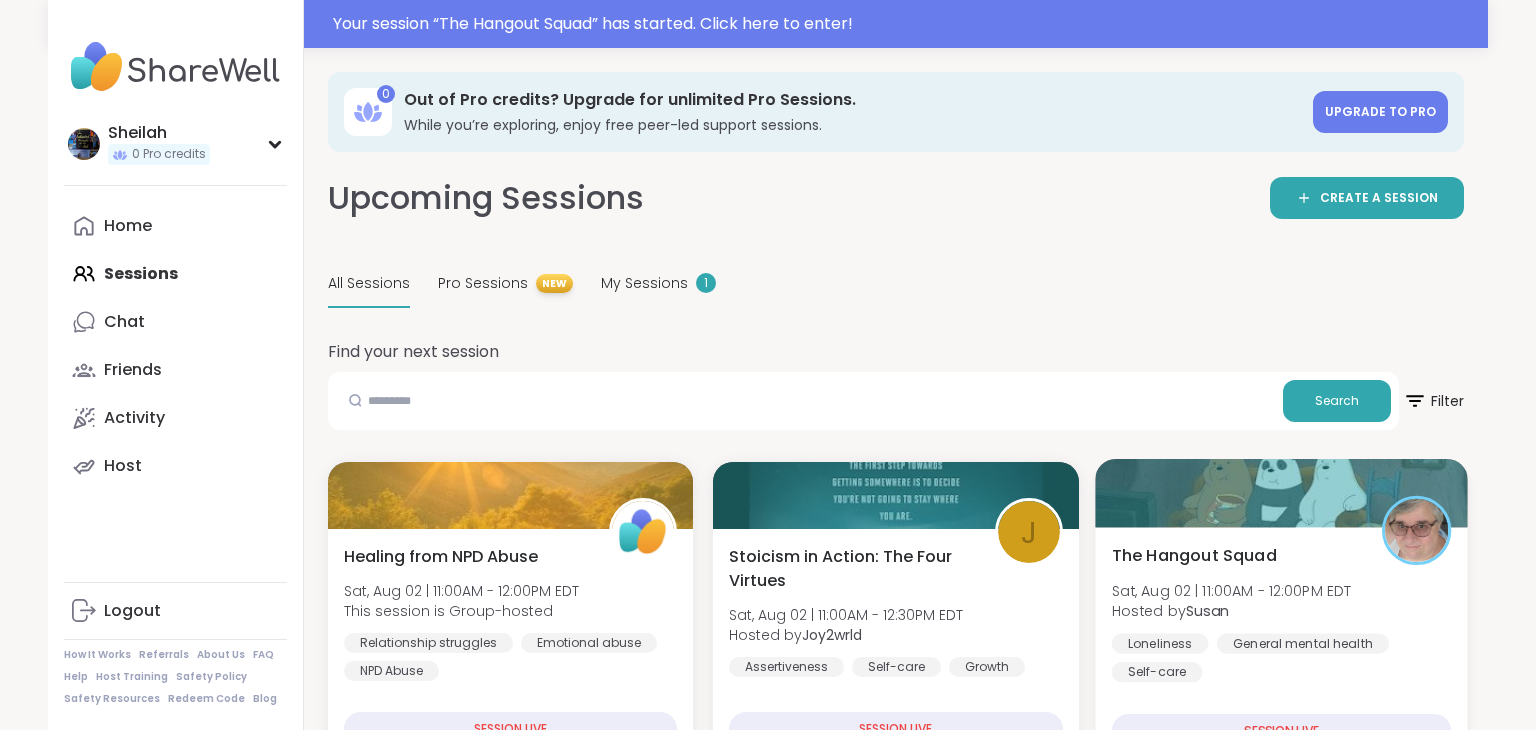 click at bounding box center [1281, 493] 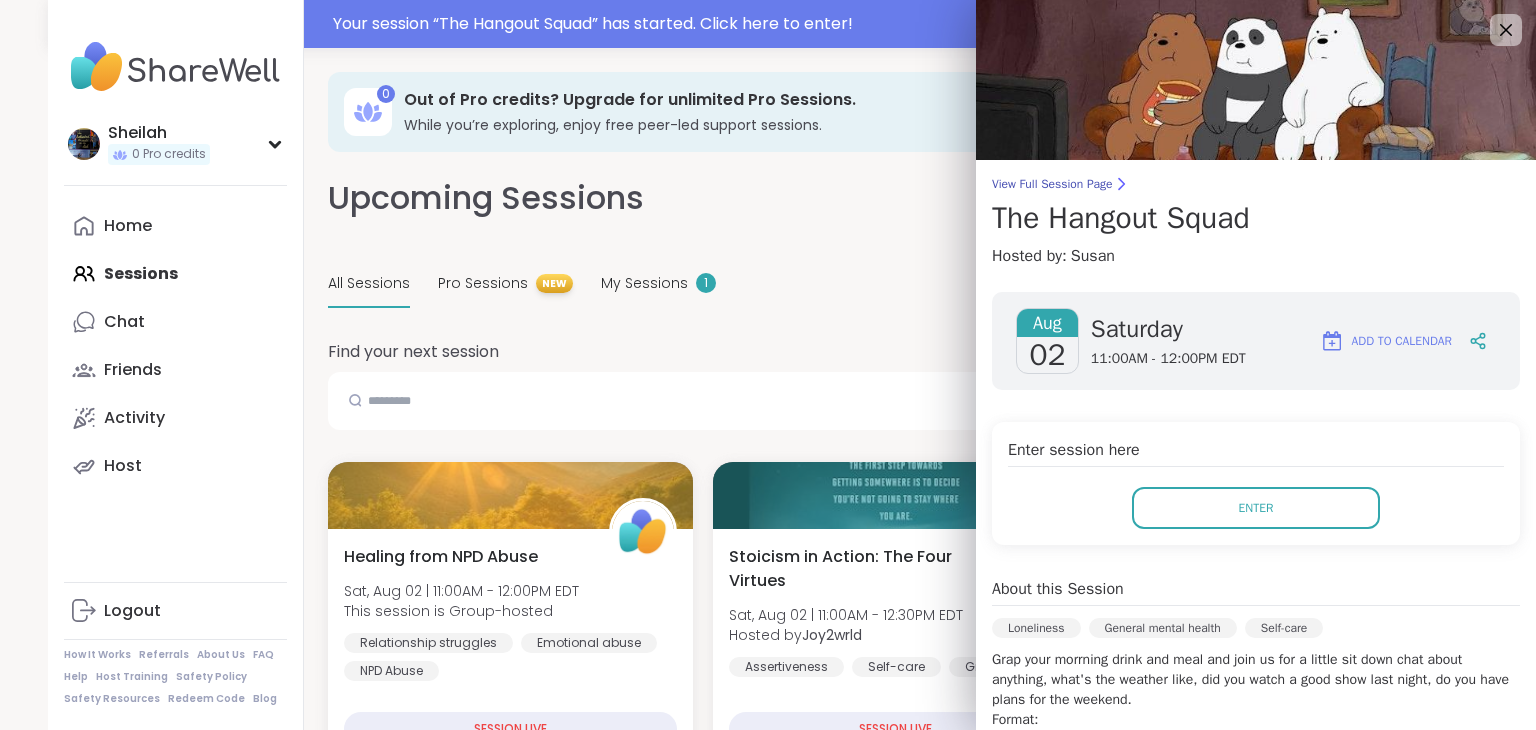 click on "Enter" at bounding box center (1256, 508) 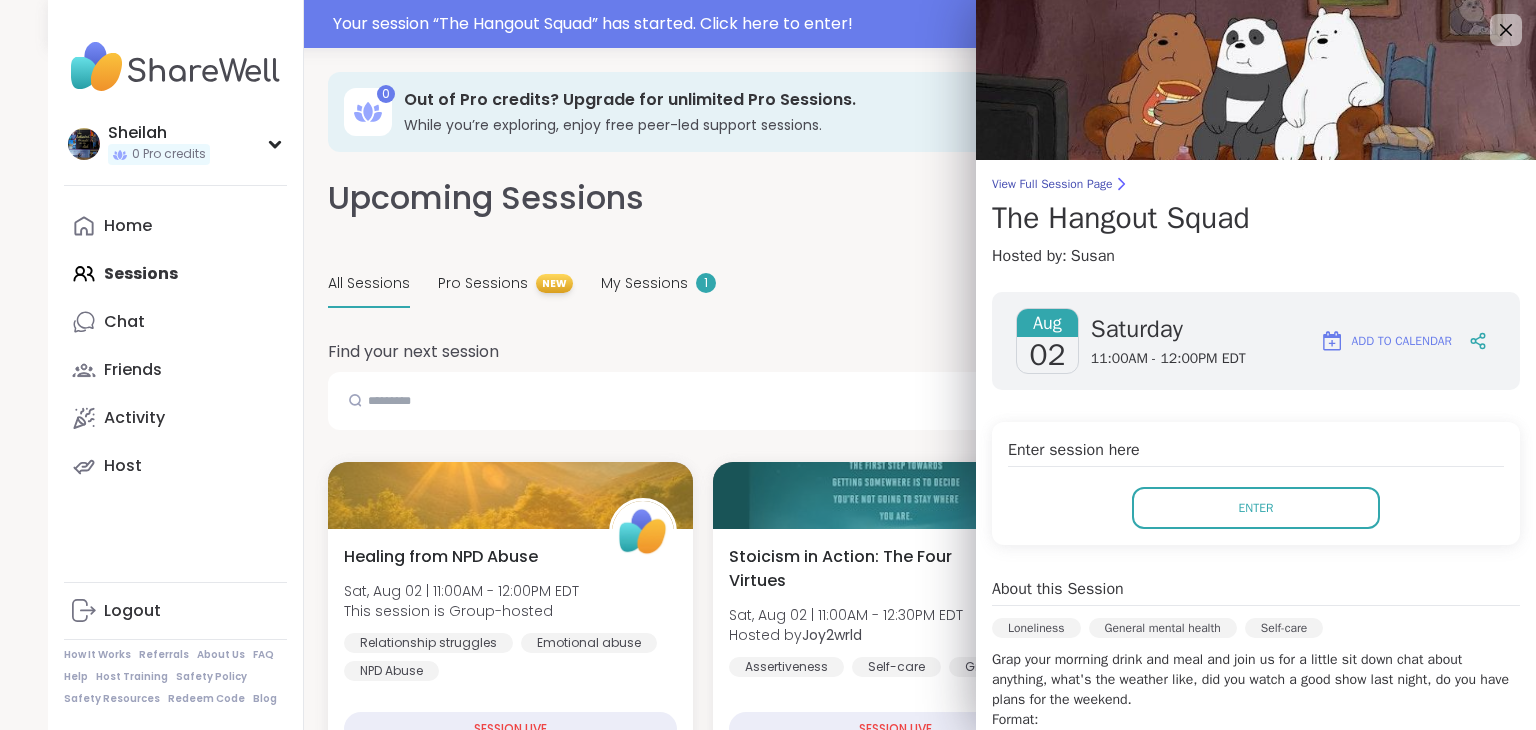 click on "Enter" at bounding box center (1256, 508) 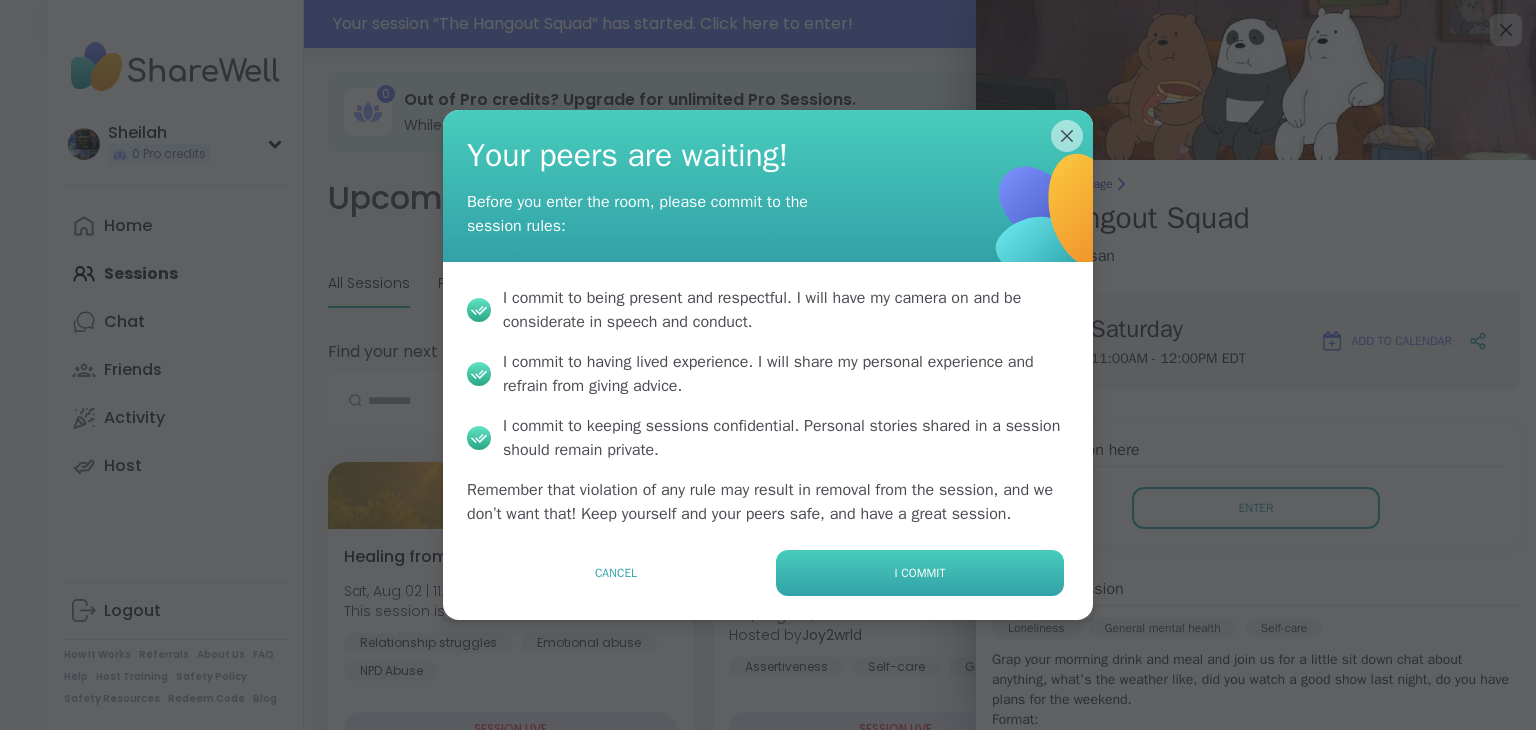 click on "I commit" at bounding box center [920, 573] 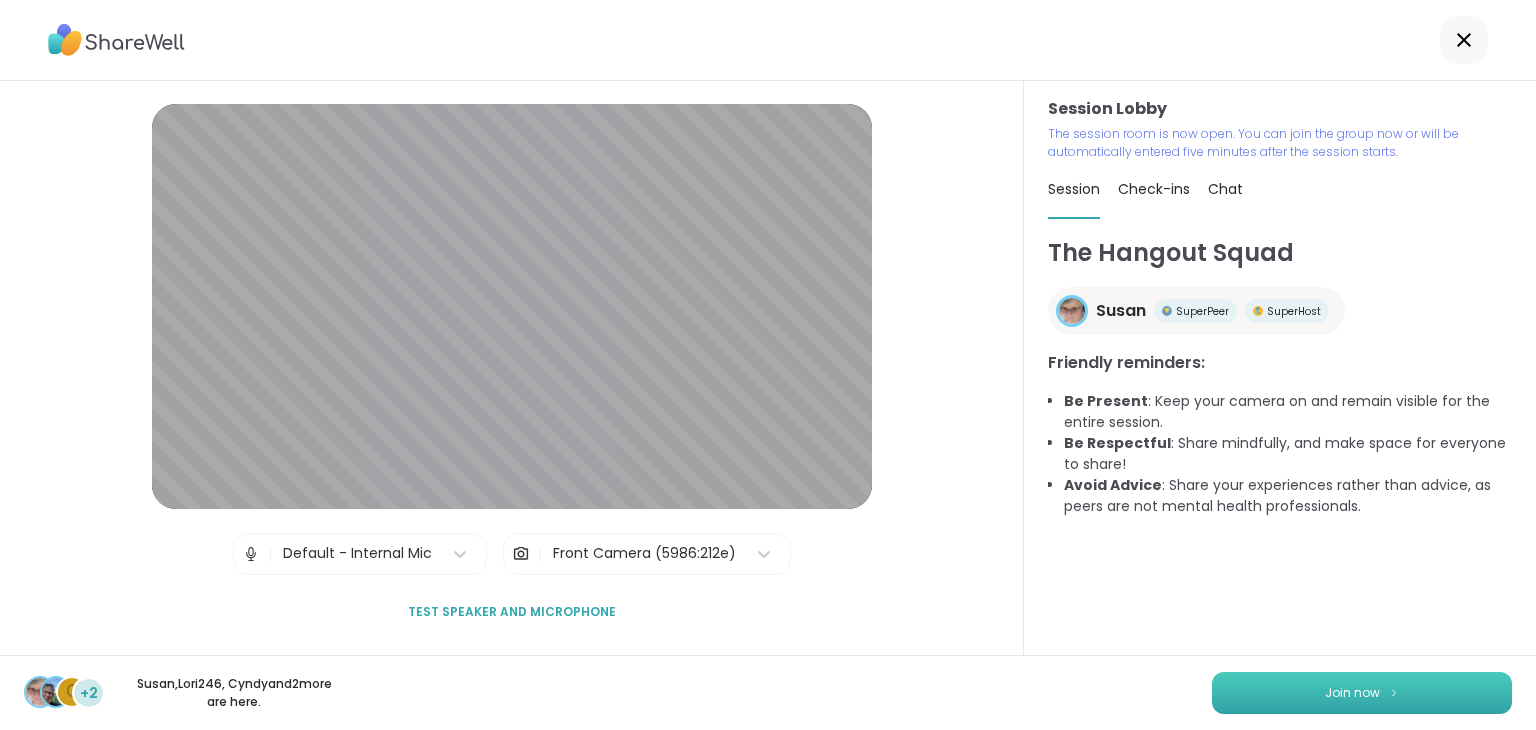 click on "Join now" at bounding box center [1352, 693] 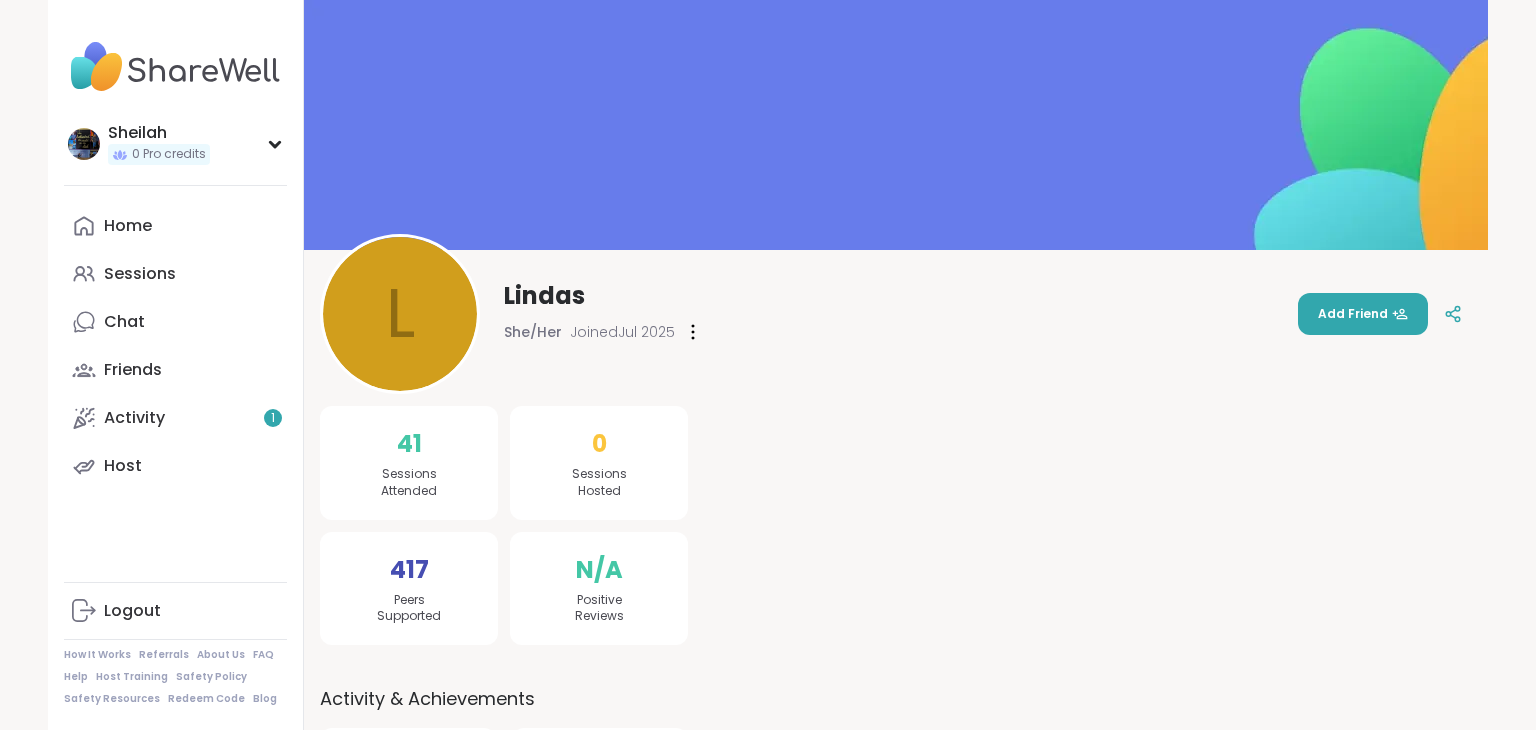 scroll, scrollTop: 0, scrollLeft: 0, axis: both 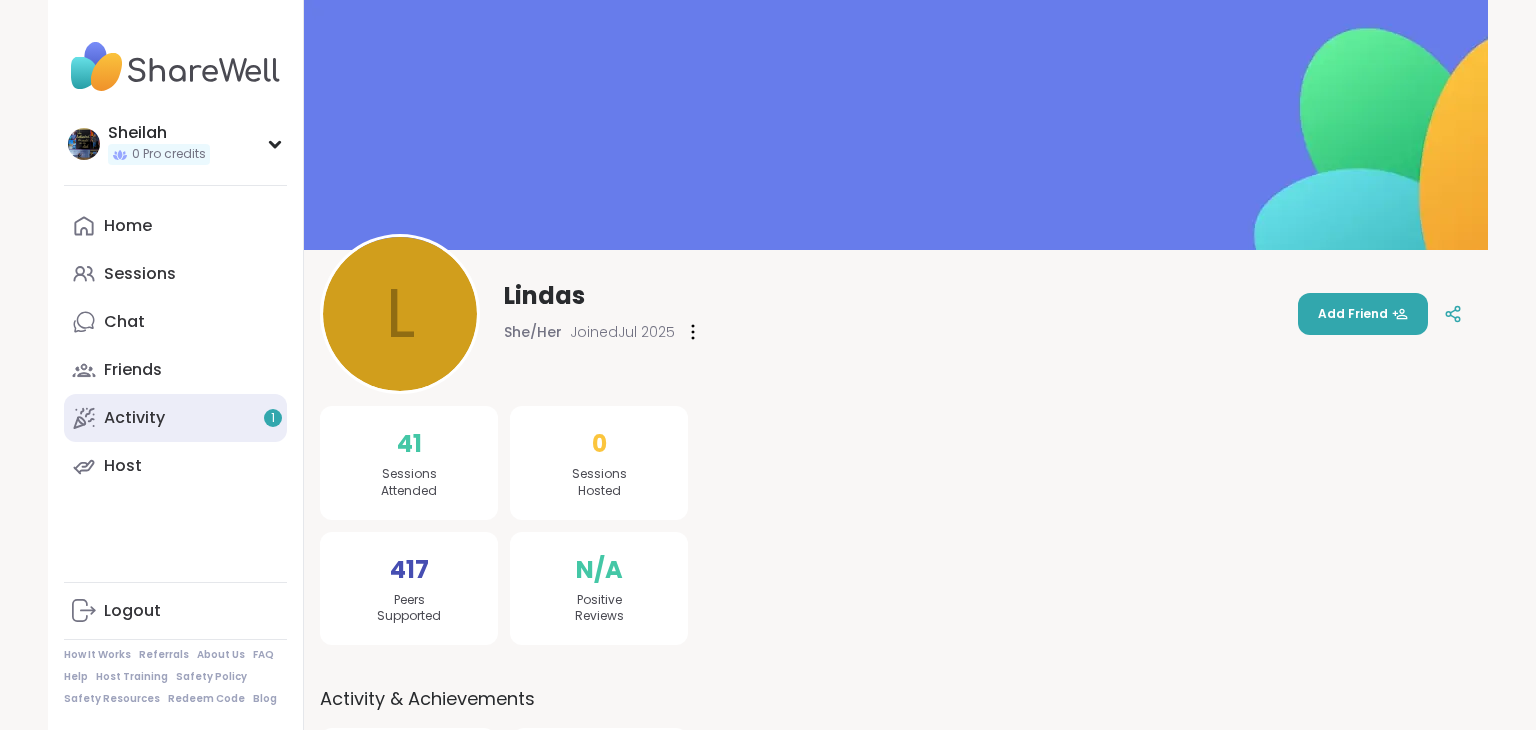 click on "Activity 1" at bounding box center (134, 418) 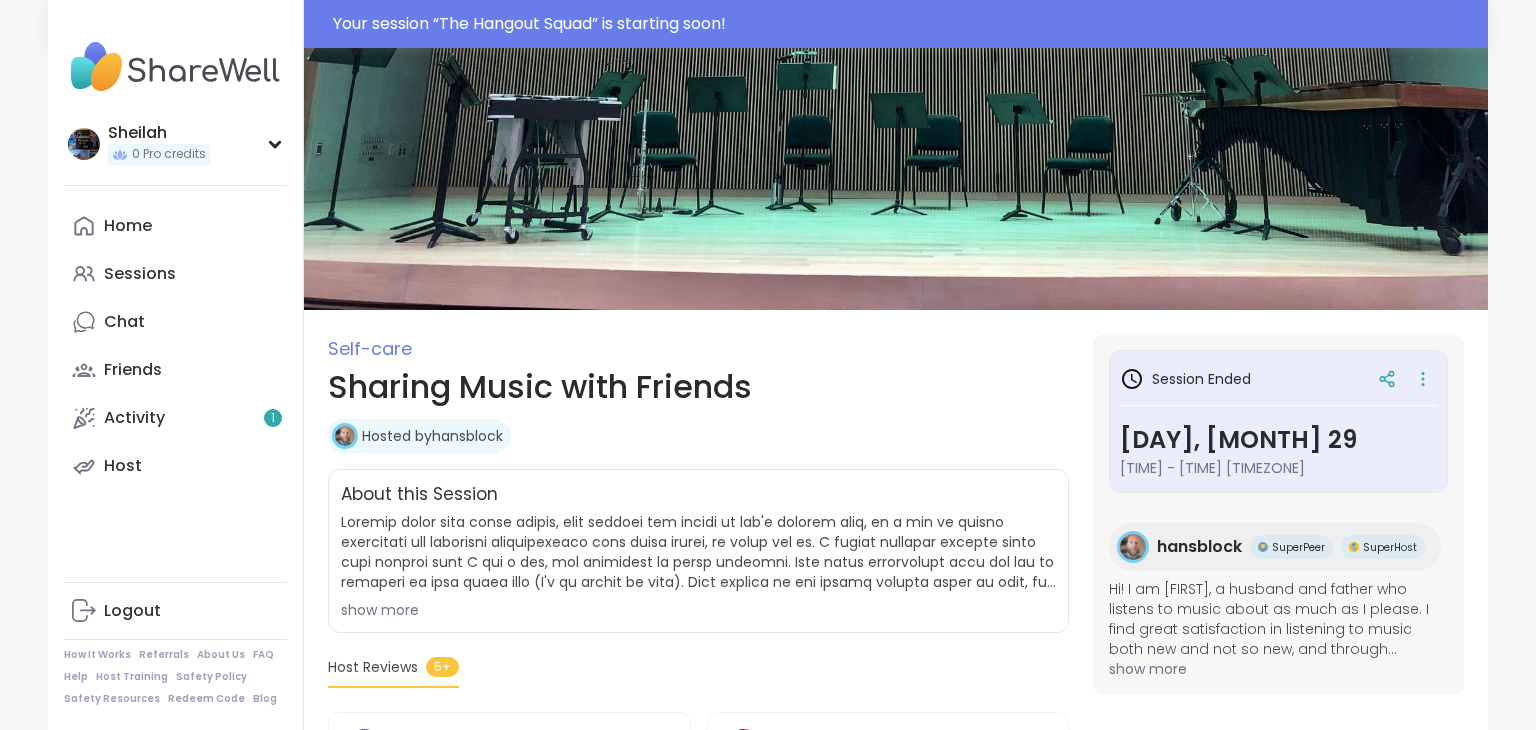 scroll, scrollTop: 511, scrollLeft: 0, axis: vertical 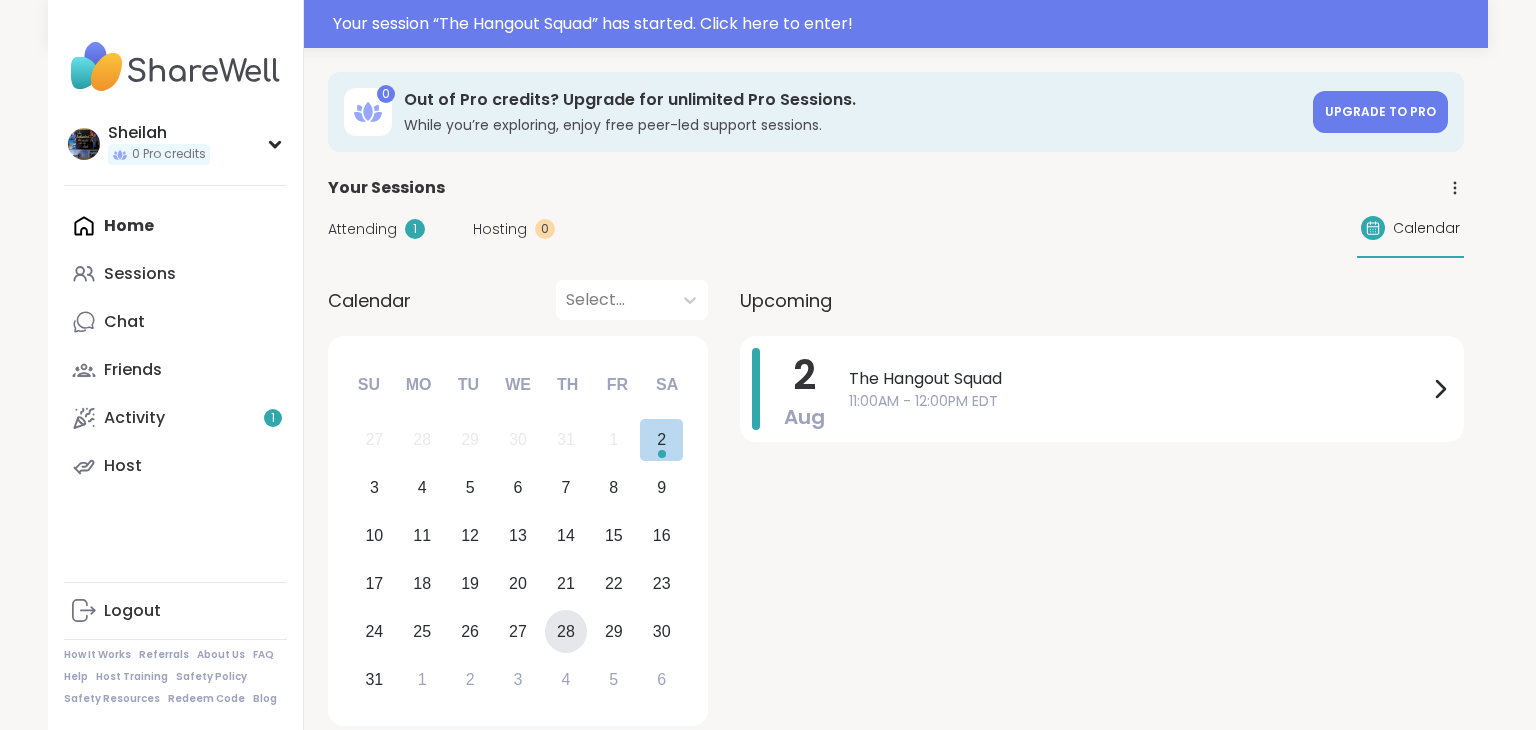 click on "28" at bounding box center (566, 631) 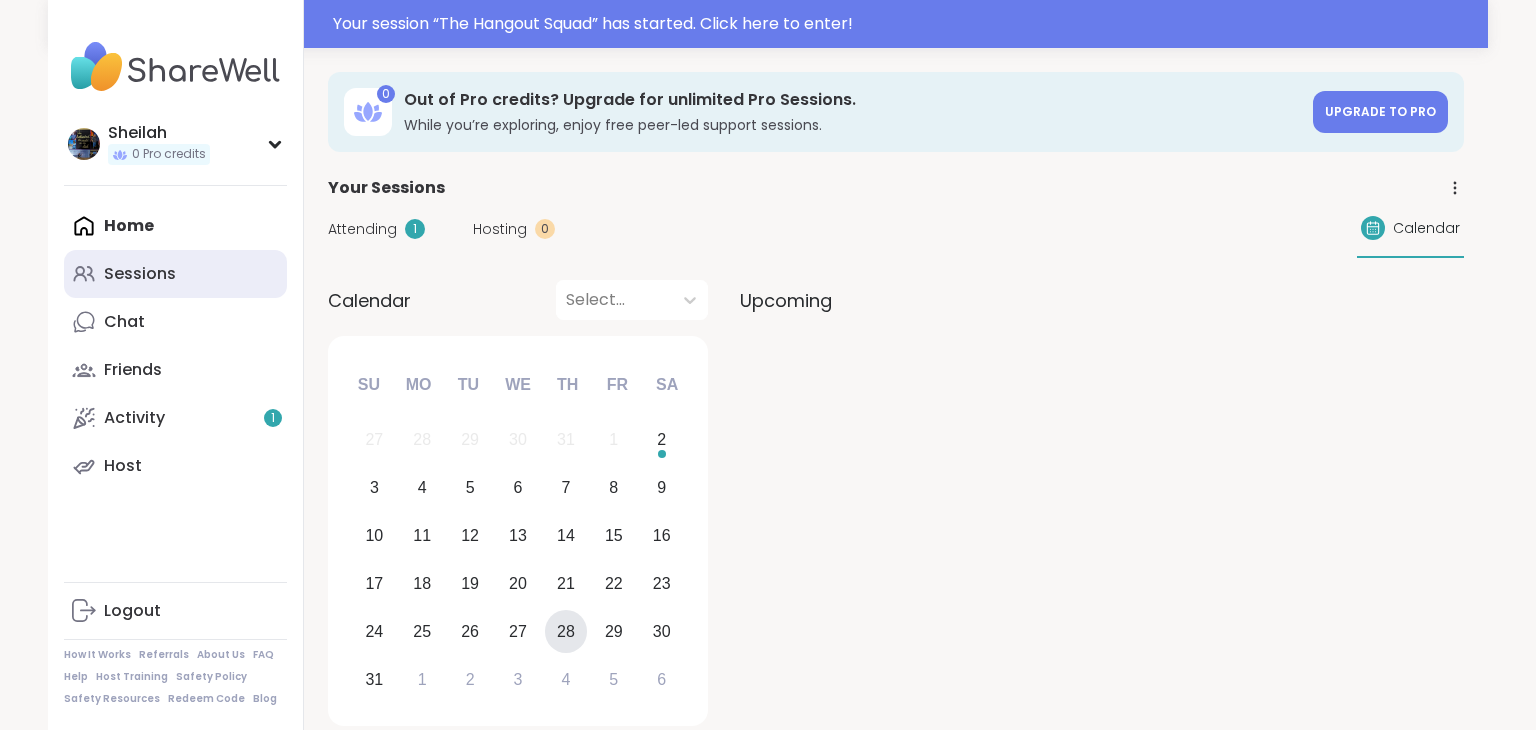 click on "Sessions" at bounding box center (140, 274) 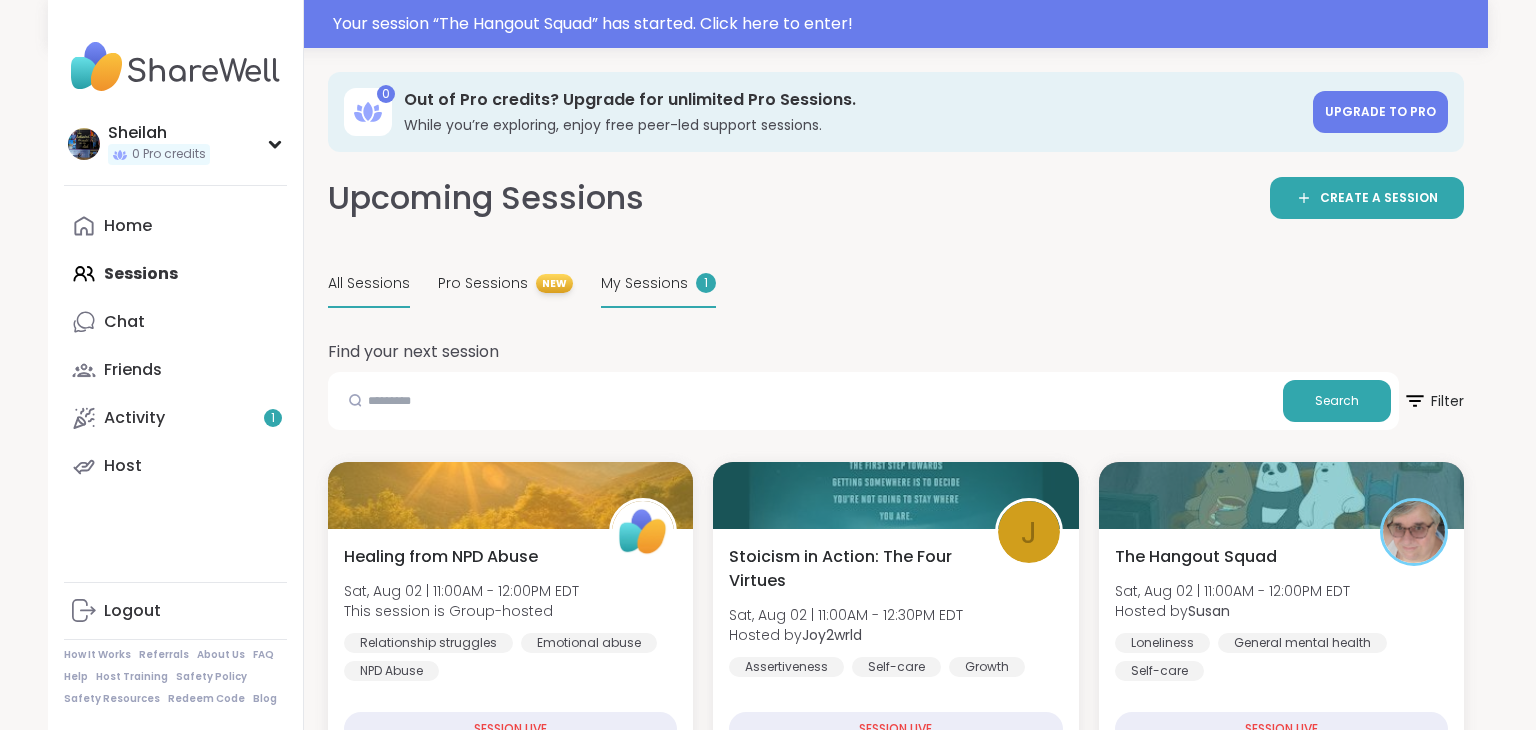 click on "My Sessions" at bounding box center (644, 283) 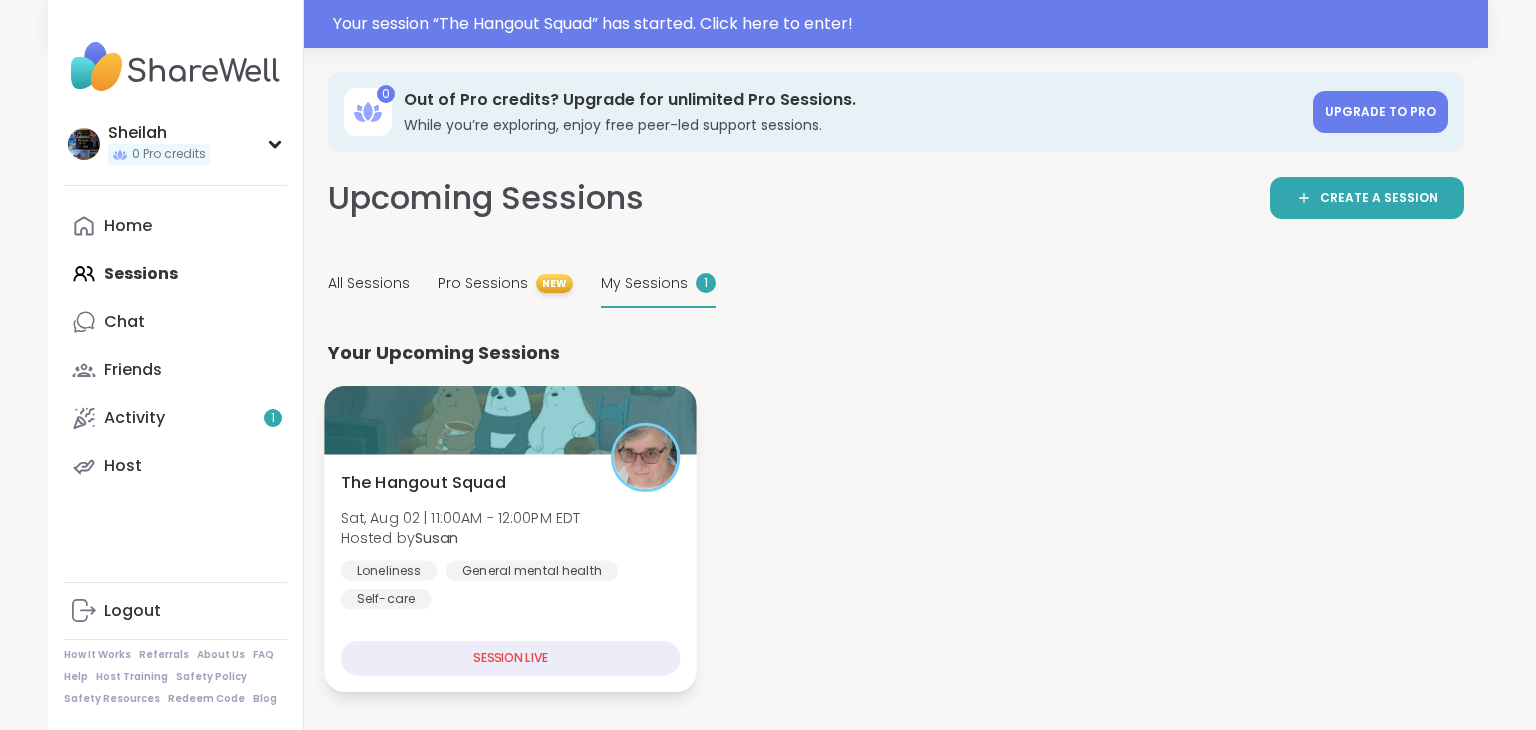 click at bounding box center (510, 420) 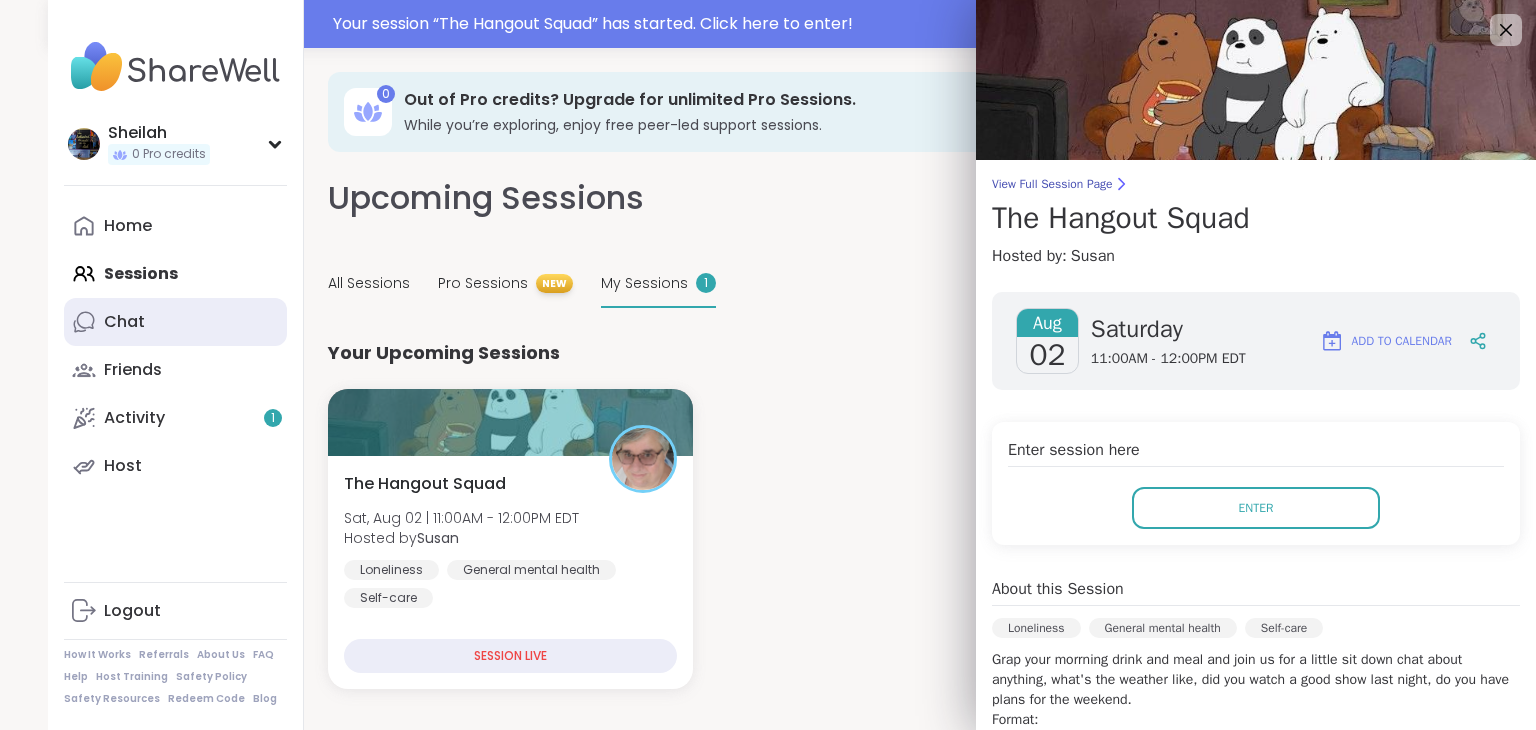 click on "Chat" at bounding box center (124, 322) 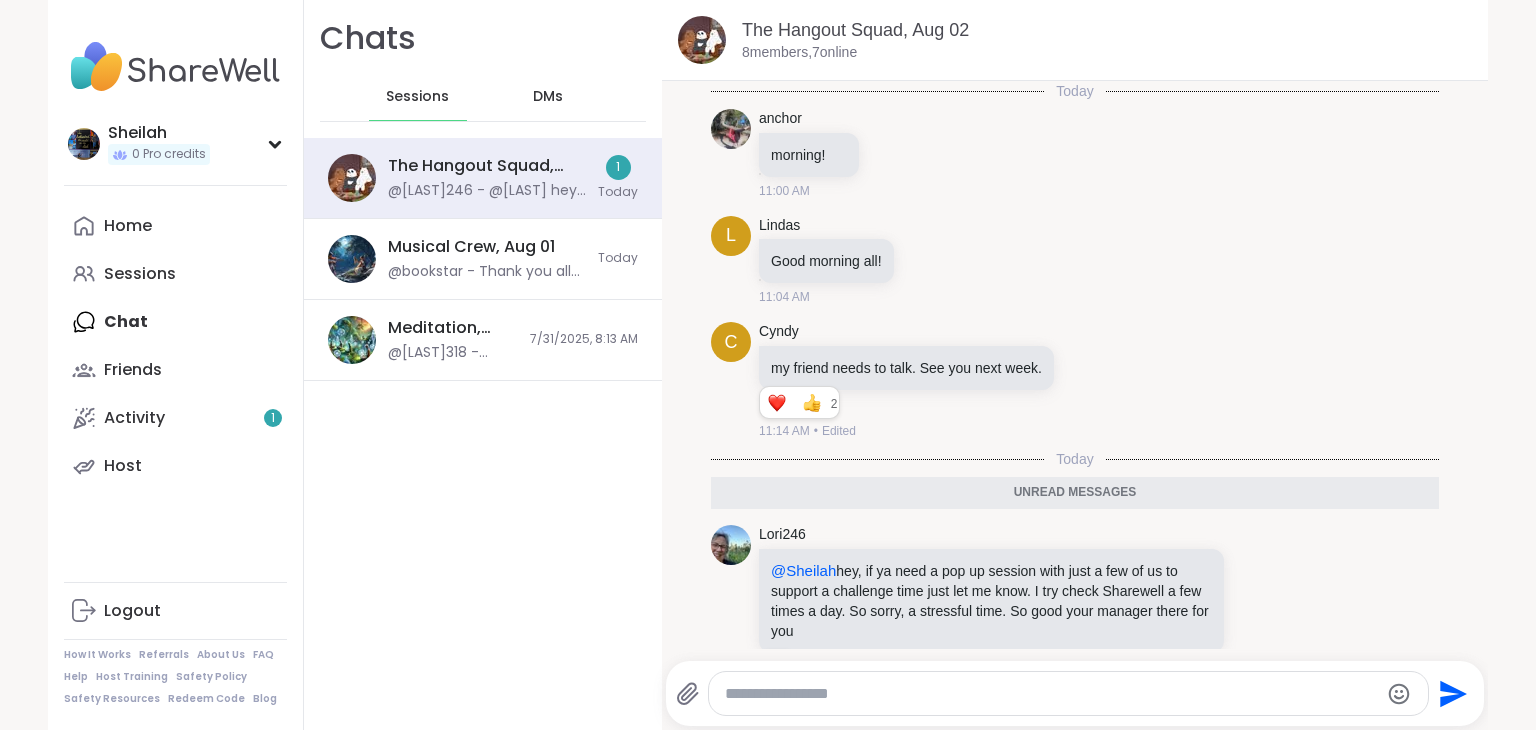 scroll, scrollTop: 61, scrollLeft: 0, axis: vertical 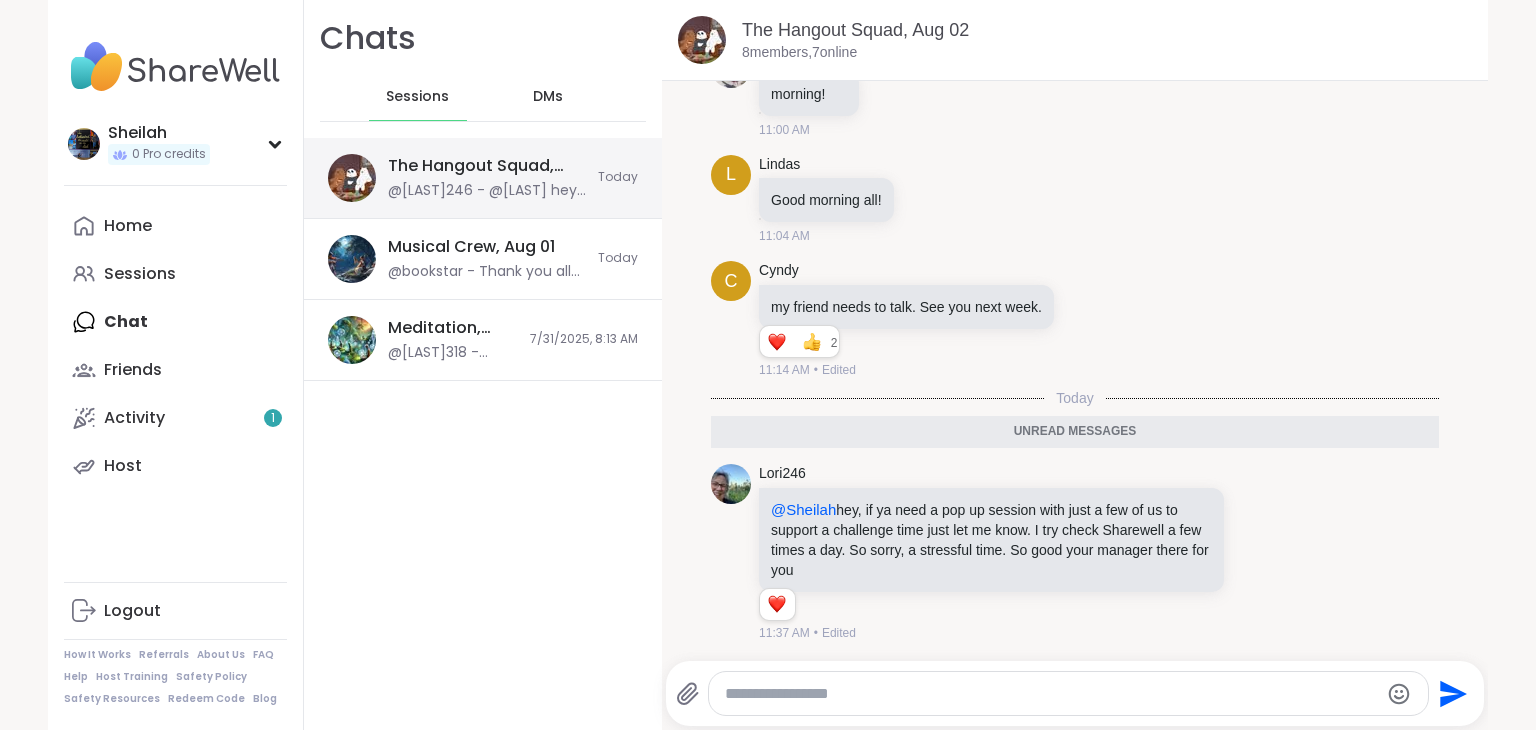 click on "The Hangout Squad, Aug 02" at bounding box center (487, 166) 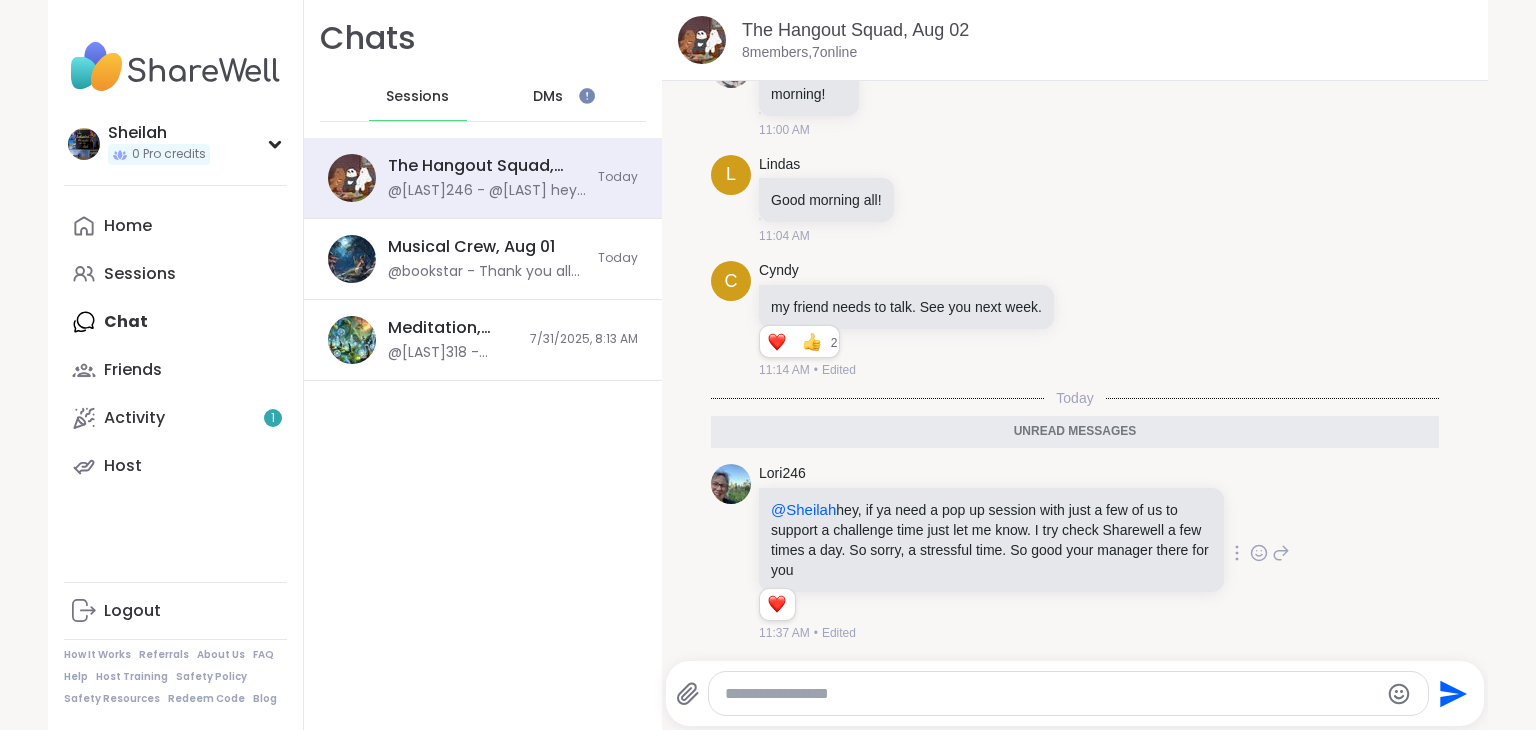 click 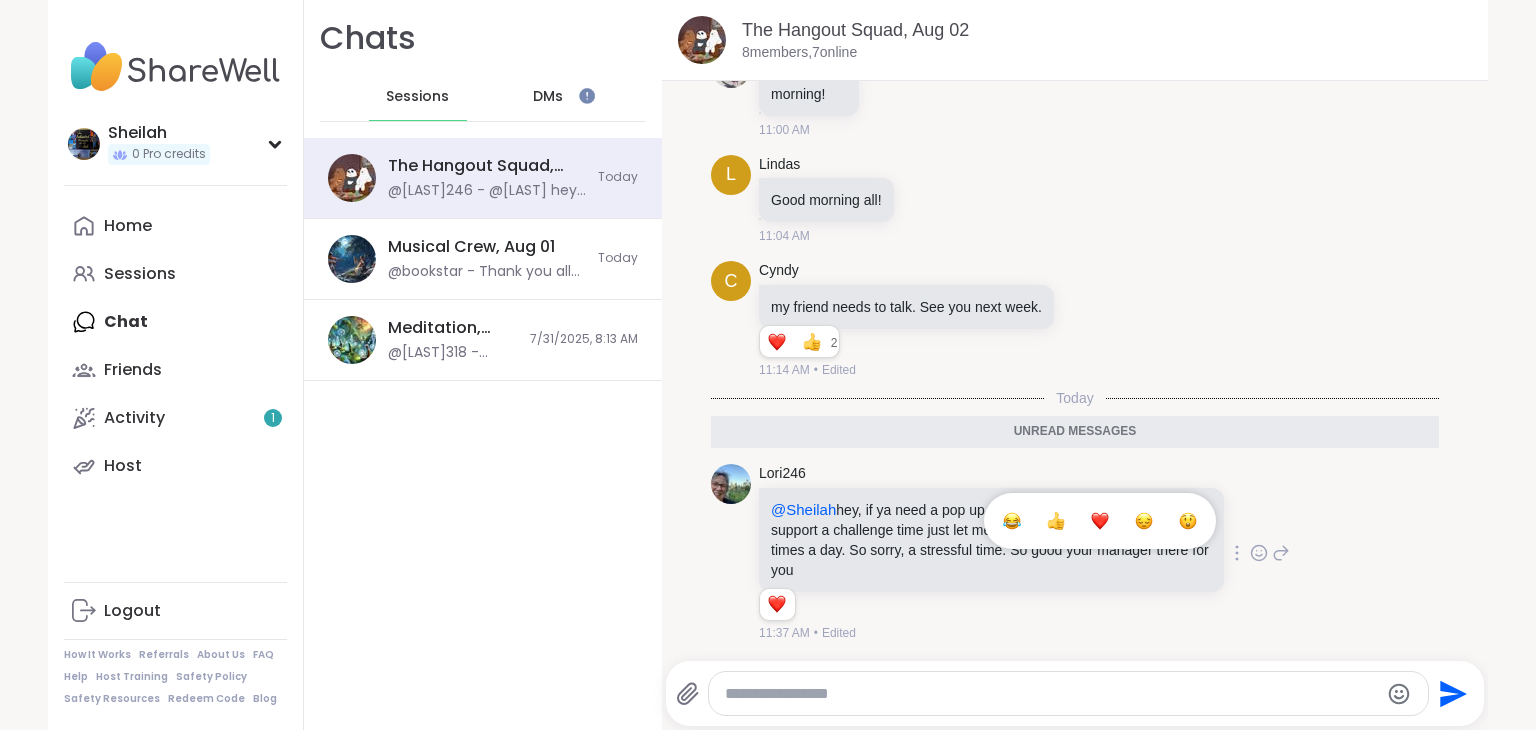click at bounding box center (1100, 521) 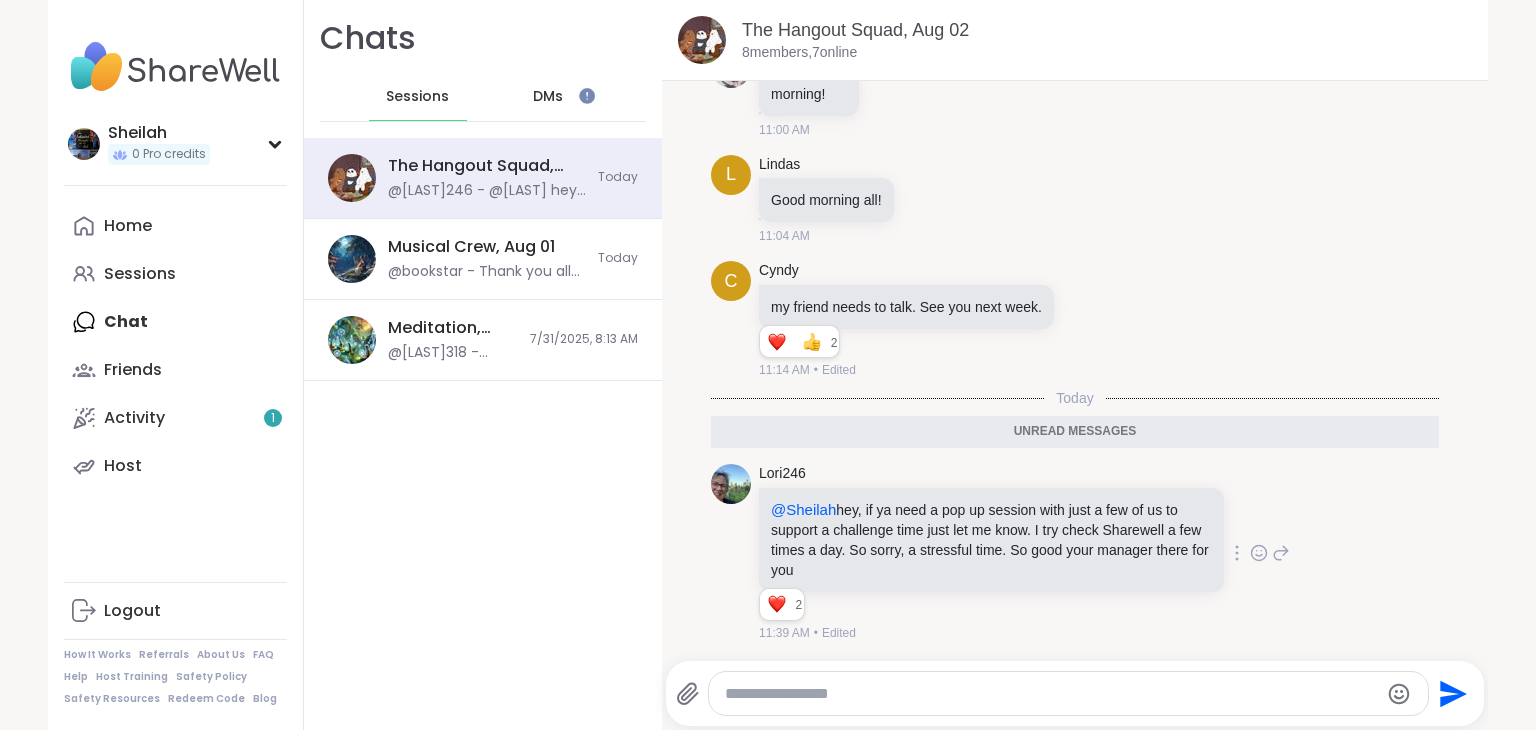 click at bounding box center [1051, 694] 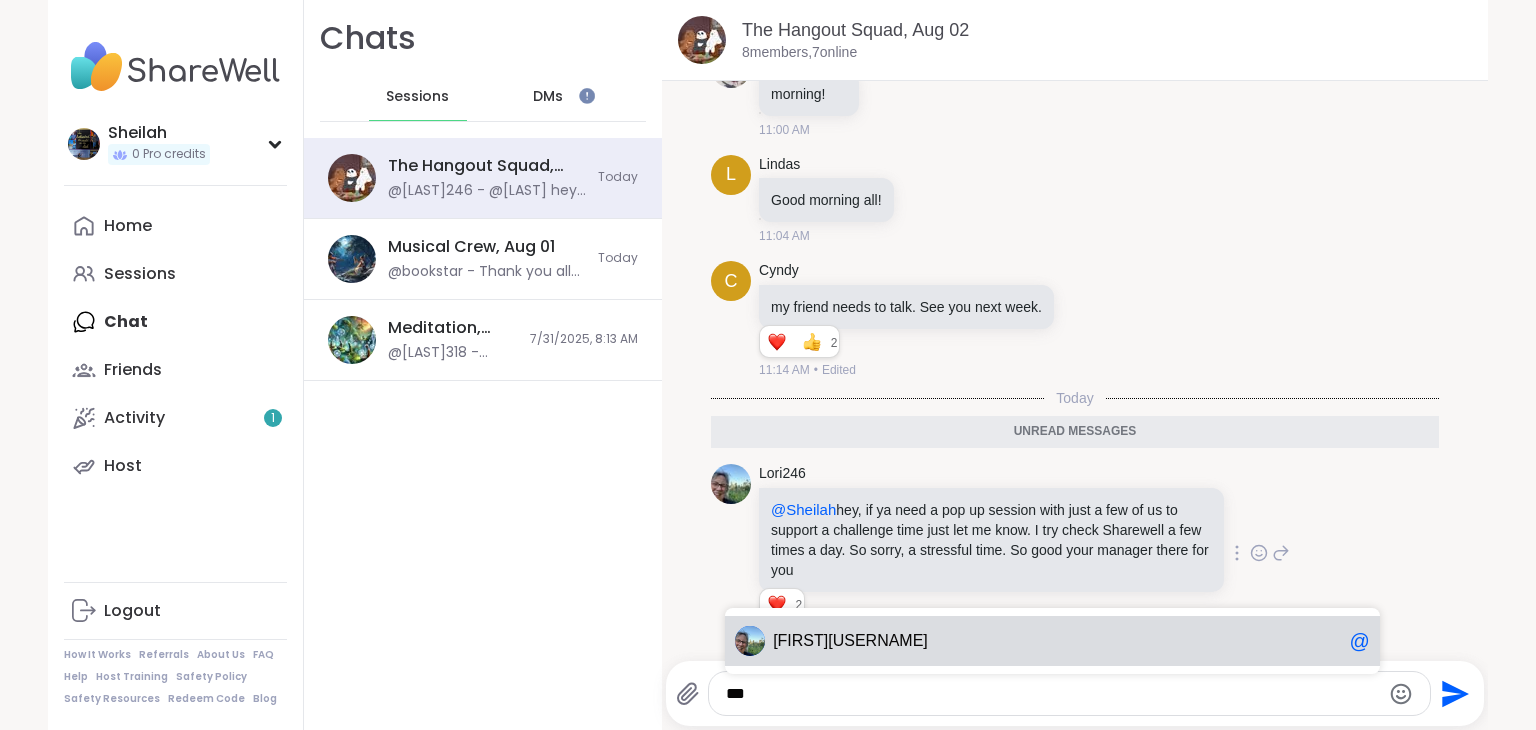 click on "[FIRST]" at bounding box center [1057, 641] 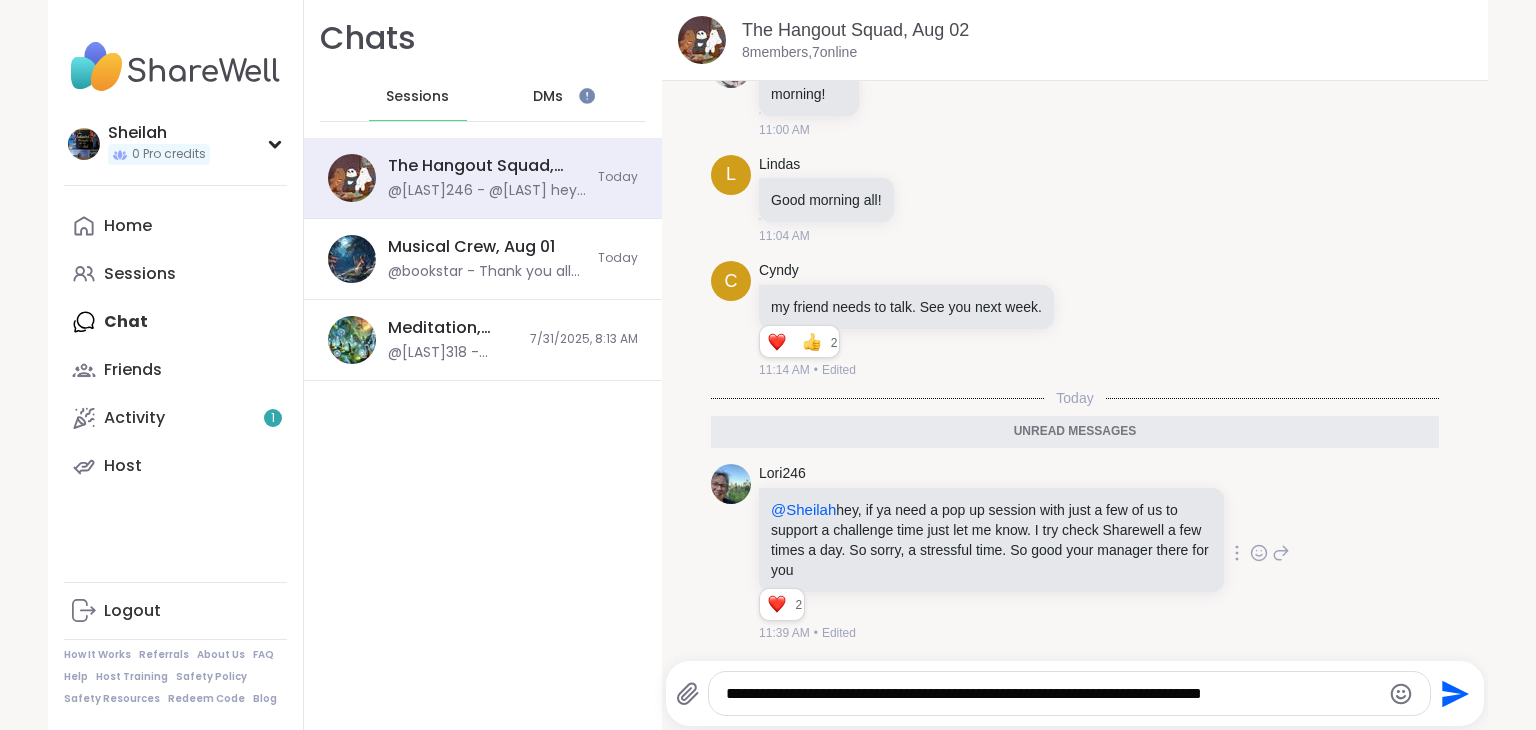 click 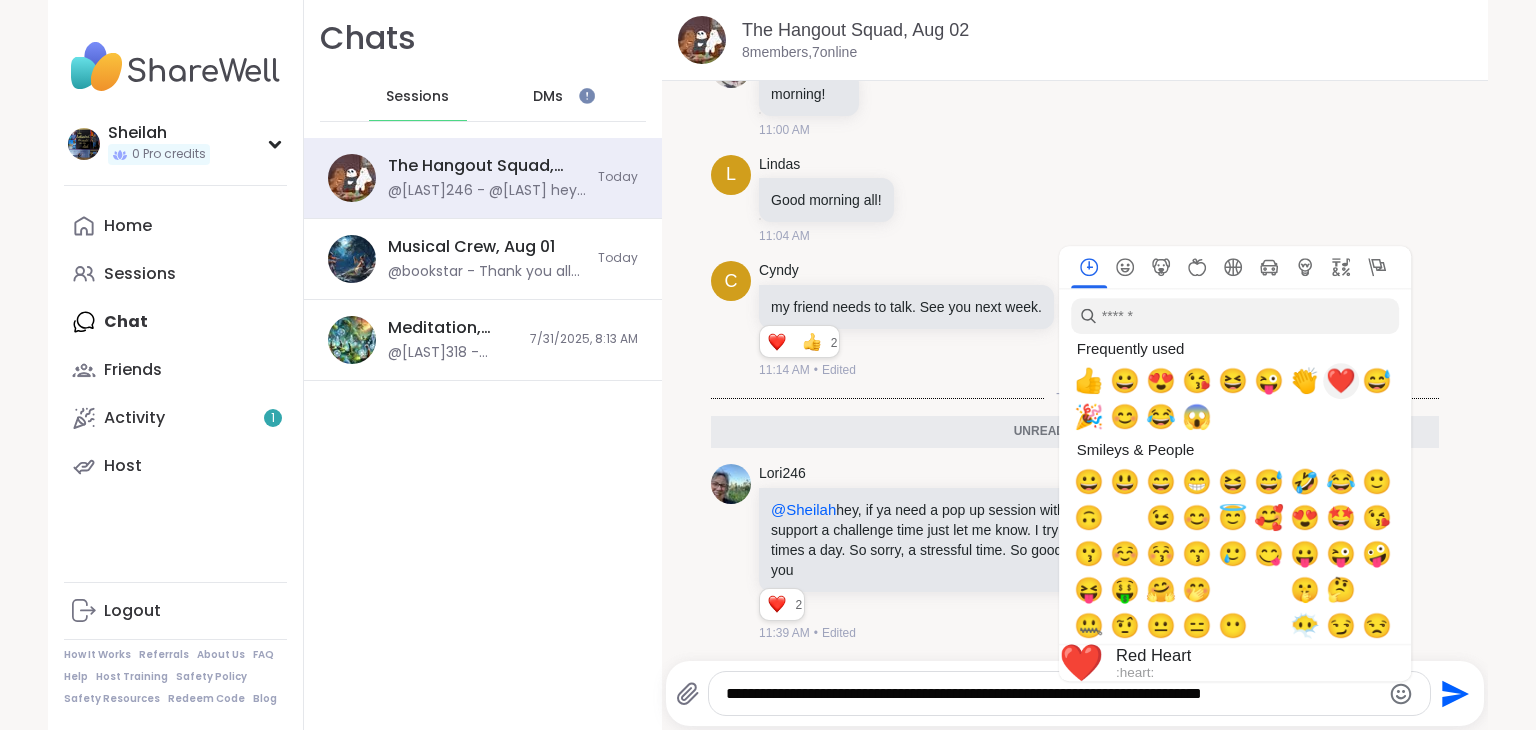 click on "❤️" at bounding box center [1341, 381] 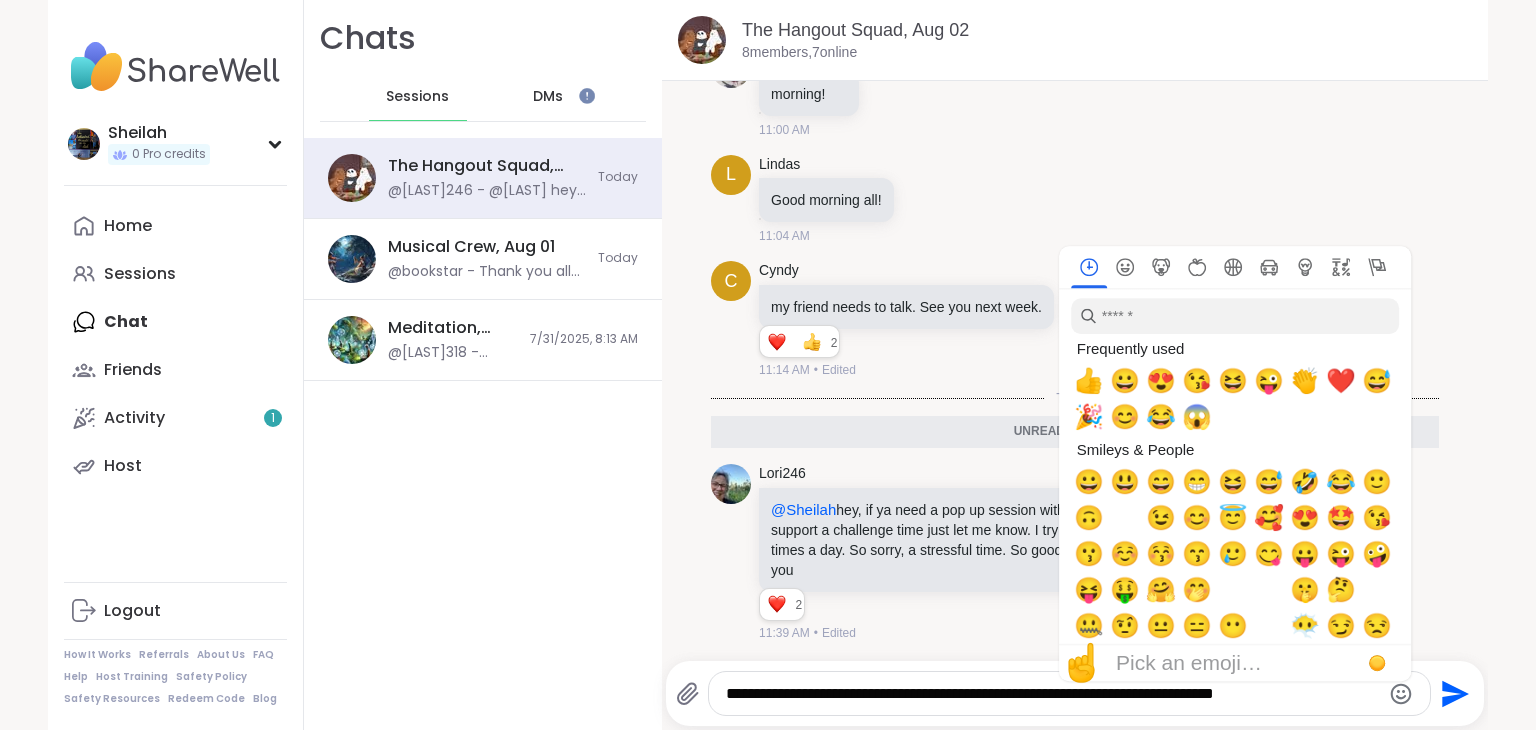 click 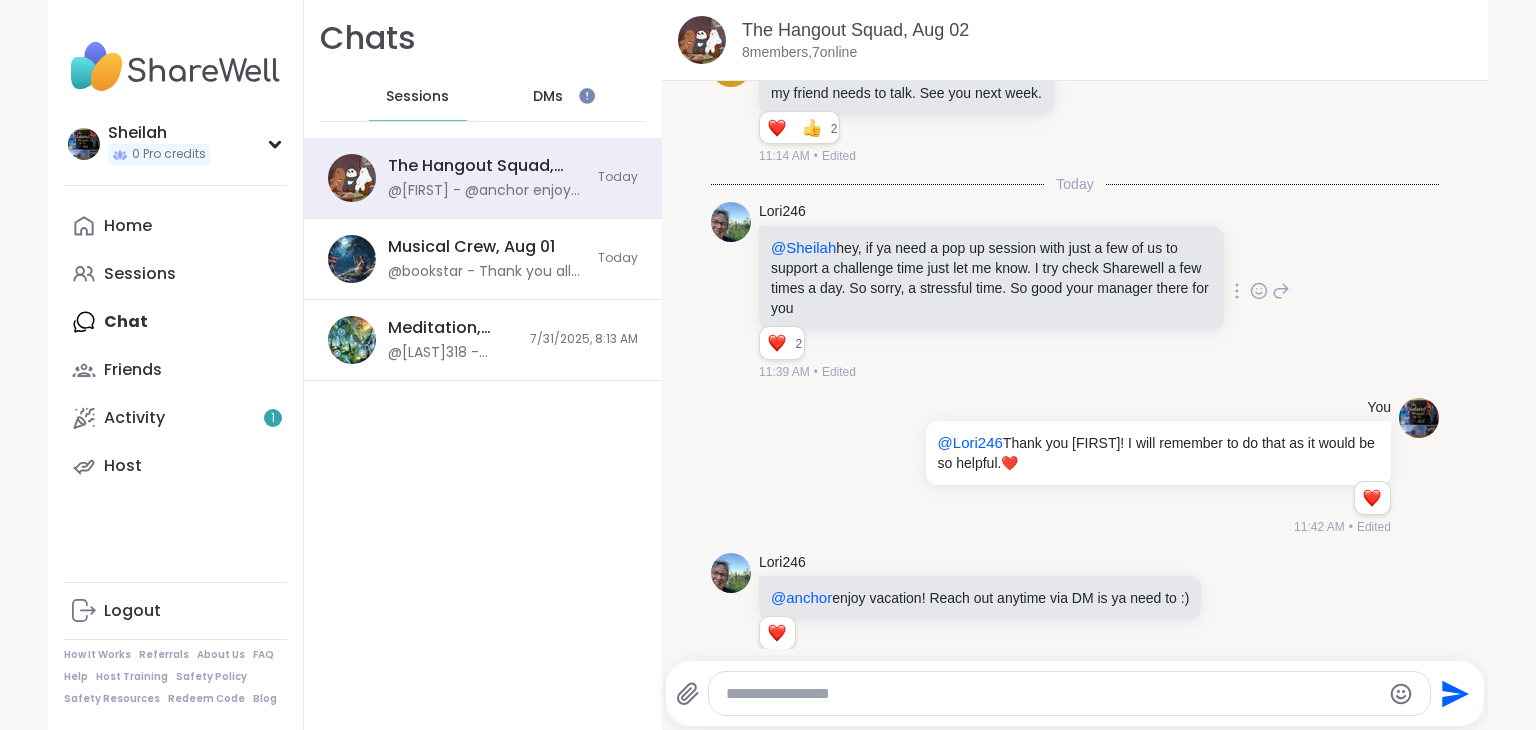 scroll, scrollTop: 608, scrollLeft: 0, axis: vertical 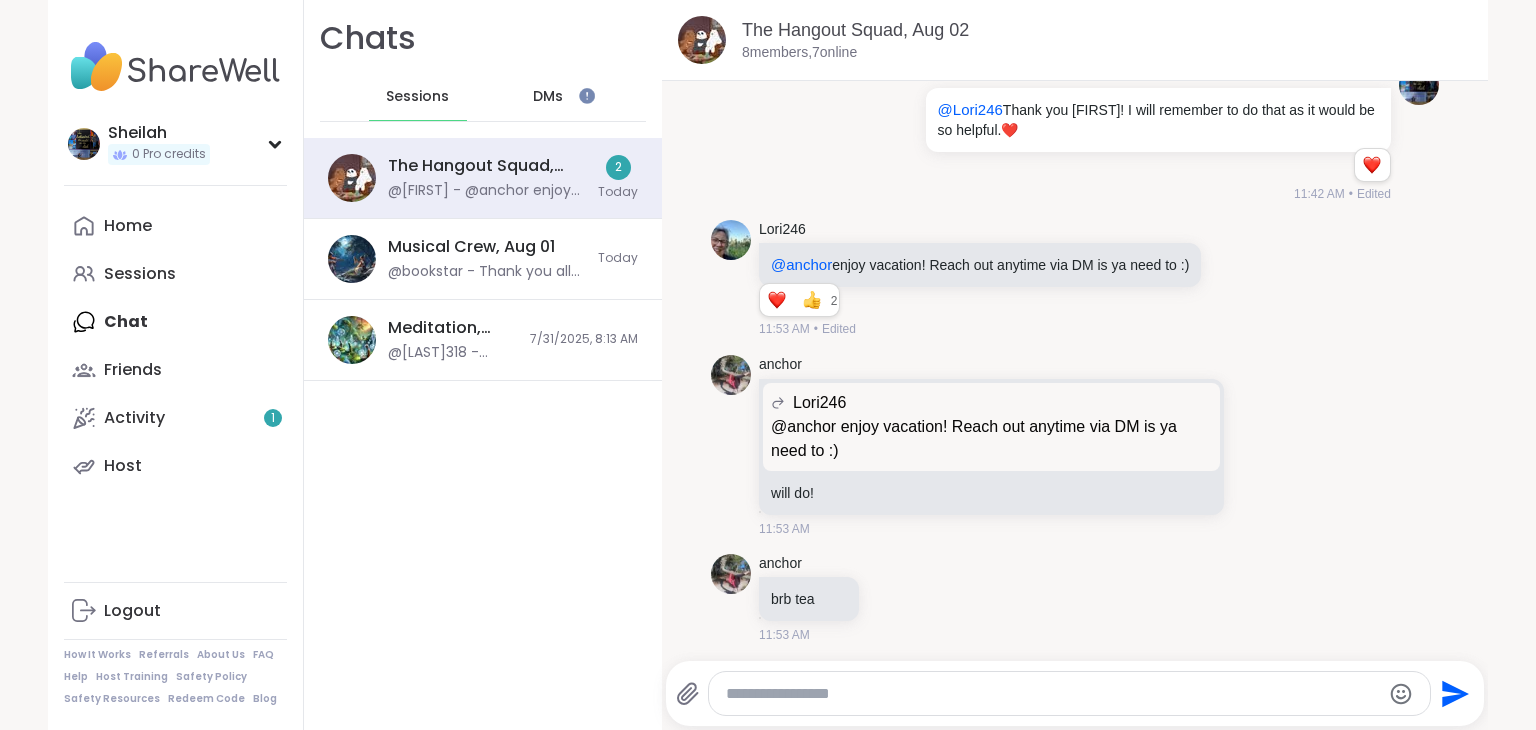 click on "DMs" at bounding box center [548, 97] 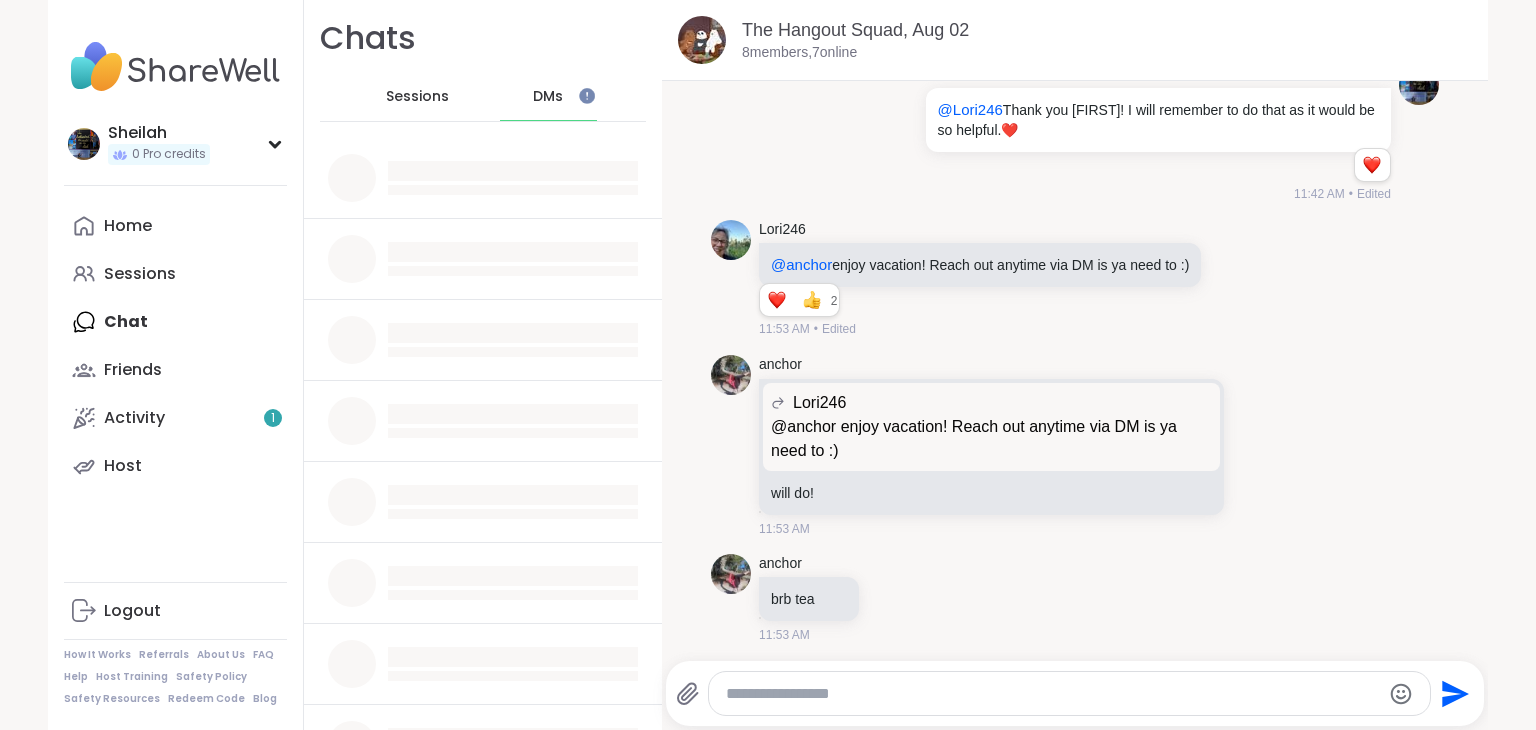 click on "DMs" at bounding box center [548, 97] 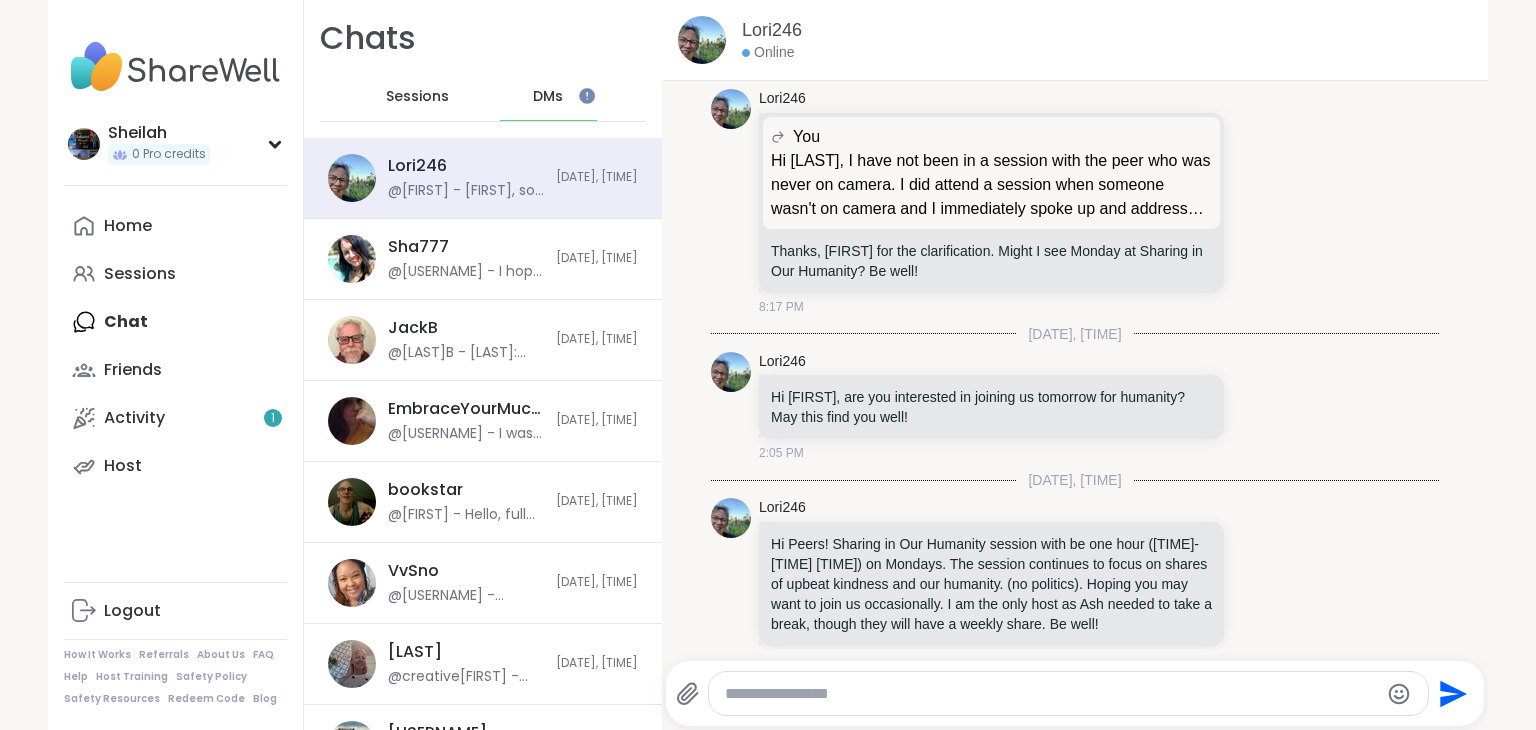 scroll, scrollTop: 7125, scrollLeft: 0, axis: vertical 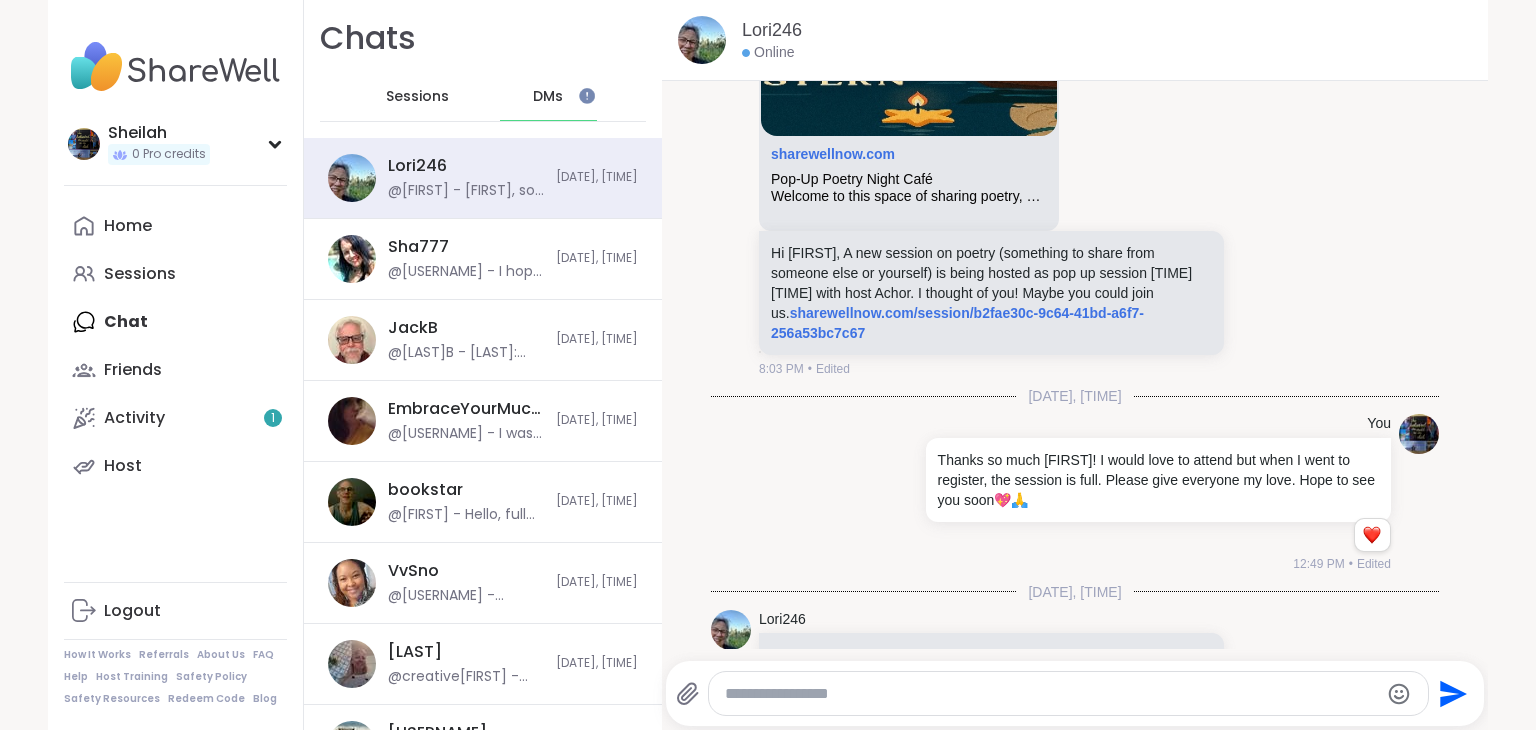 click at bounding box center [1051, 694] 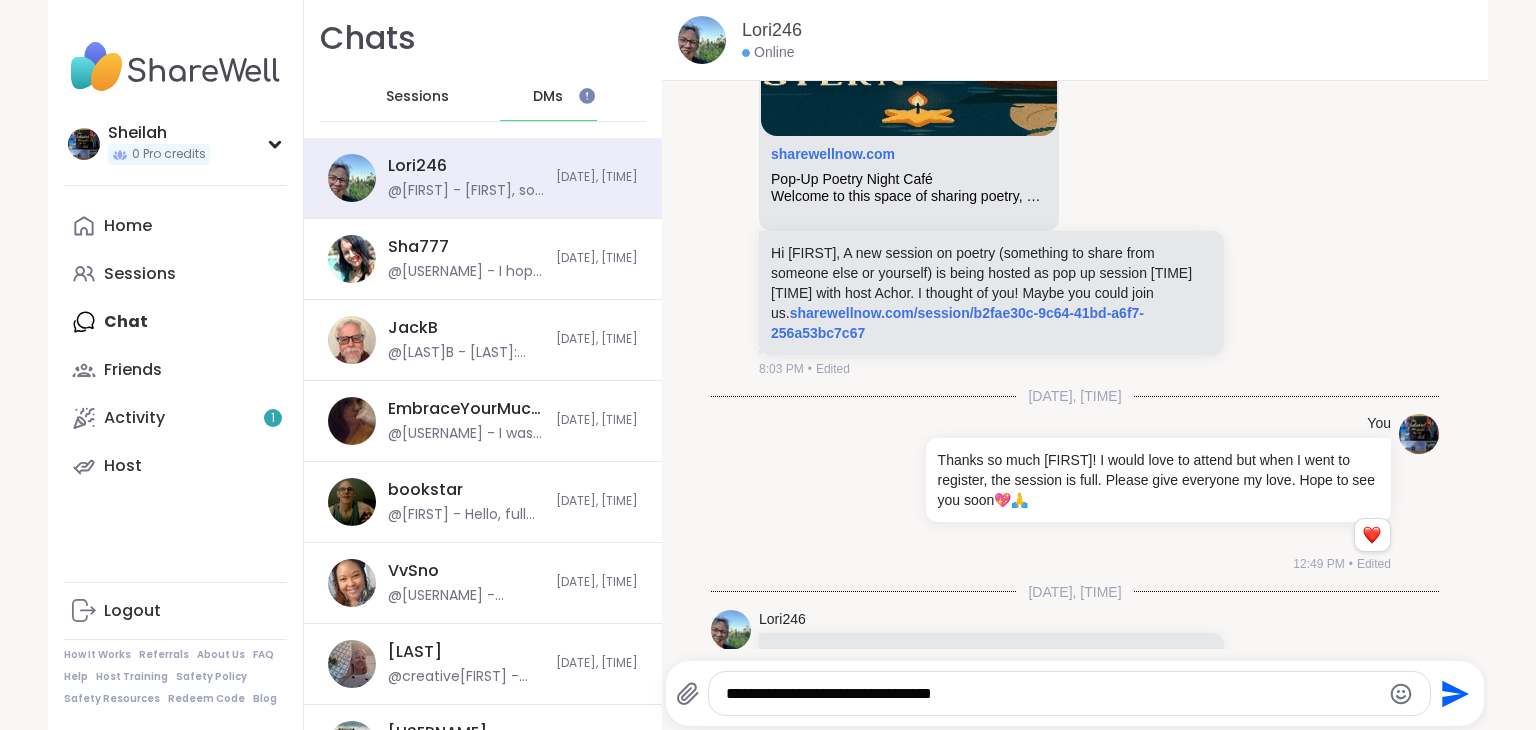 click on "[LAST],  so good to connect!  I too, look forward to seeing you soon!   Be well" at bounding box center (991, 665) 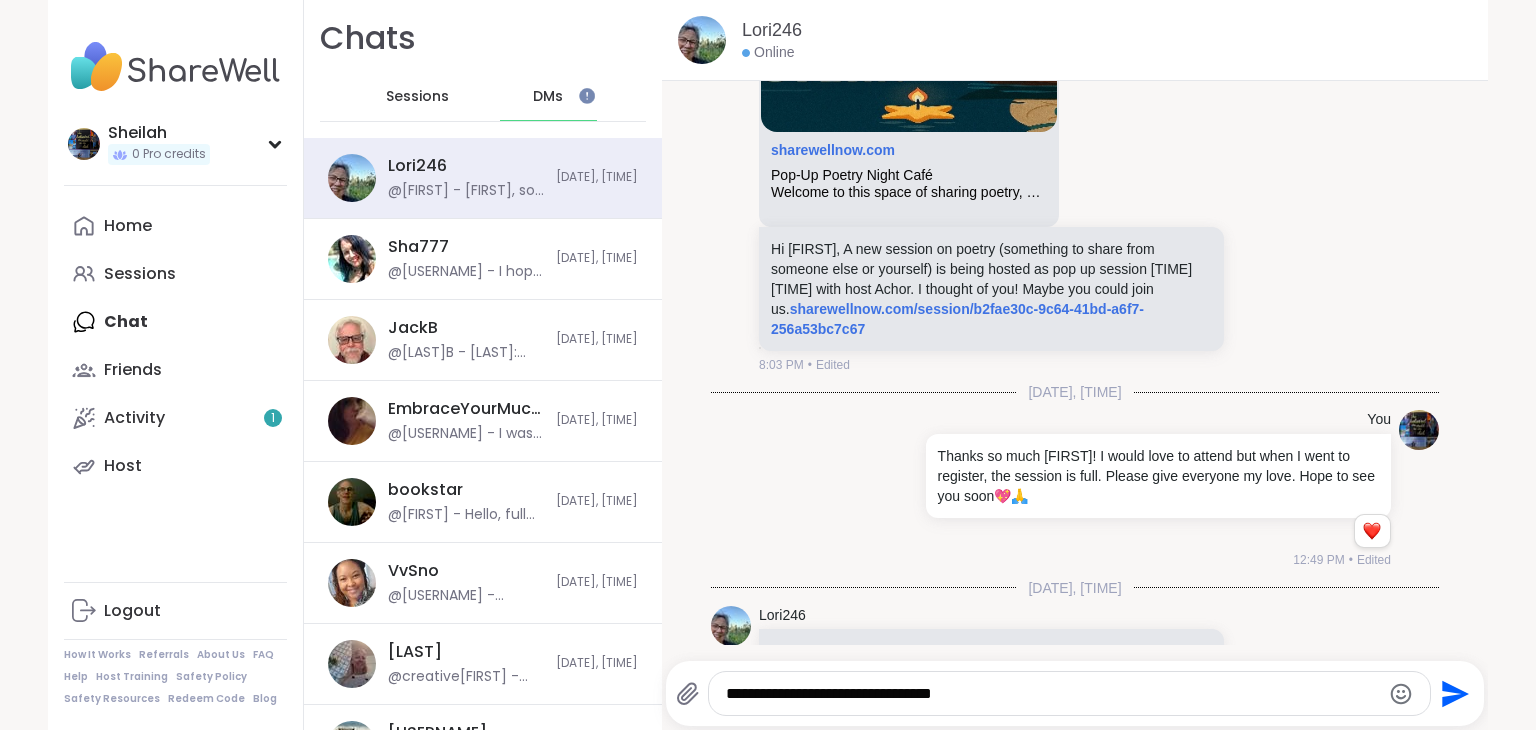 click on "**********" at bounding box center [1052, 694] 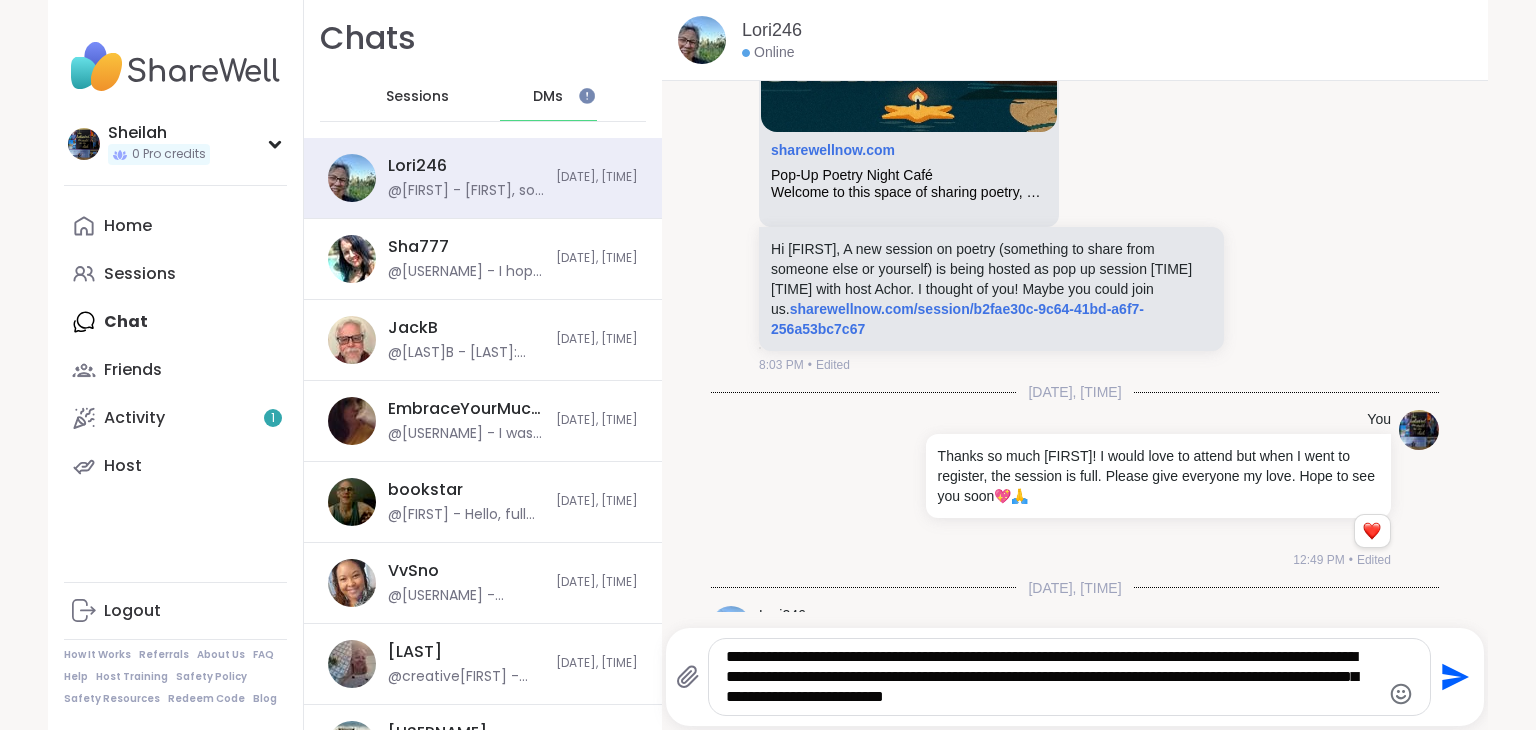 type on "**********" 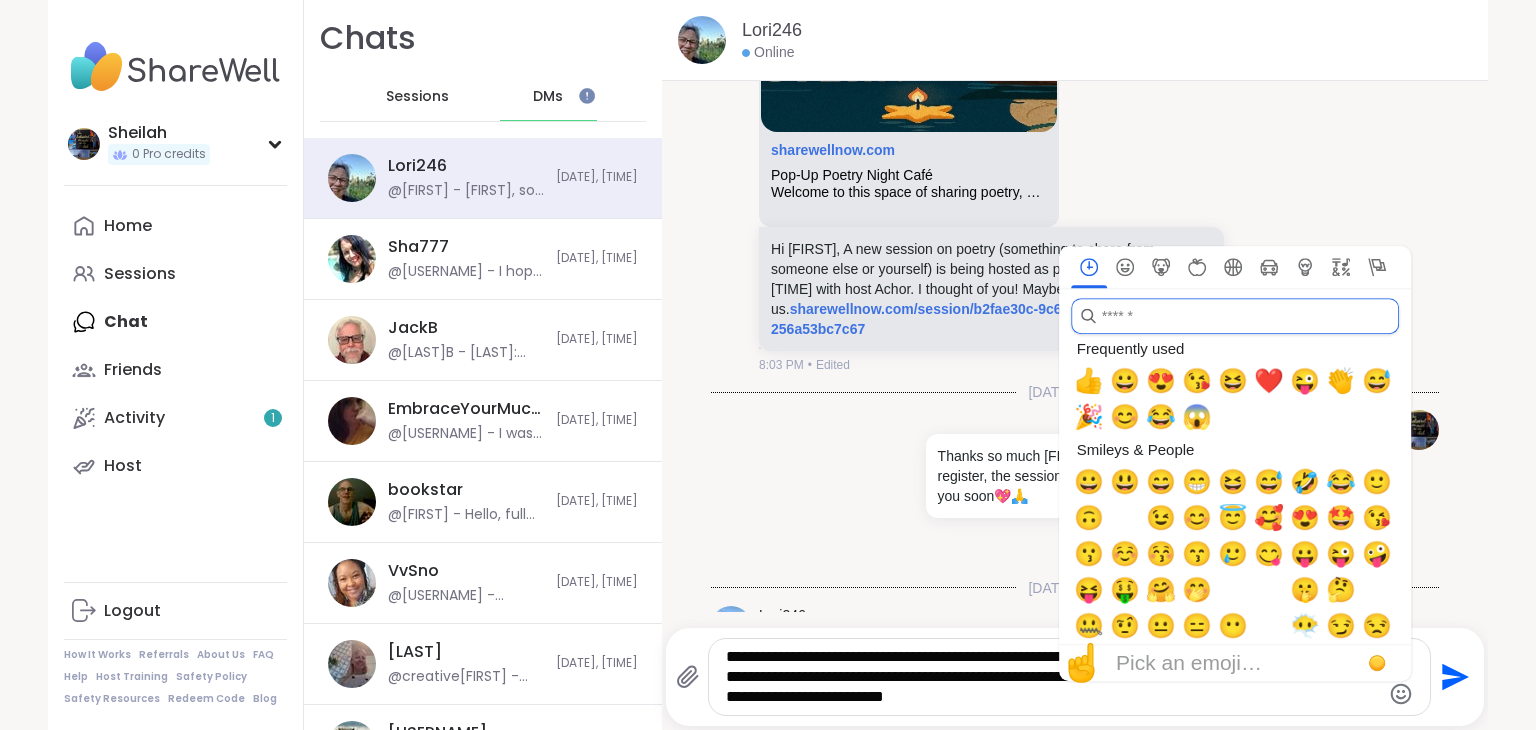 click at bounding box center (1235, 316) 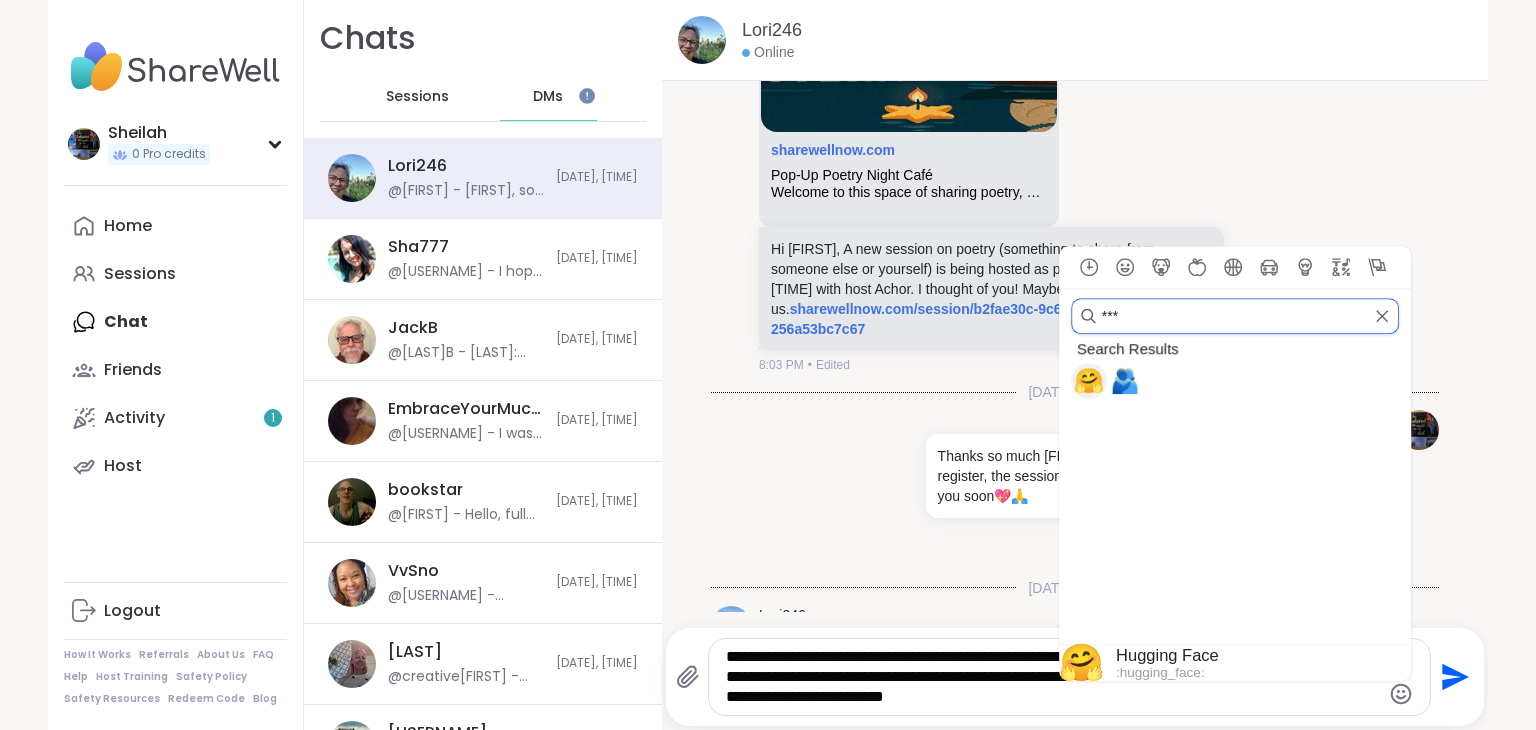 type on "***" 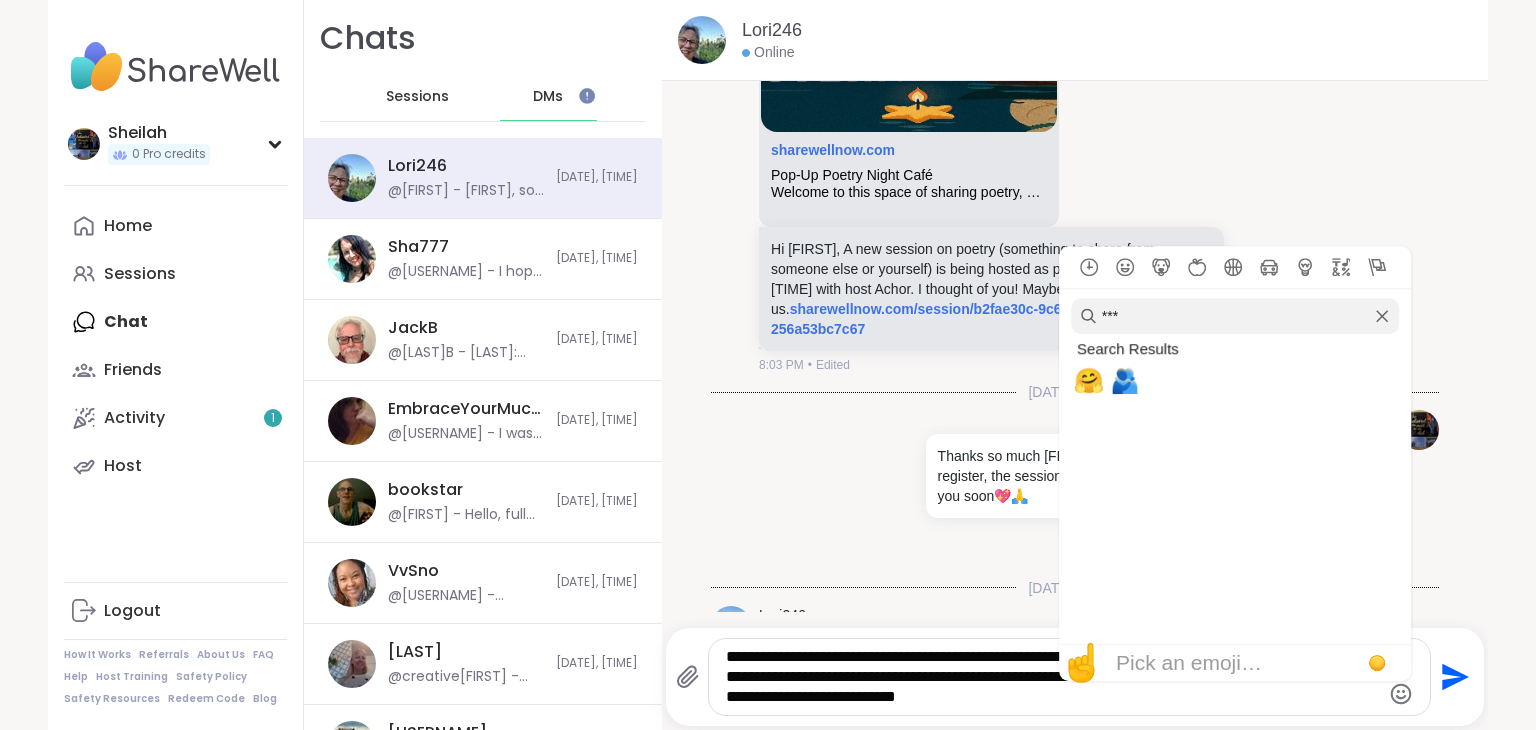 click on "**********" at bounding box center (1052, 677) 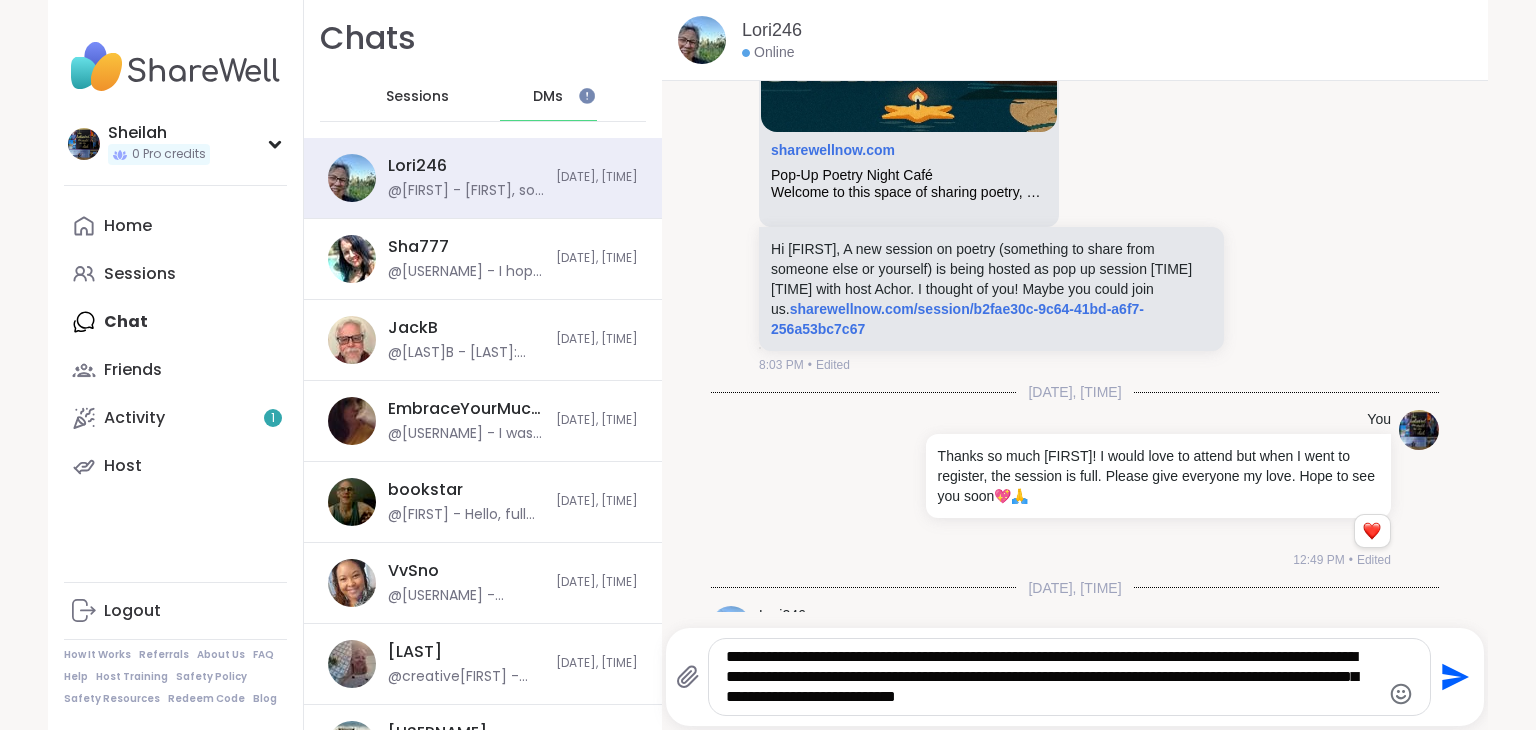 click on "**********" at bounding box center [1052, 677] 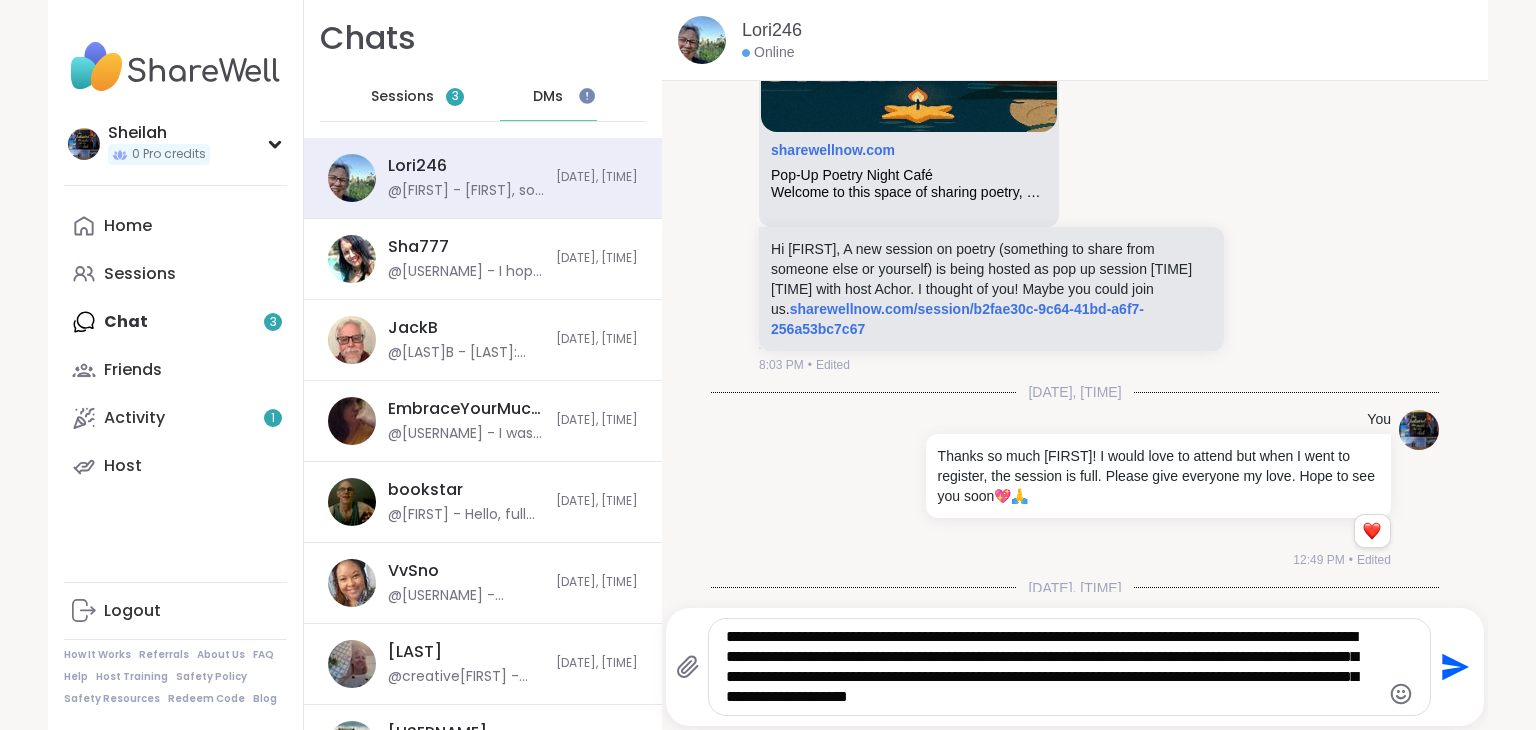 click 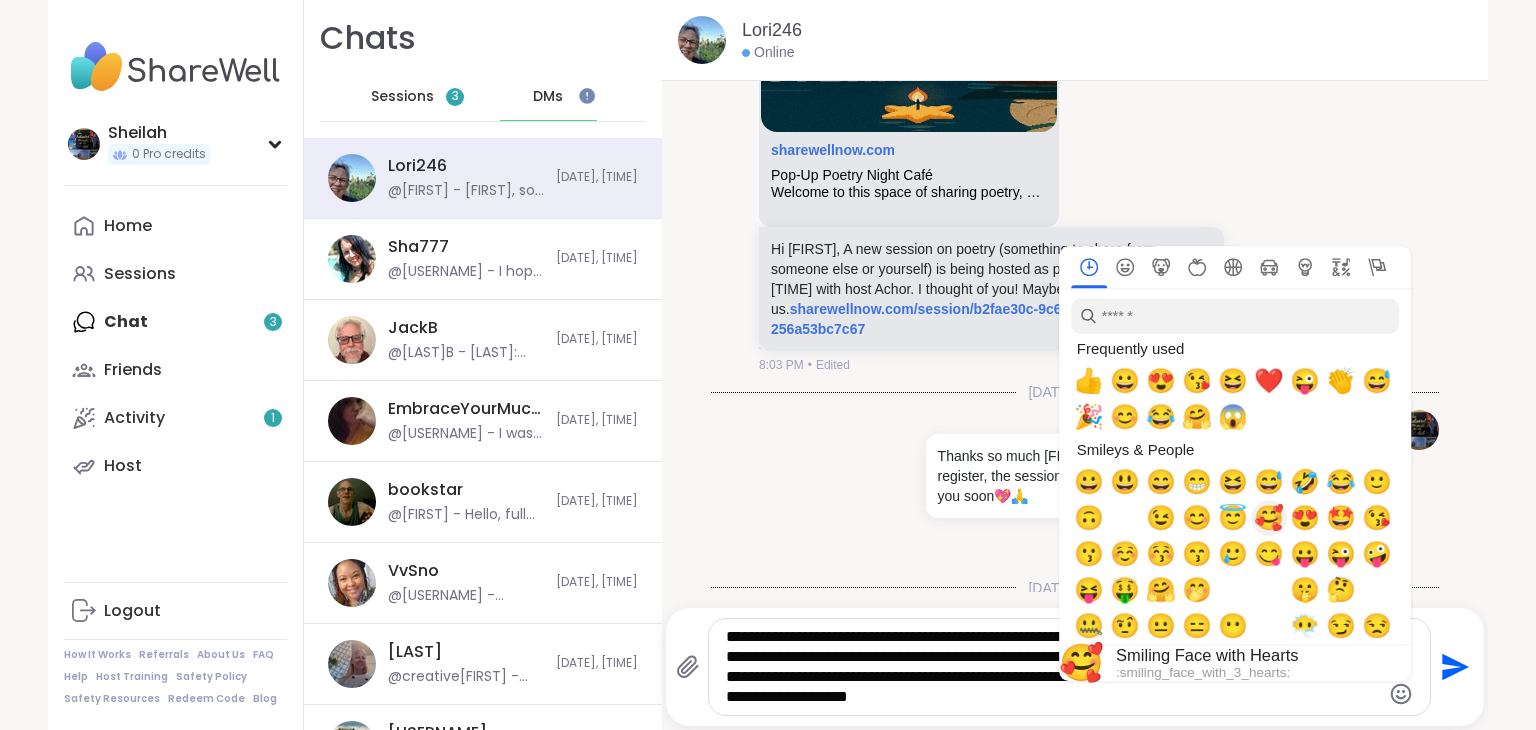 click on "🥰" at bounding box center (1269, 518) 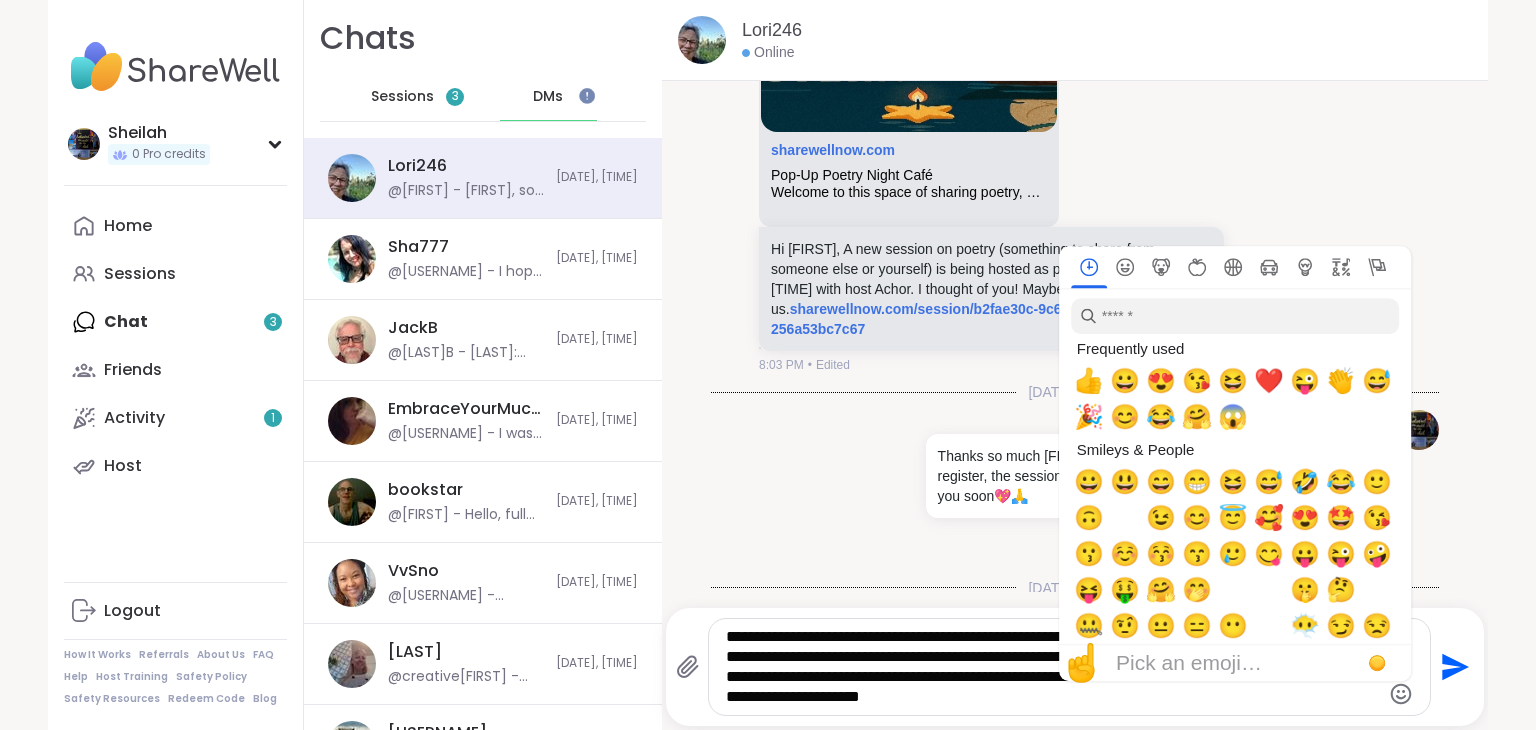 click on "Send" 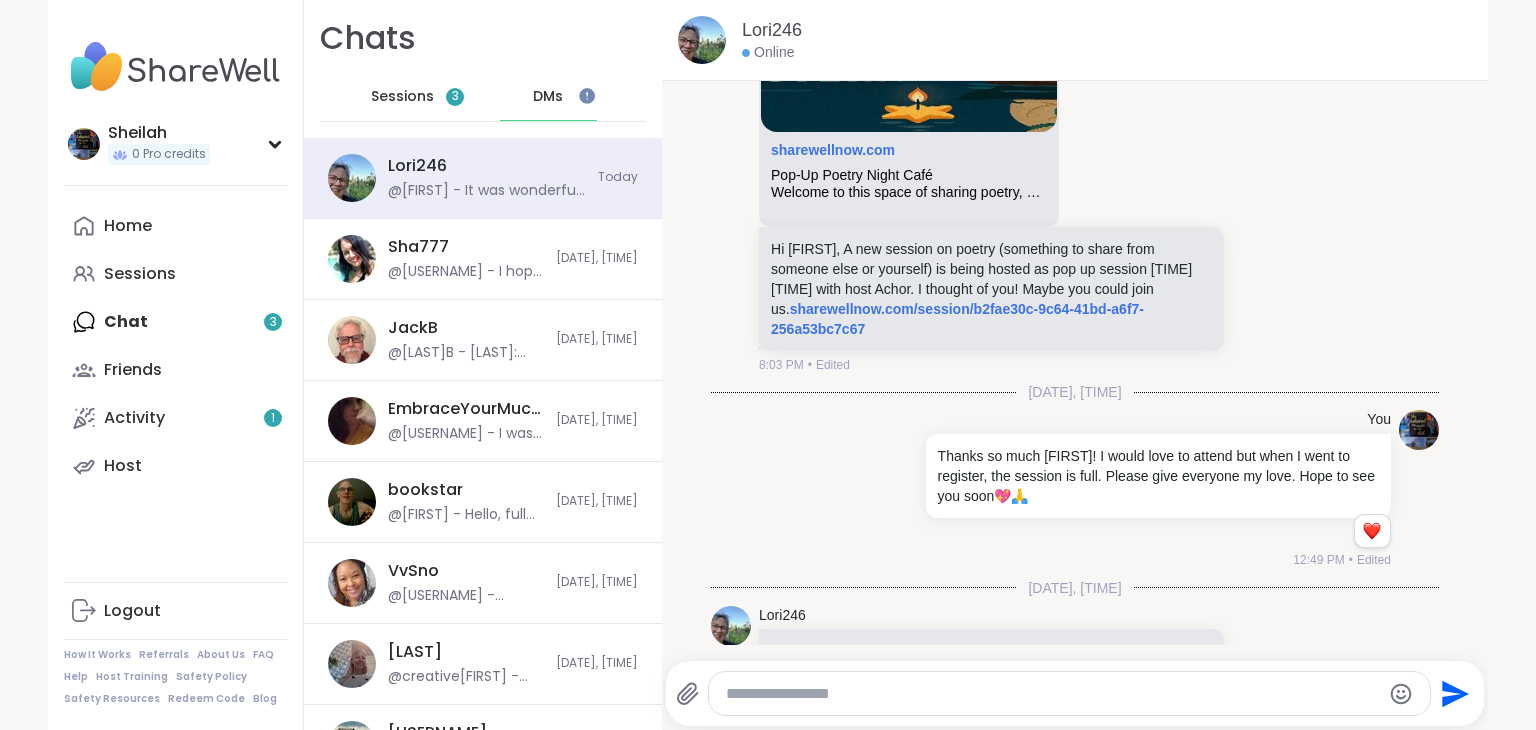 scroll, scrollTop: 7332, scrollLeft: 0, axis: vertical 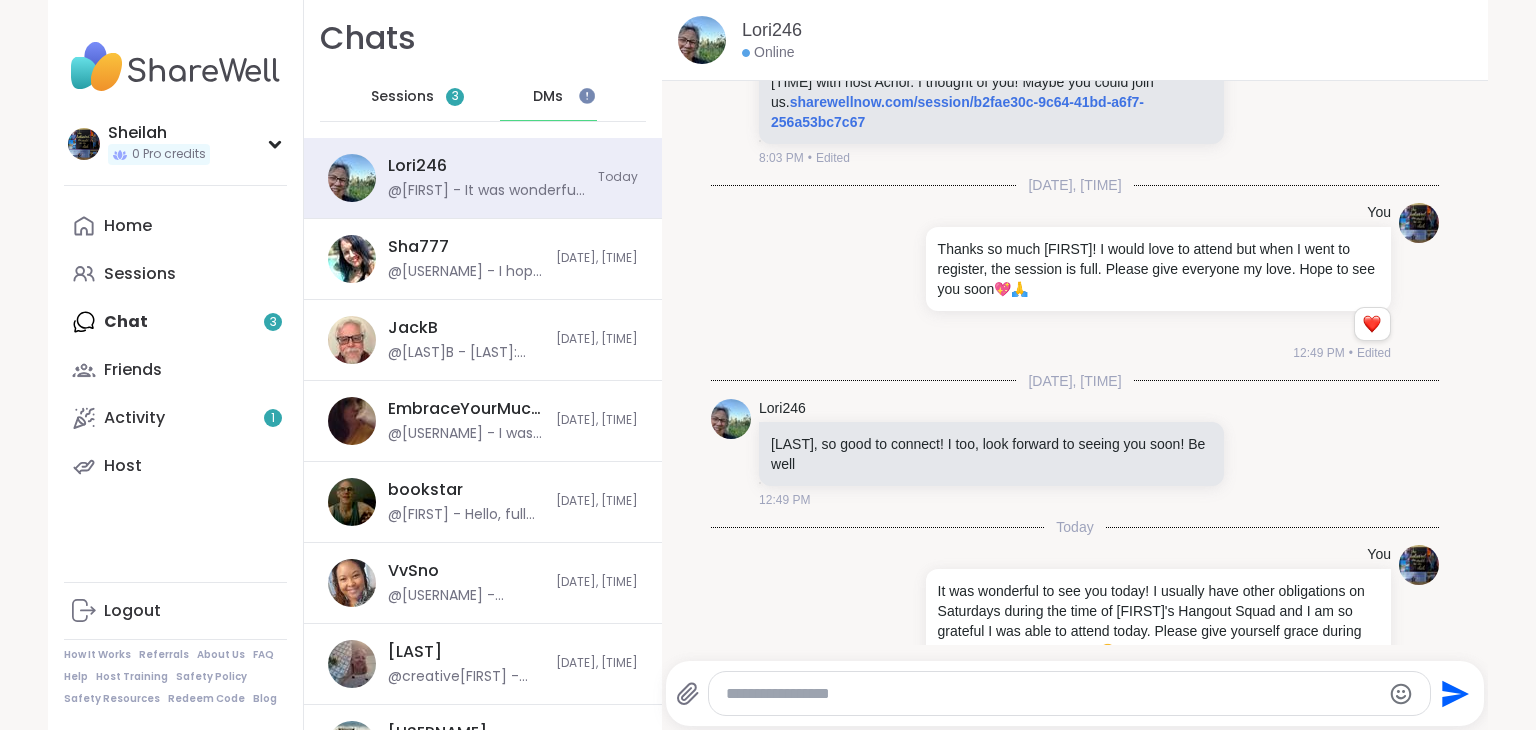 click on "Home Sessions Chat 3 Friends Activity 1 Host" at bounding box center [175, 346] 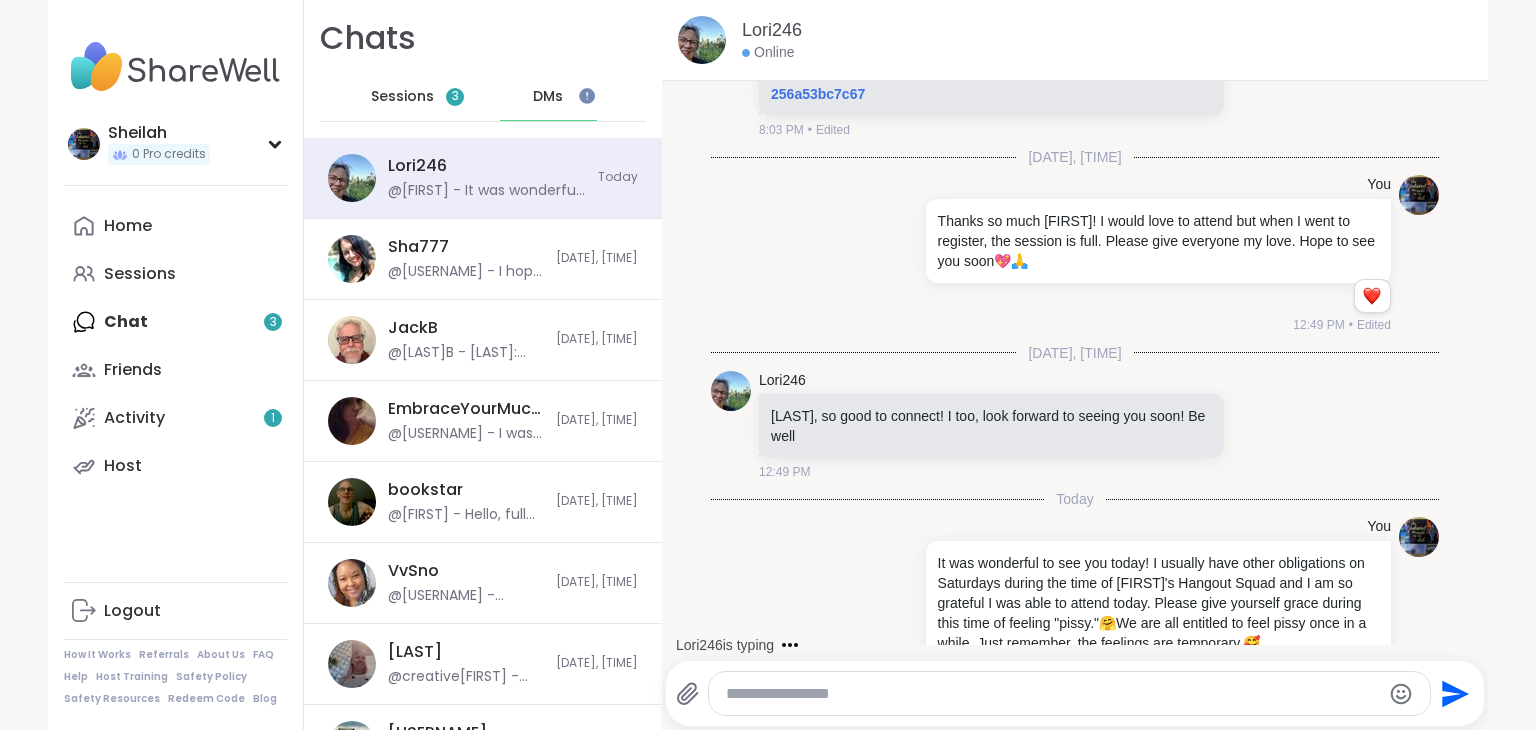 click on "Sessions" at bounding box center (402, 97) 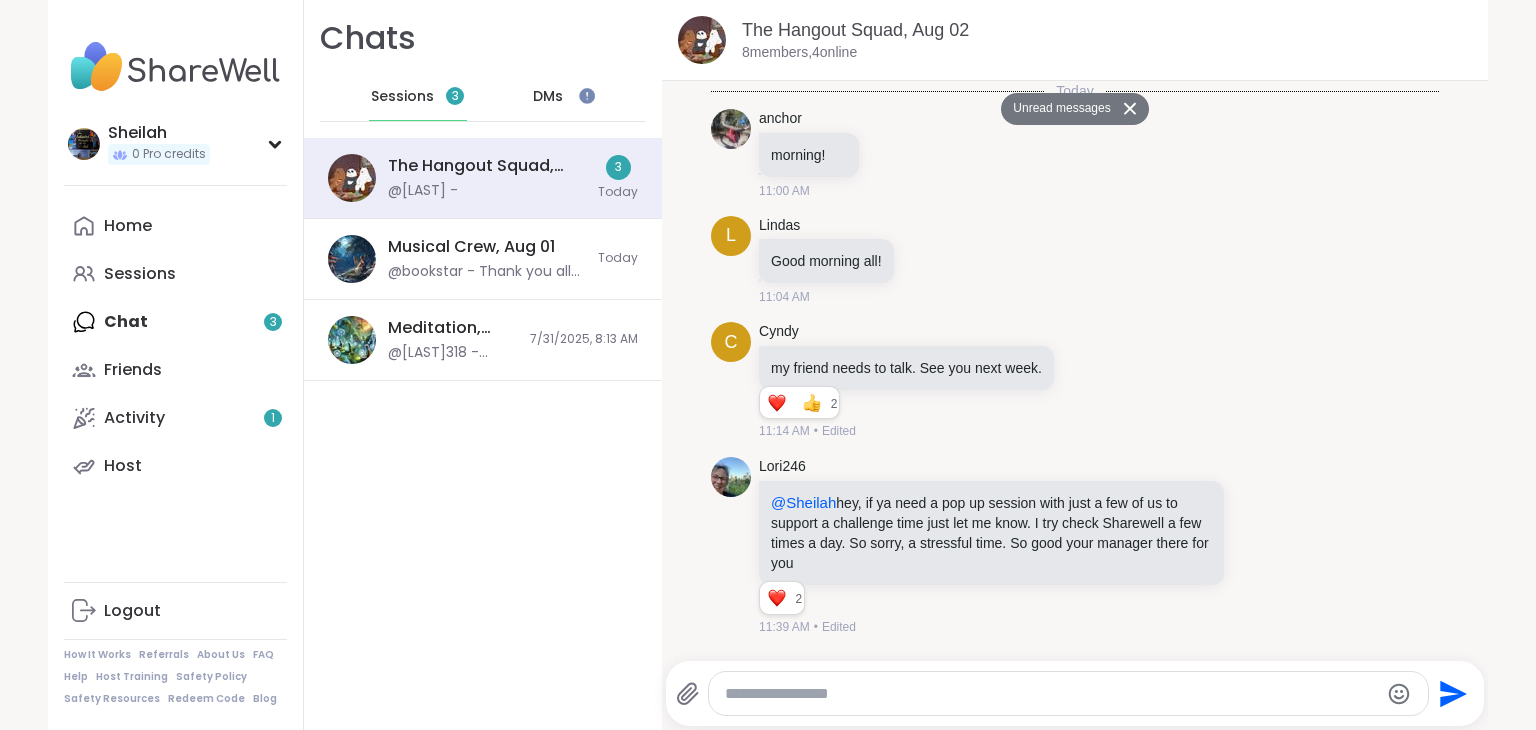 scroll, scrollTop: 1241, scrollLeft: 0, axis: vertical 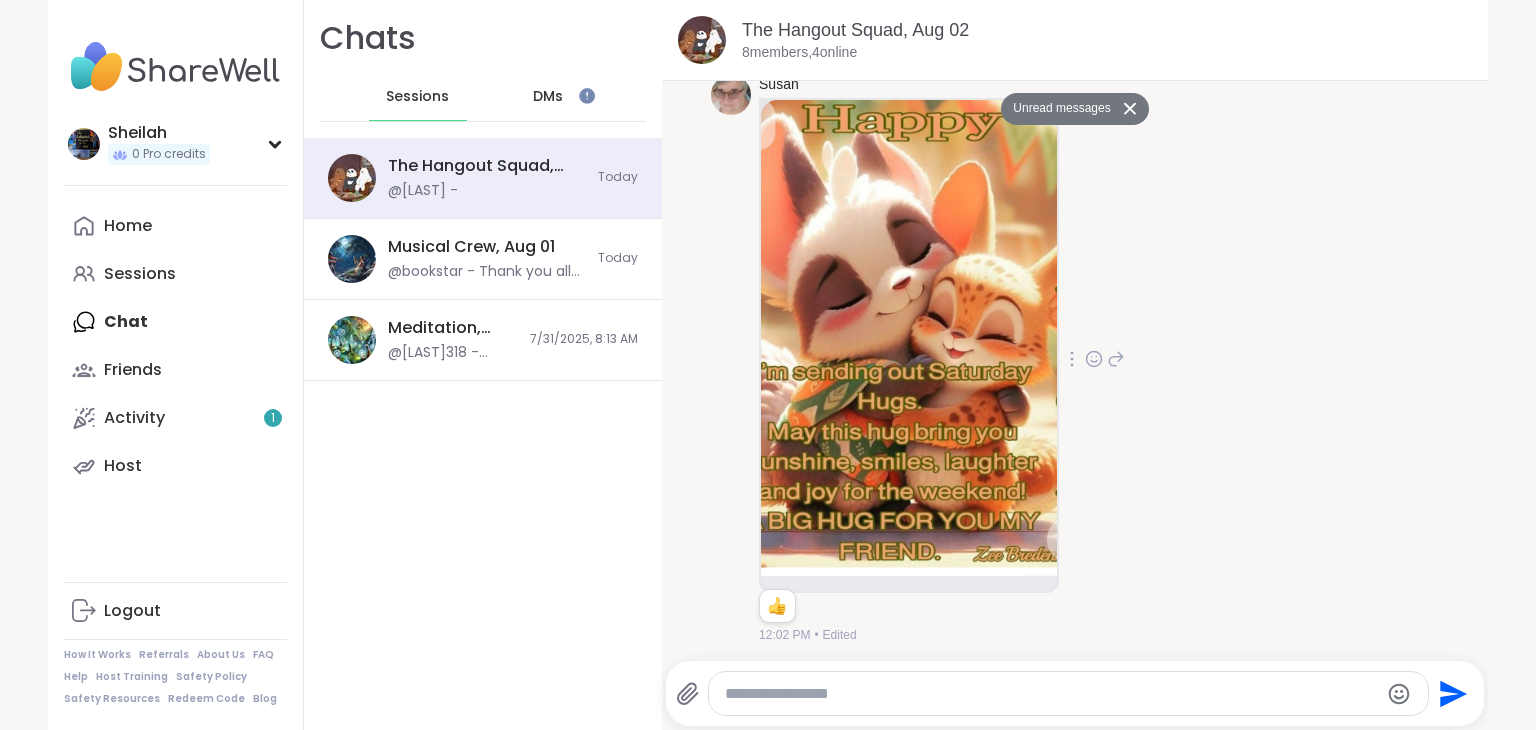 click 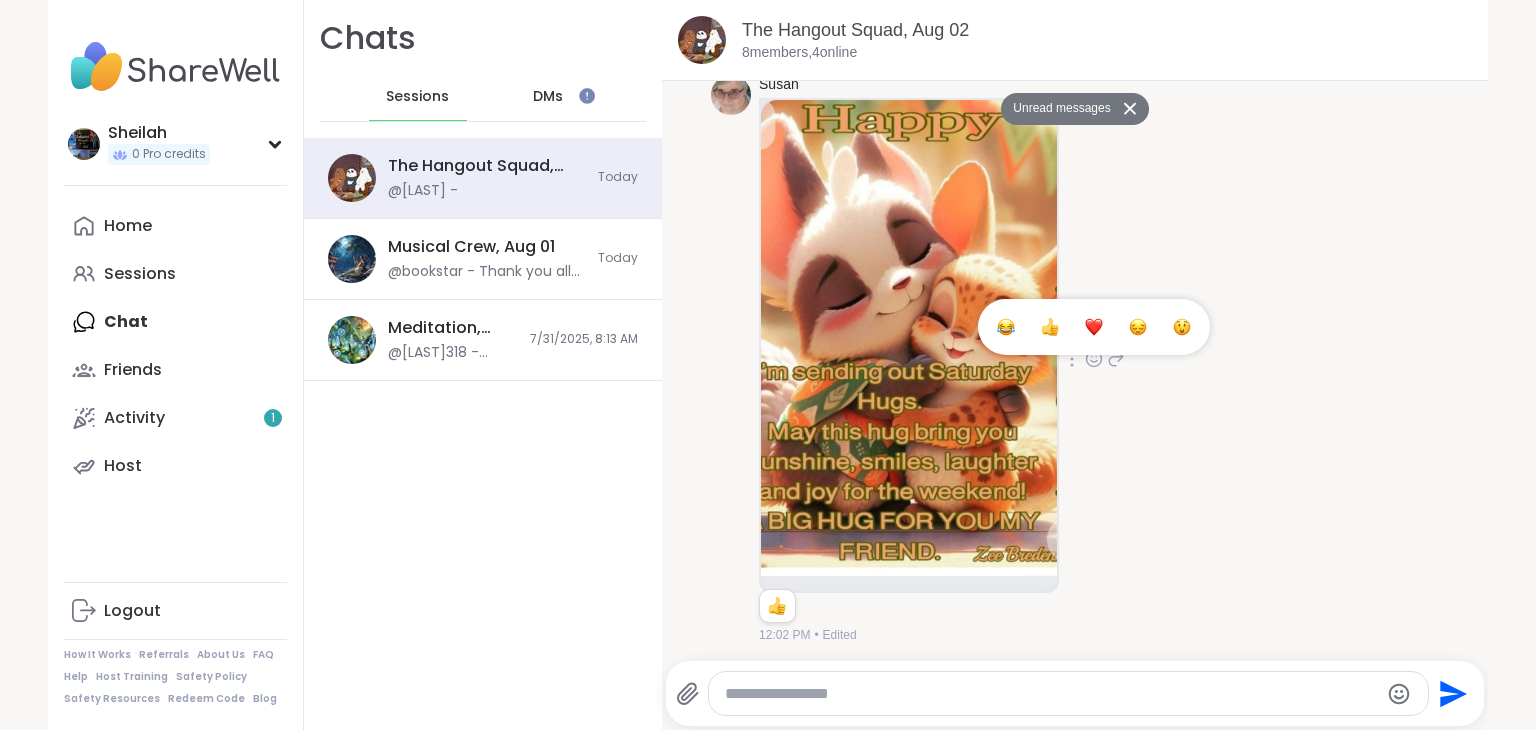 click at bounding box center (1094, 327) 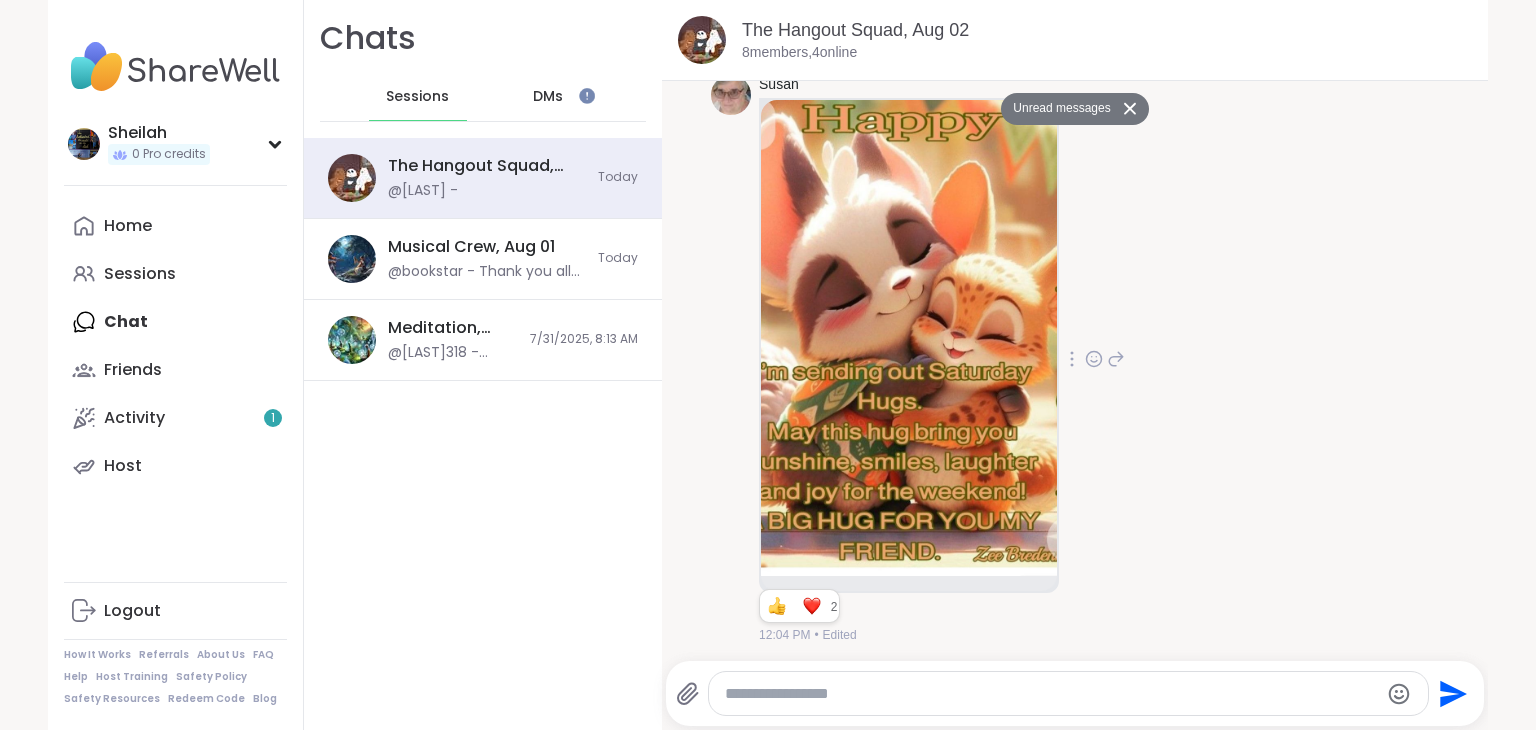 click 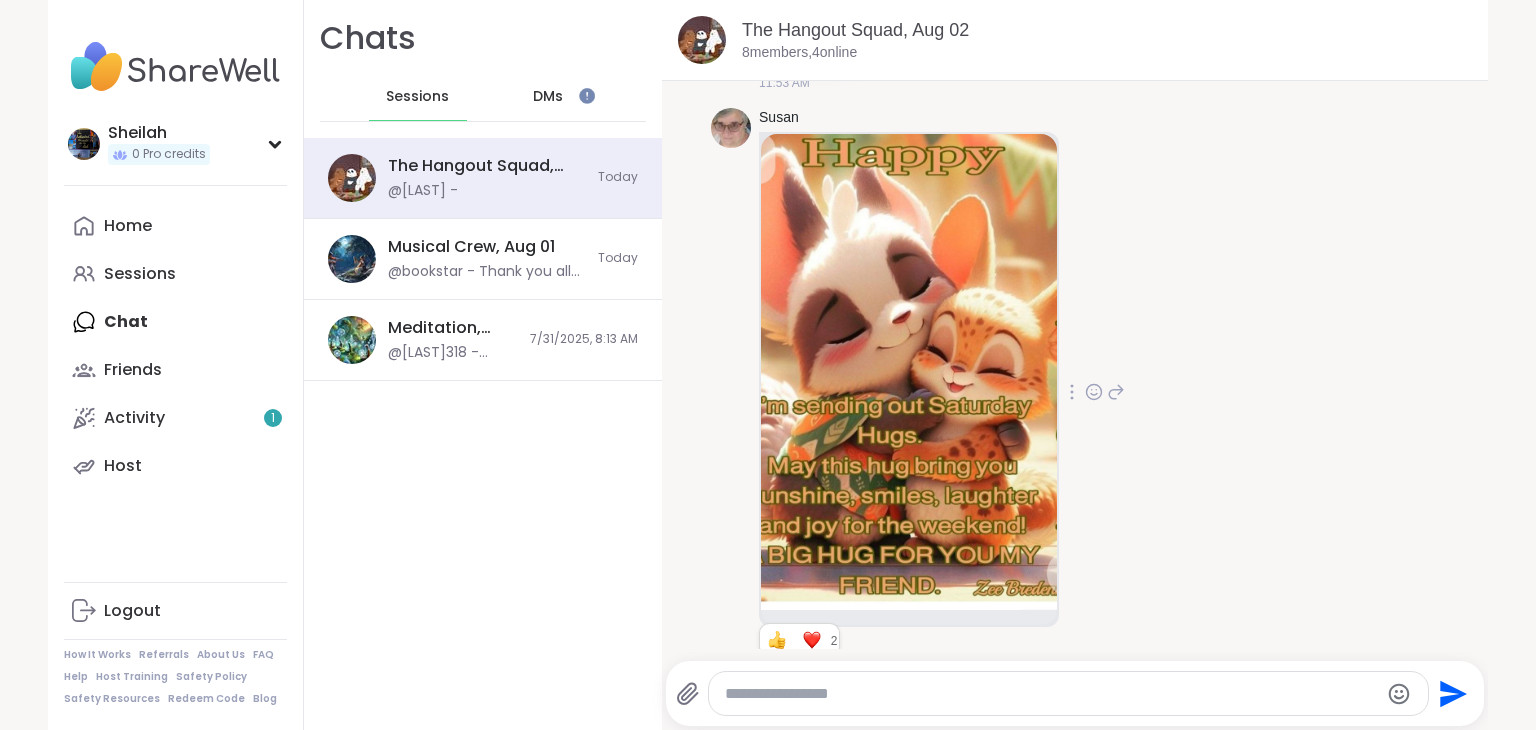 scroll, scrollTop: 1193, scrollLeft: 0, axis: vertical 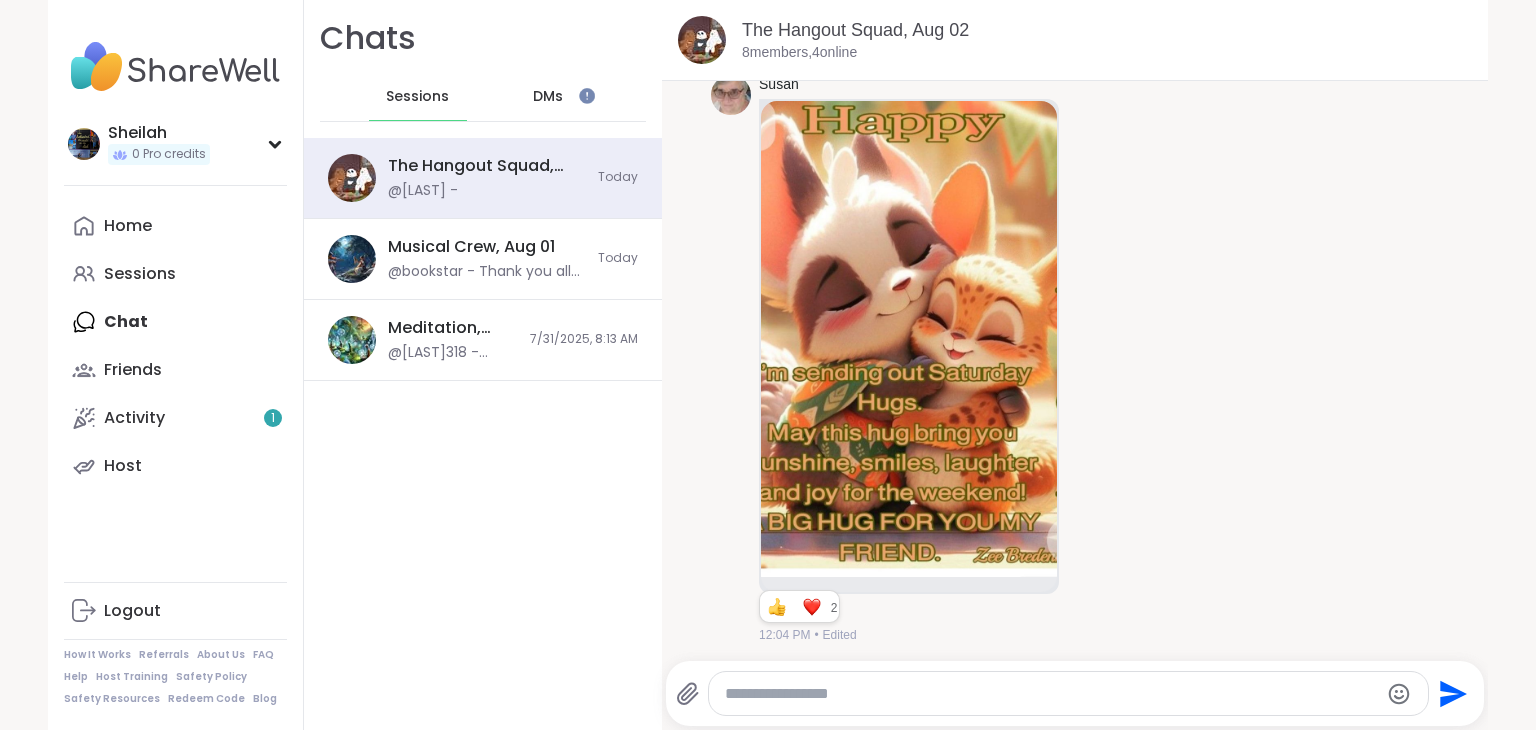 click at bounding box center (909, 339) 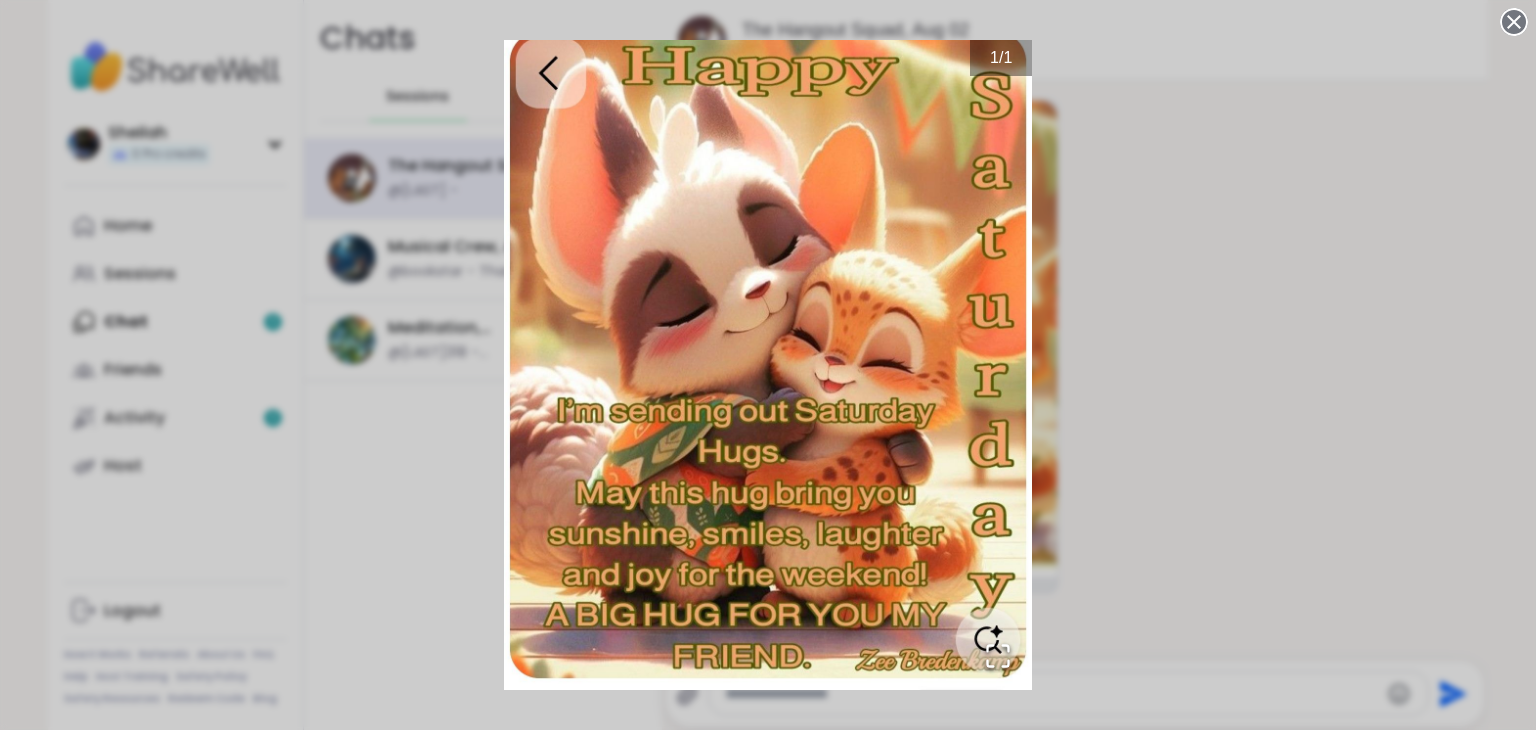 click at bounding box center (768, 365) 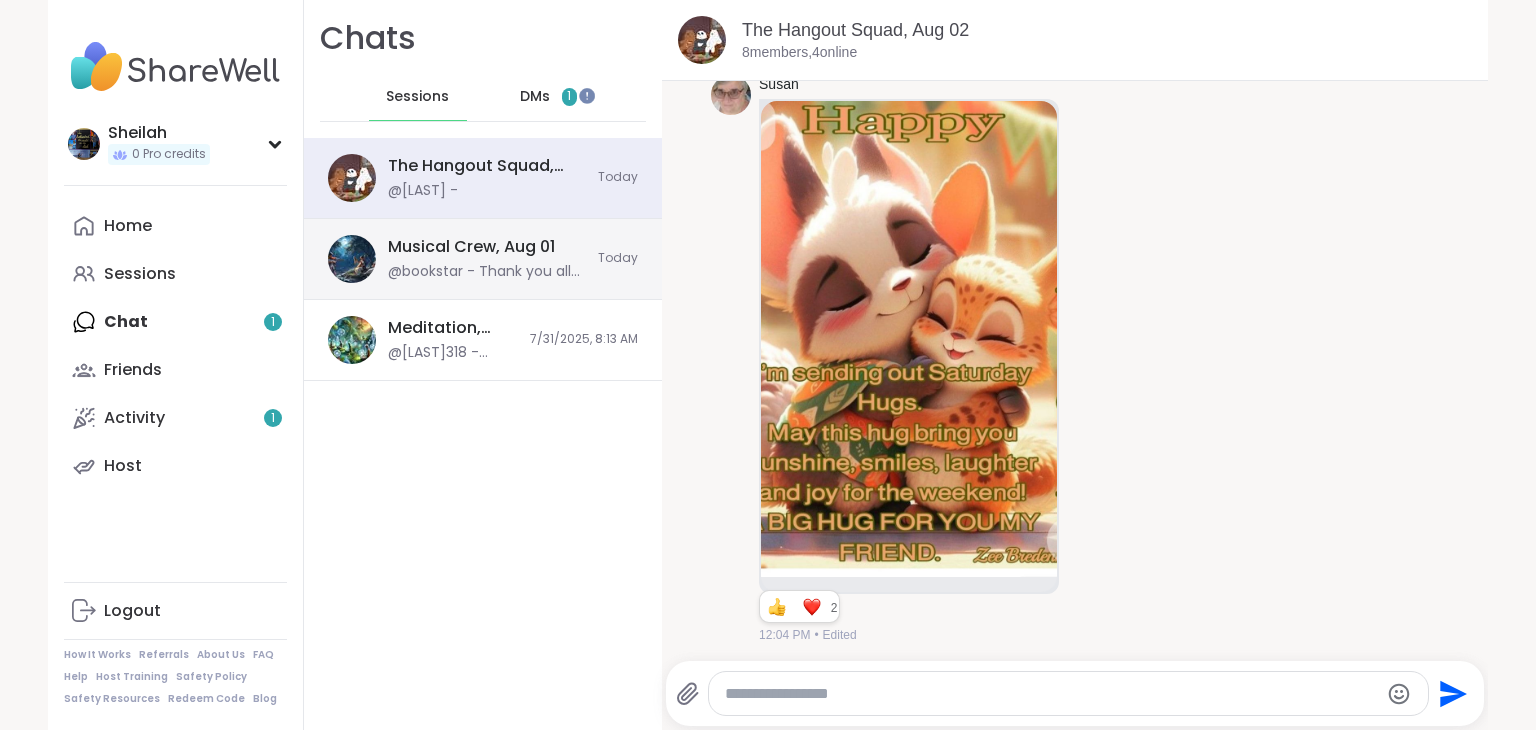 click on "Musical Crew, Aug 01" at bounding box center [471, 247] 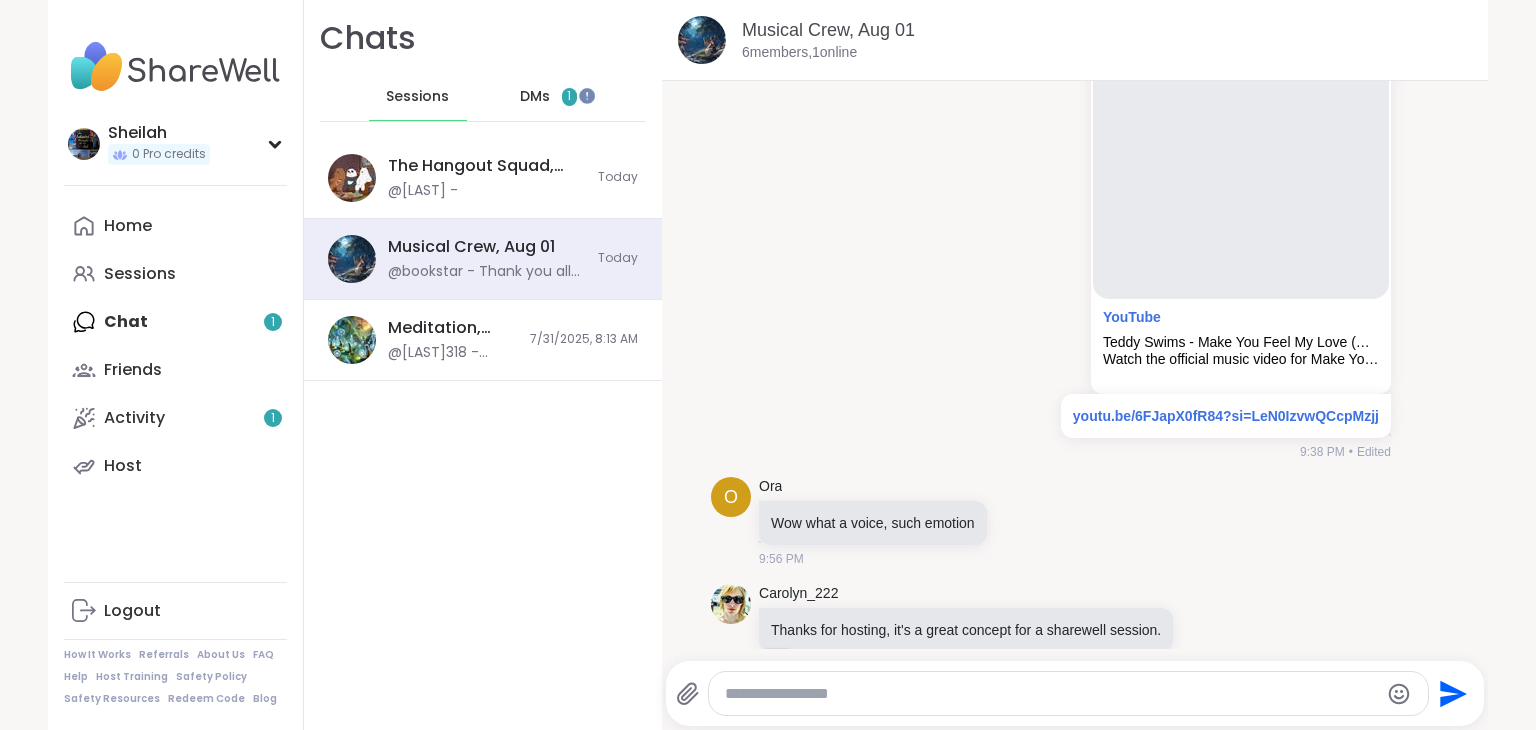 scroll, scrollTop: 5679, scrollLeft: 0, axis: vertical 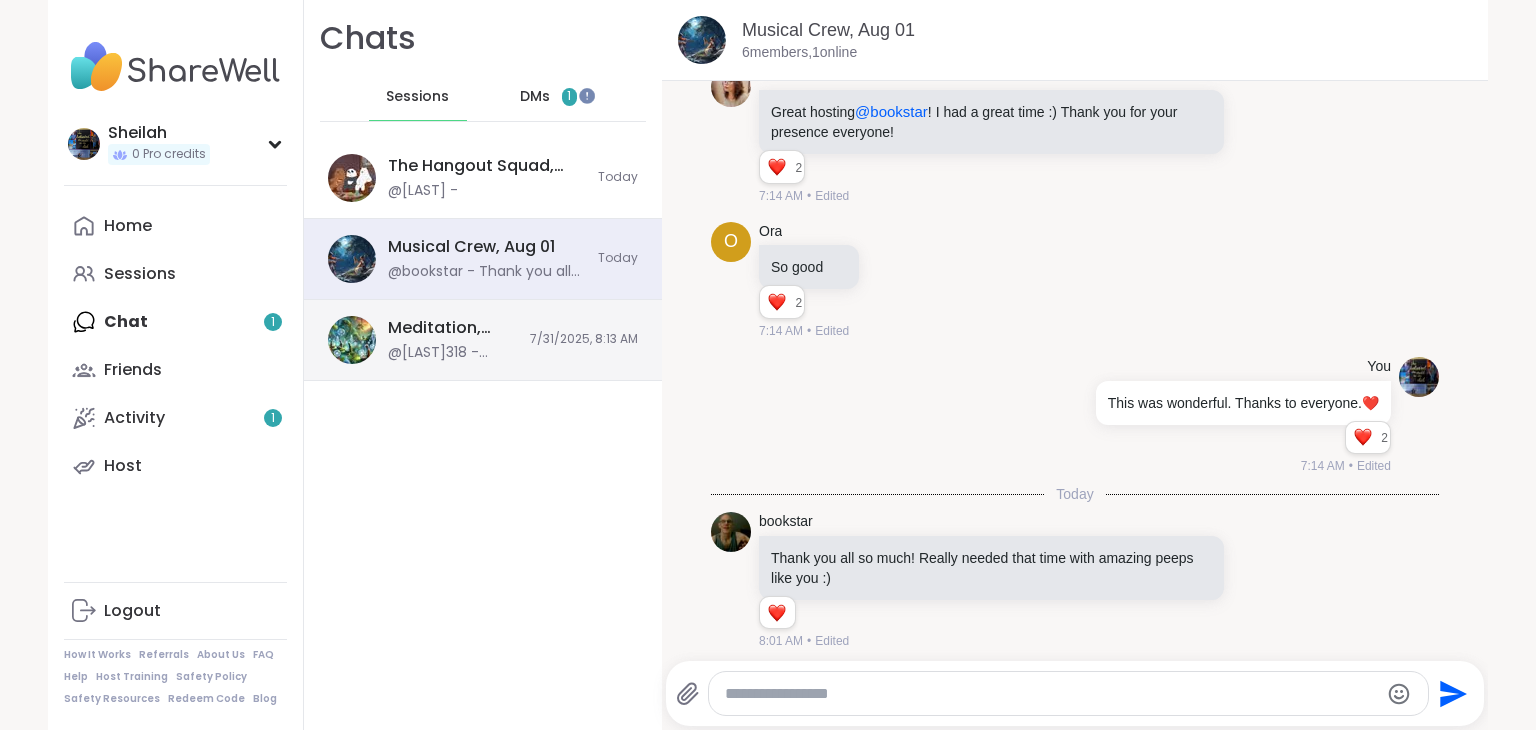 click on "@[LAST]318 - Thank you so much. You are a spectacular person and I’m so glad we met" at bounding box center (453, 353) 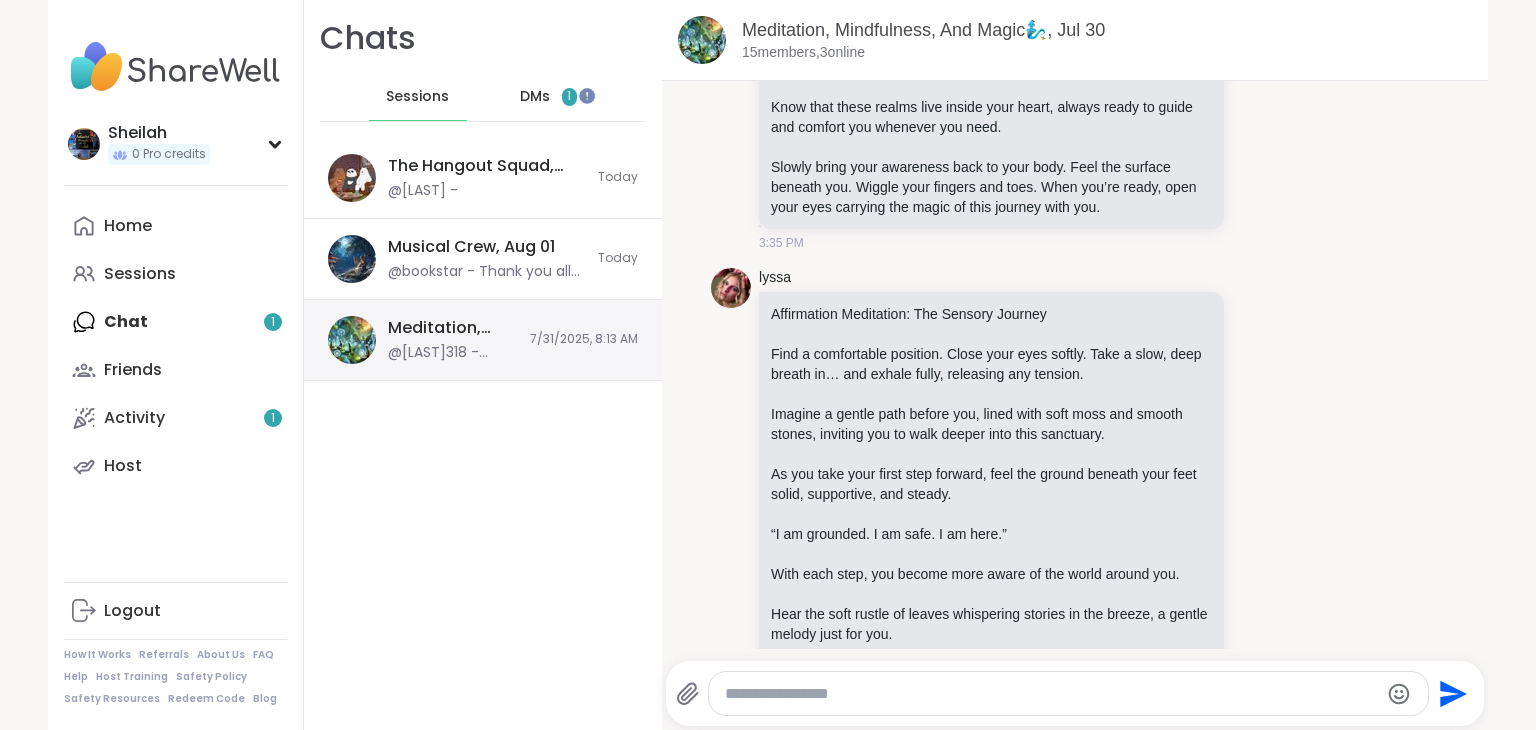 scroll, scrollTop: 11639, scrollLeft: 0, axis: vertical 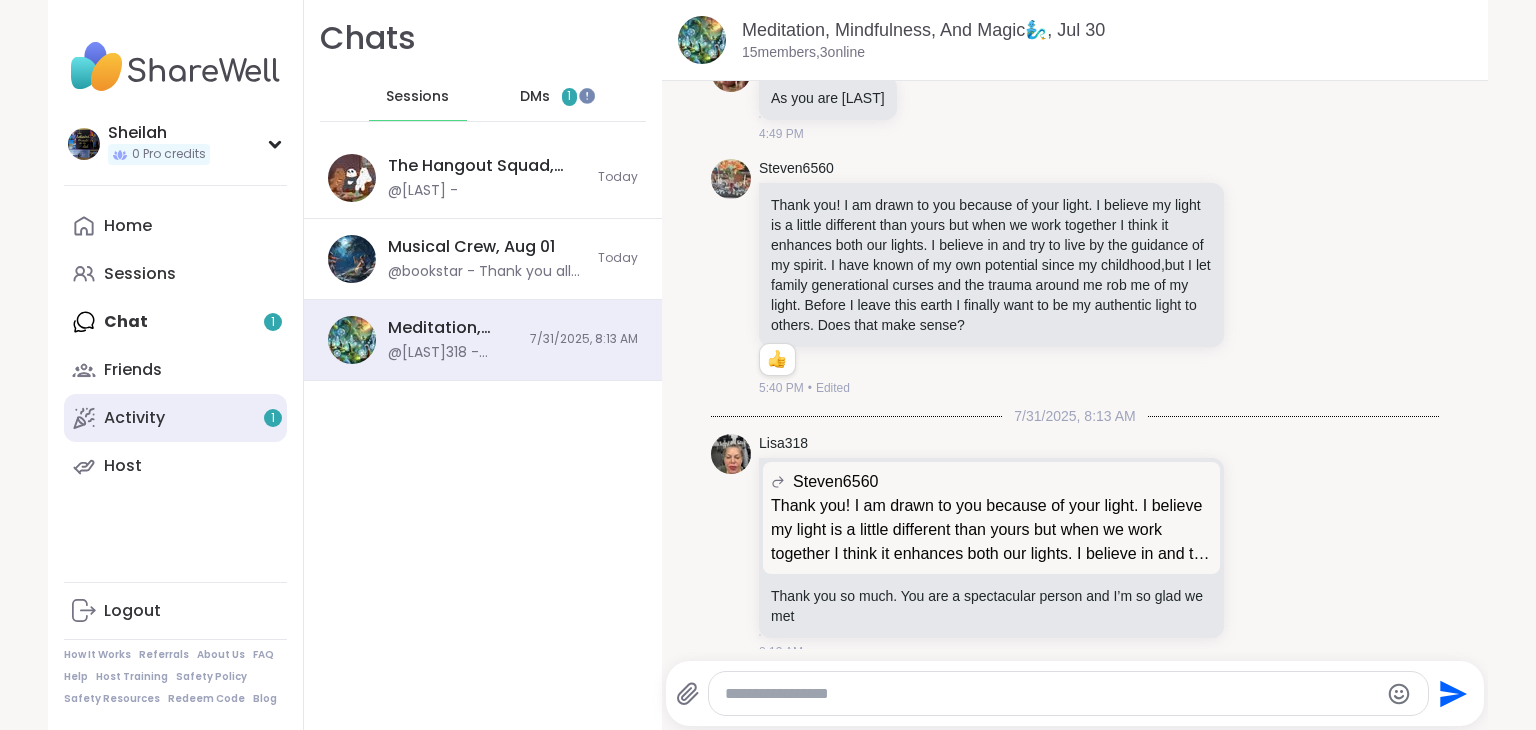 click on "Activity 1" at bounding box center [175, 418] 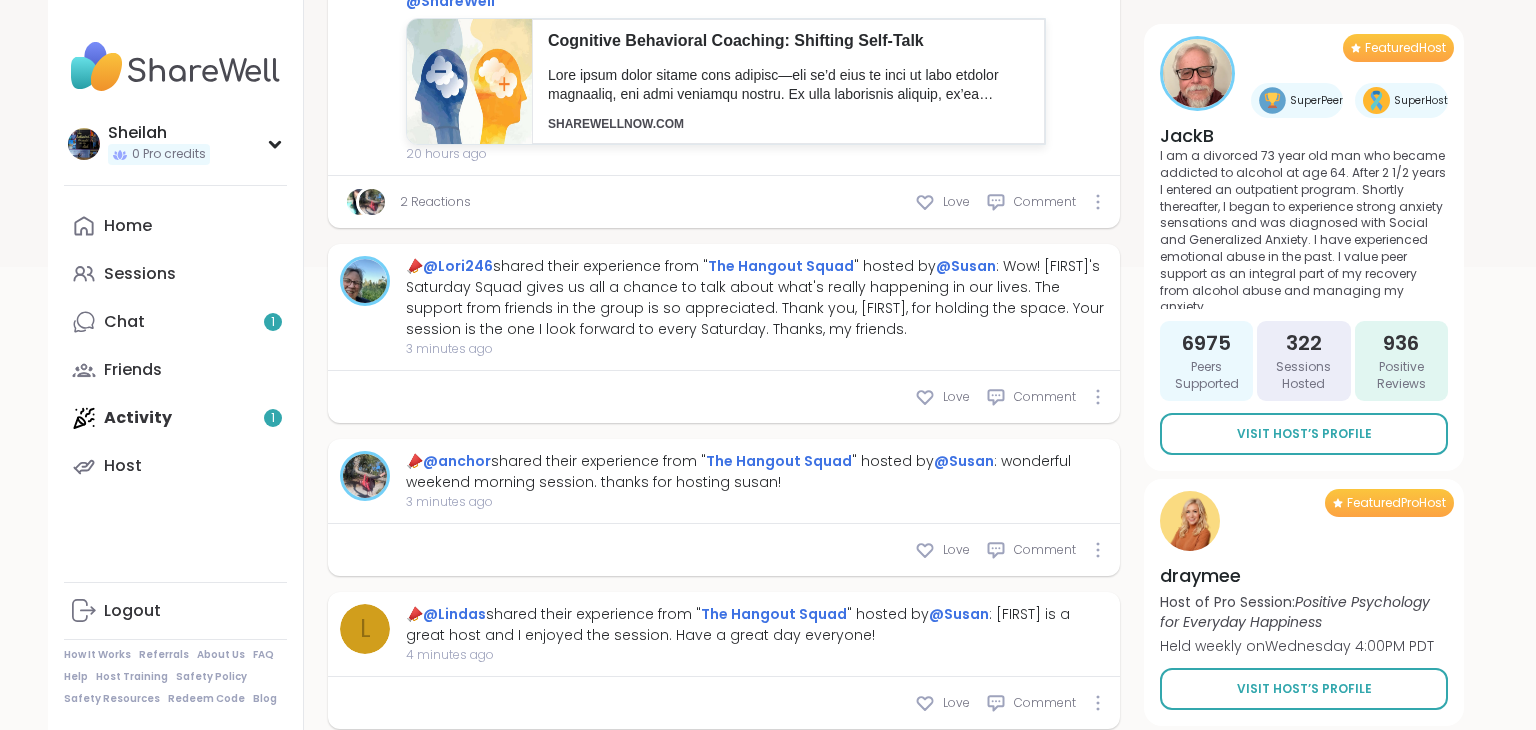 scroll, scrollTop: 508, scrollLeft: 0, axis: vertical 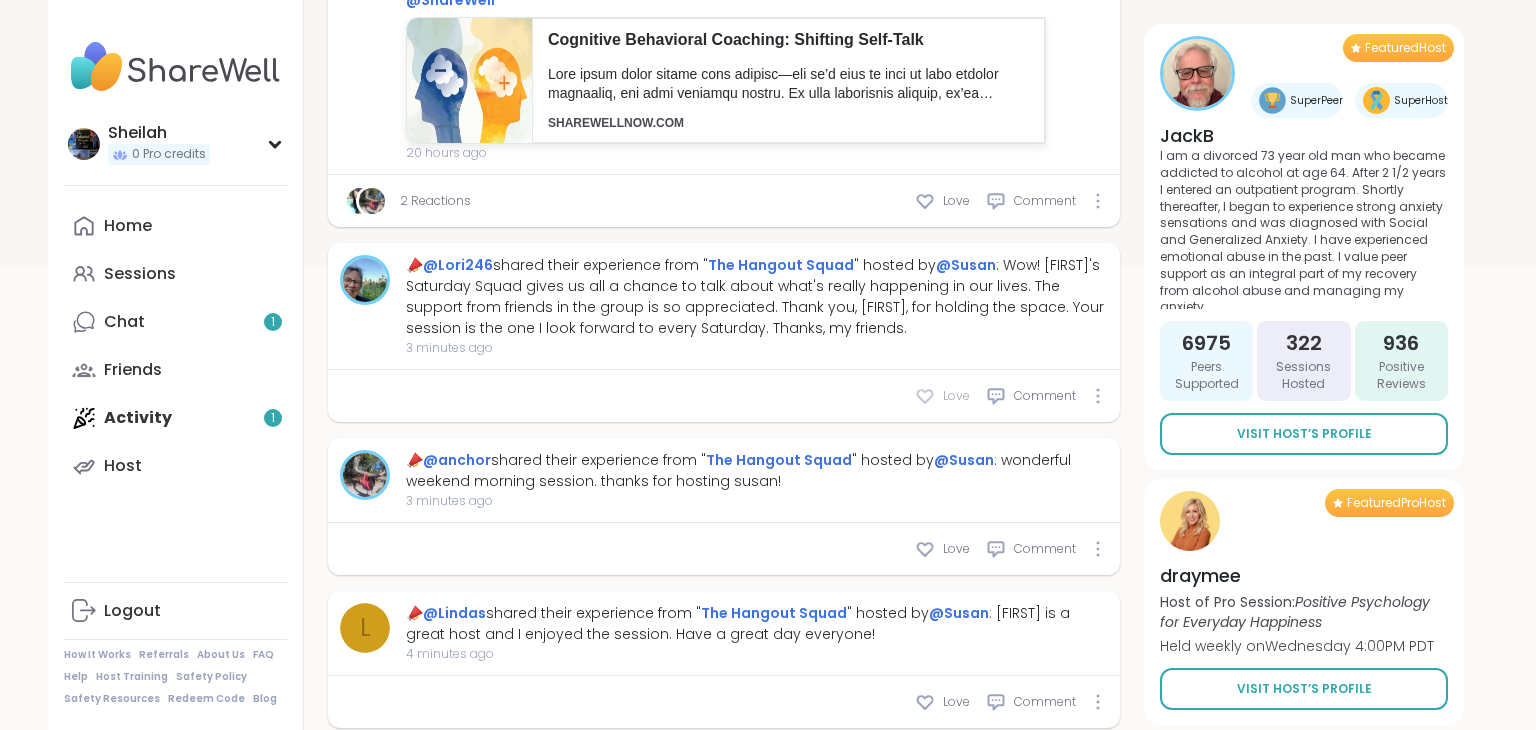 click 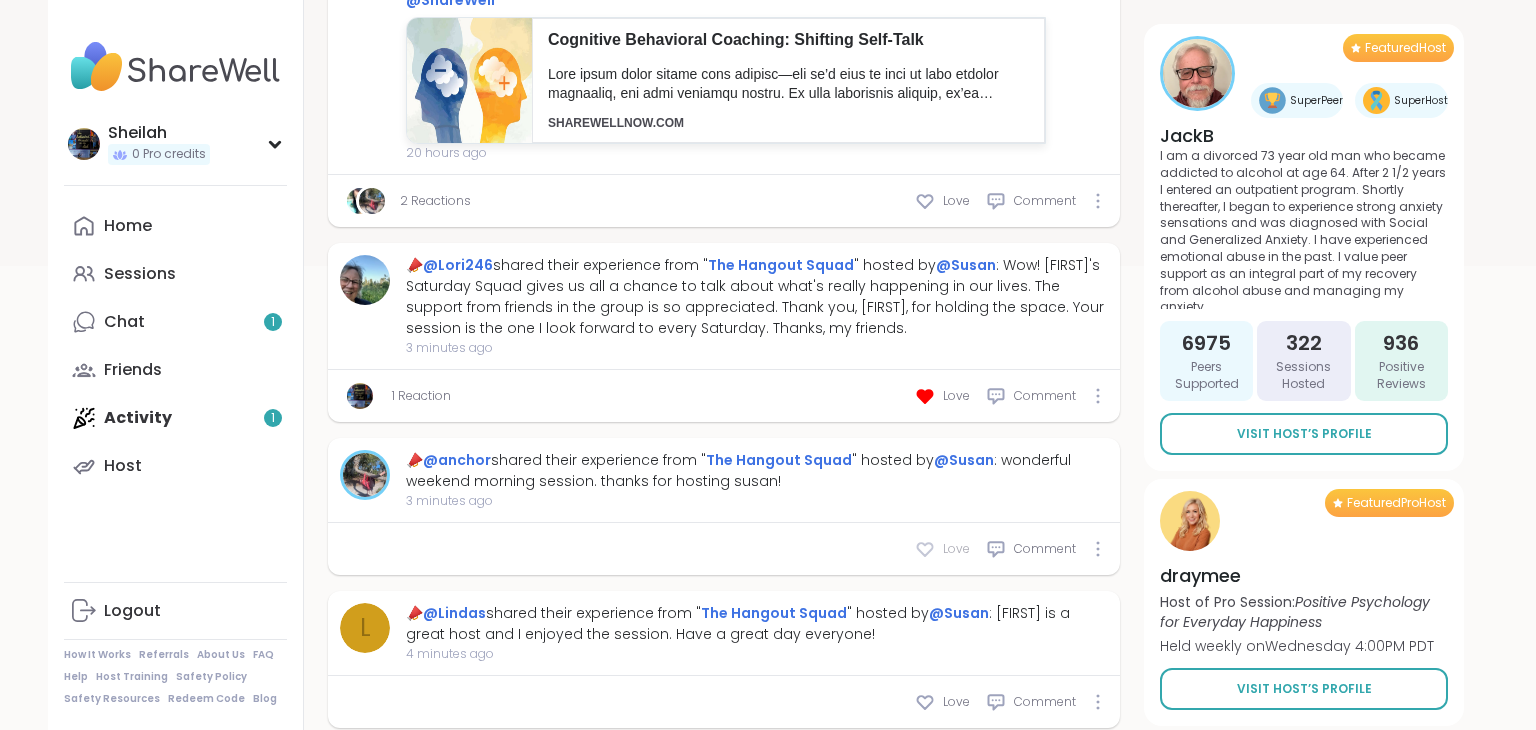 click 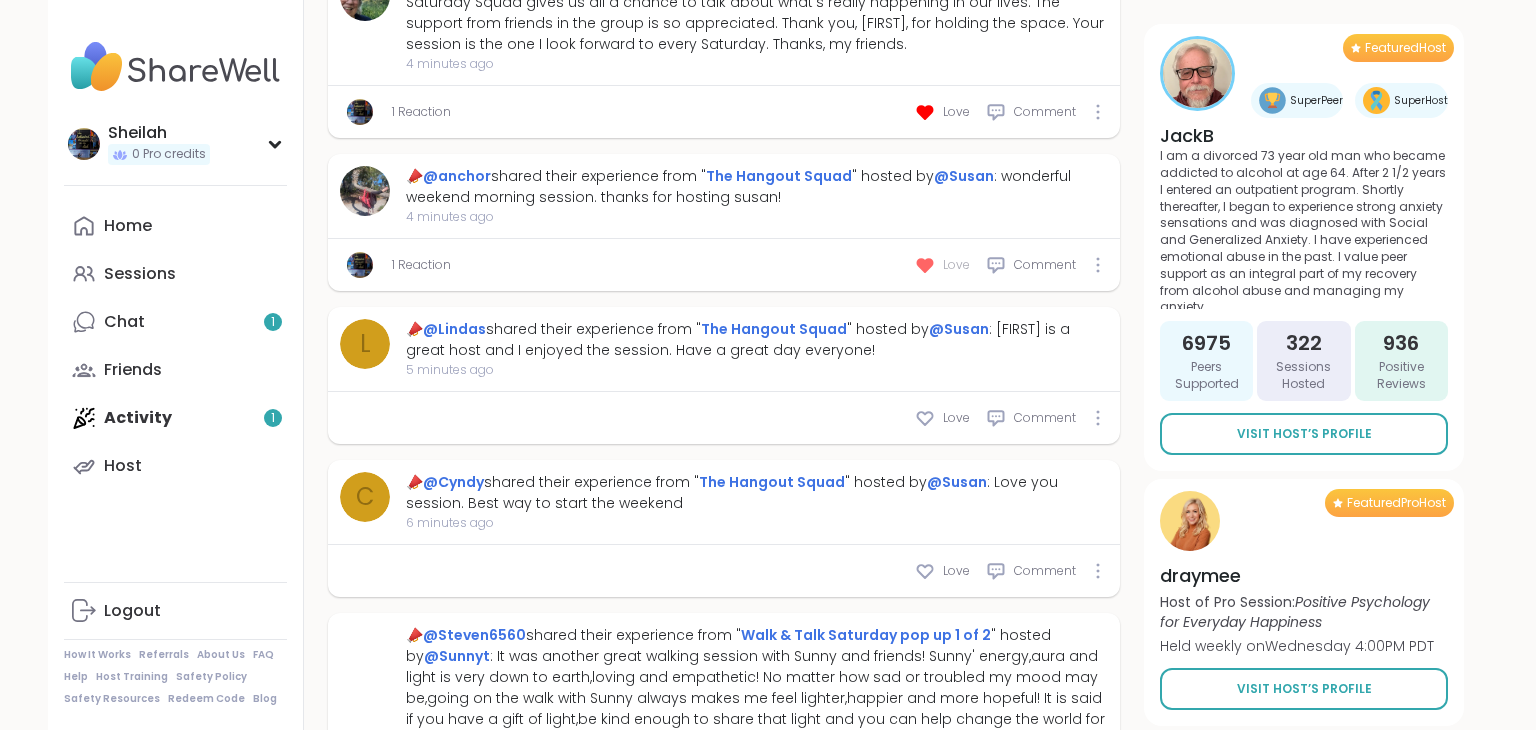 scroll, scrollTop: 806, scrollLeft: 0, axis: vertical 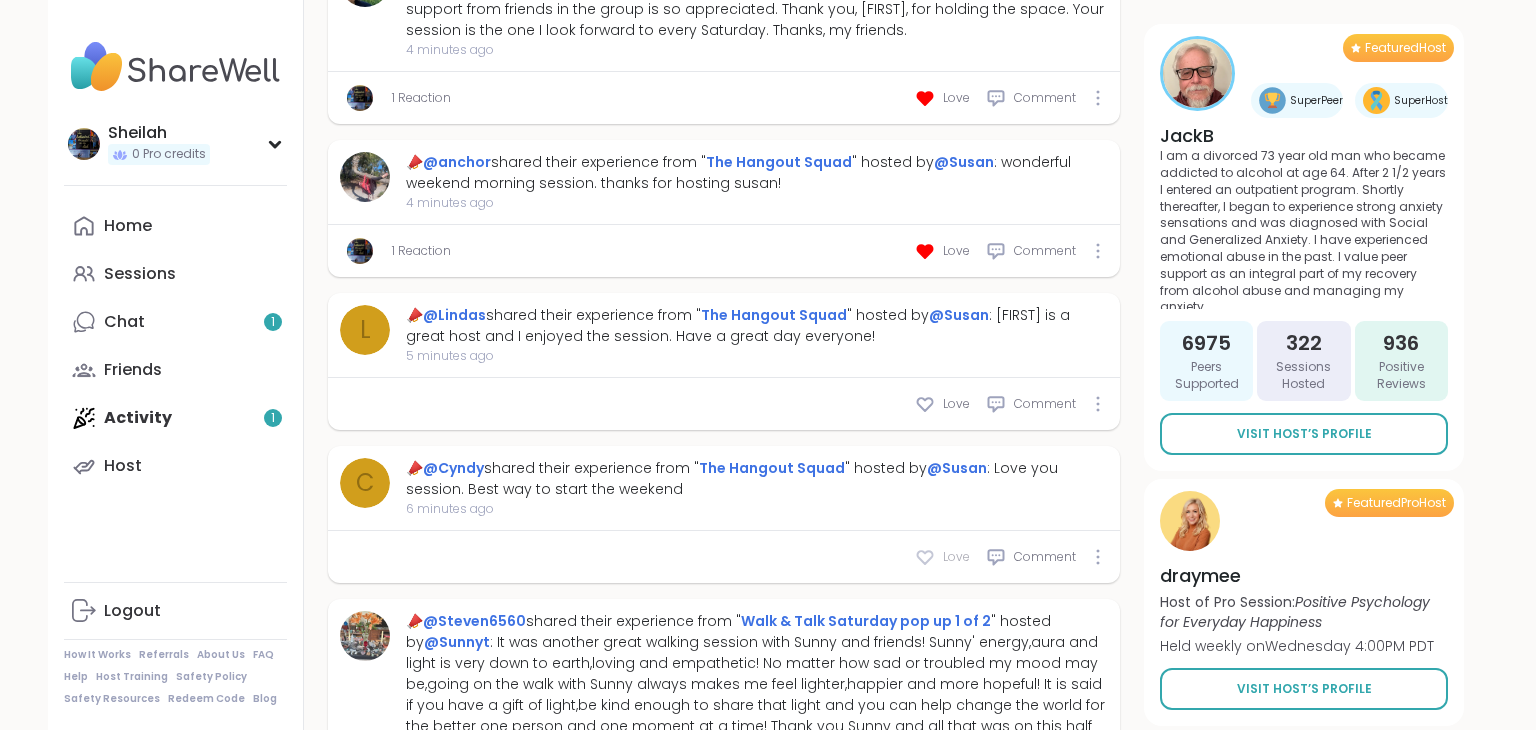 click 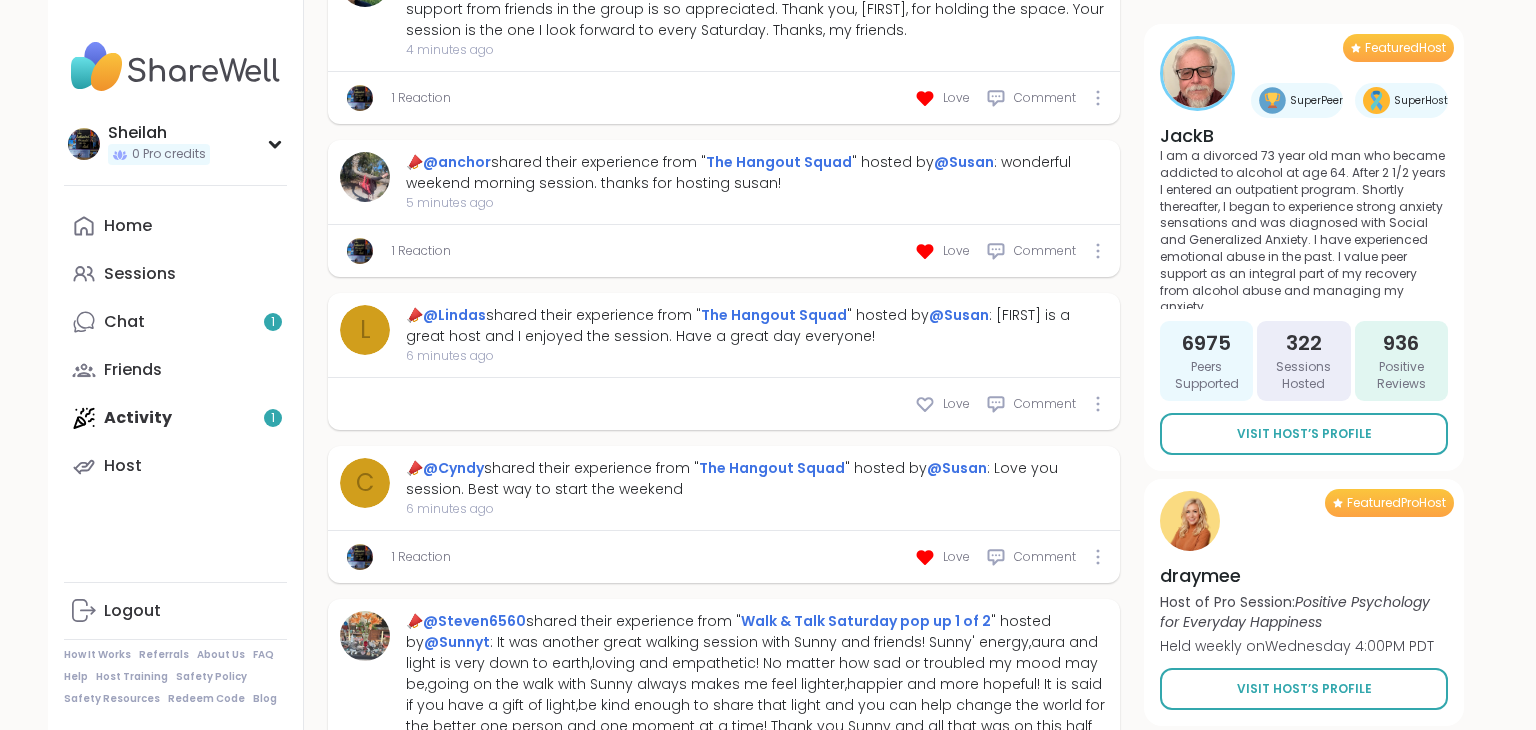 click on "[LAST] 📣  @[LAST]  shared their experience from " The Hangout Squad " hosted by  @[LAST] : [LAST] is a great host and I enjoyed the session.  Have a great day everyone! 6 minutes ago" at bounding box center (724, 335) 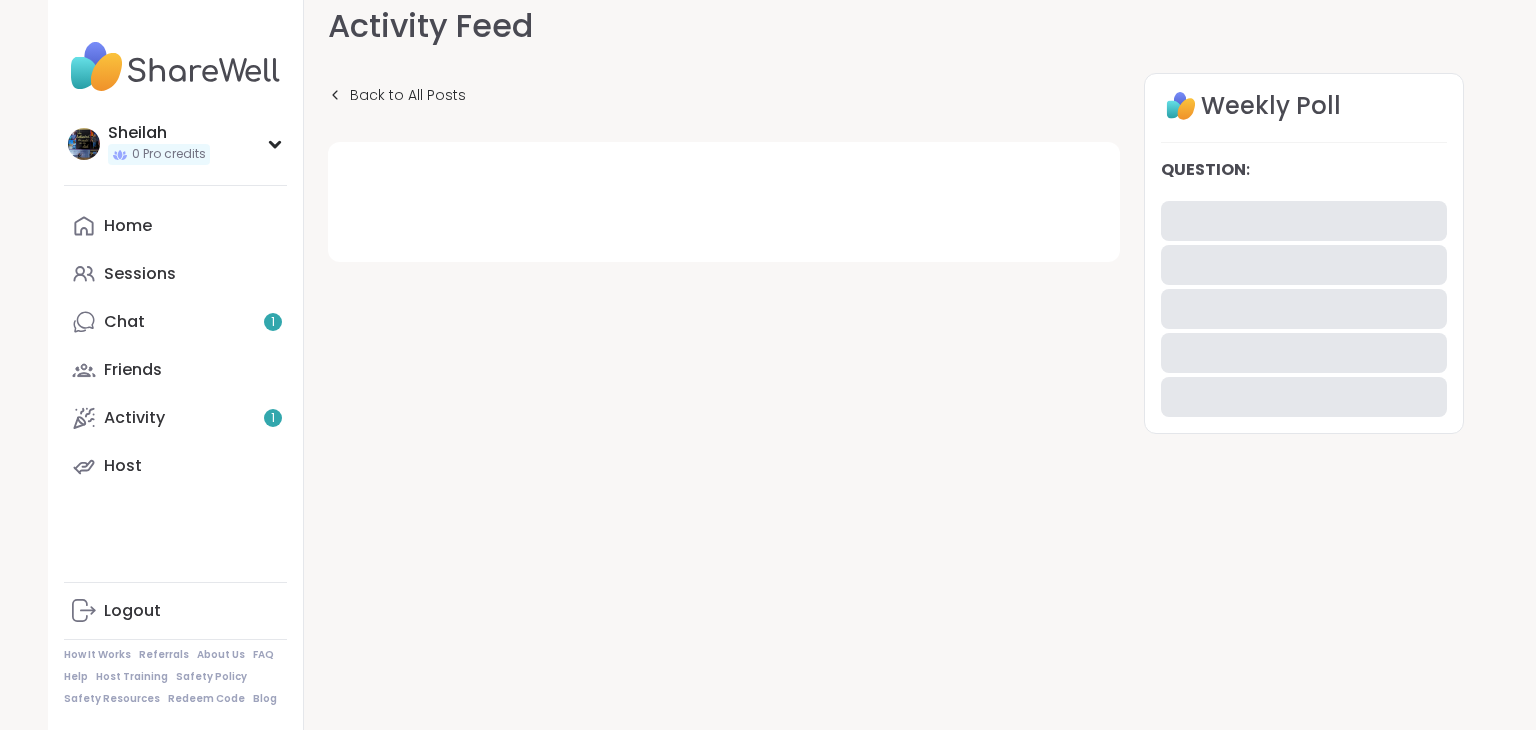 scroll, scrollTop: 0, scrollLeft: 0, axis: both 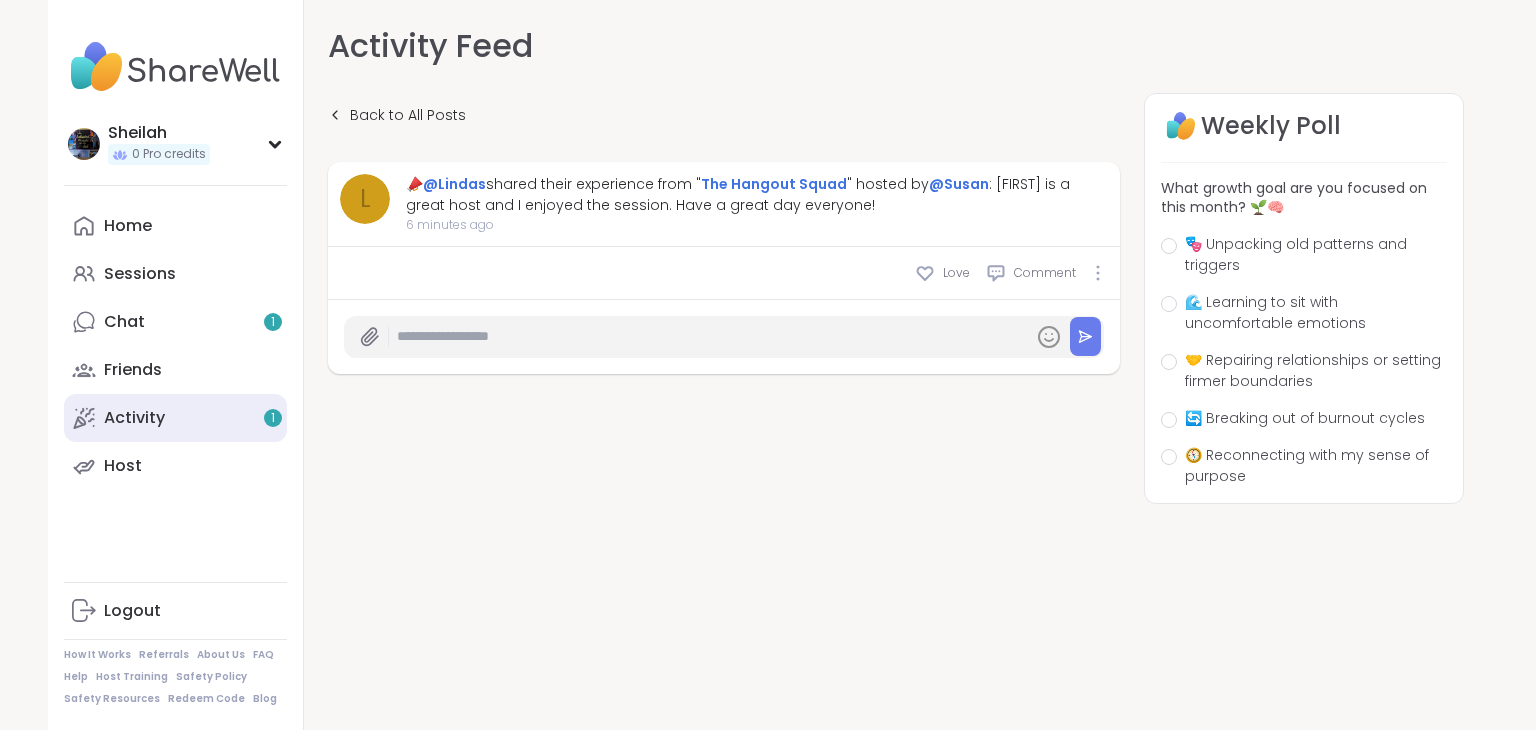 click on "Activity 1" at bounding box center [134, 418] 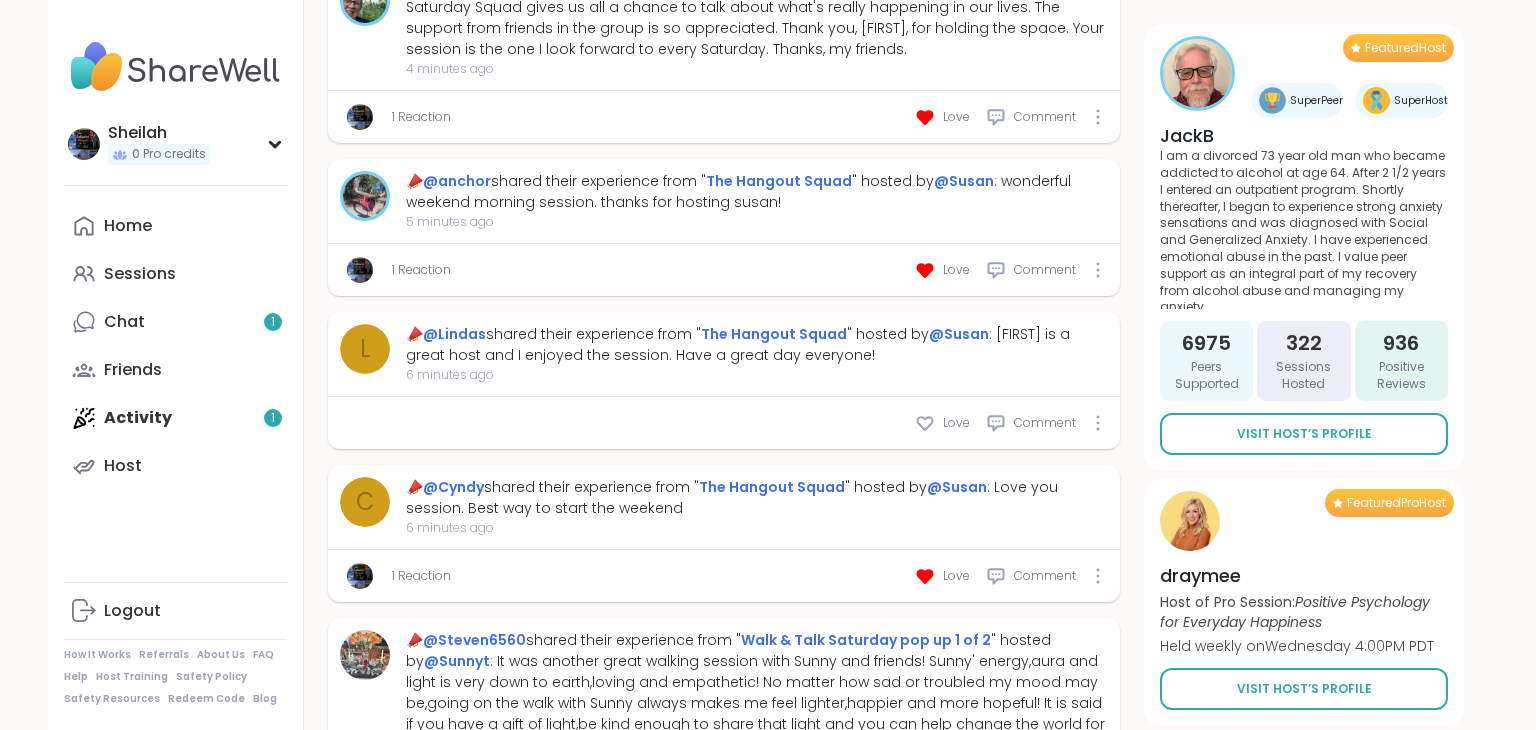 scroll, scrollTop: 772, scrollLeft: 0, axis: vertical 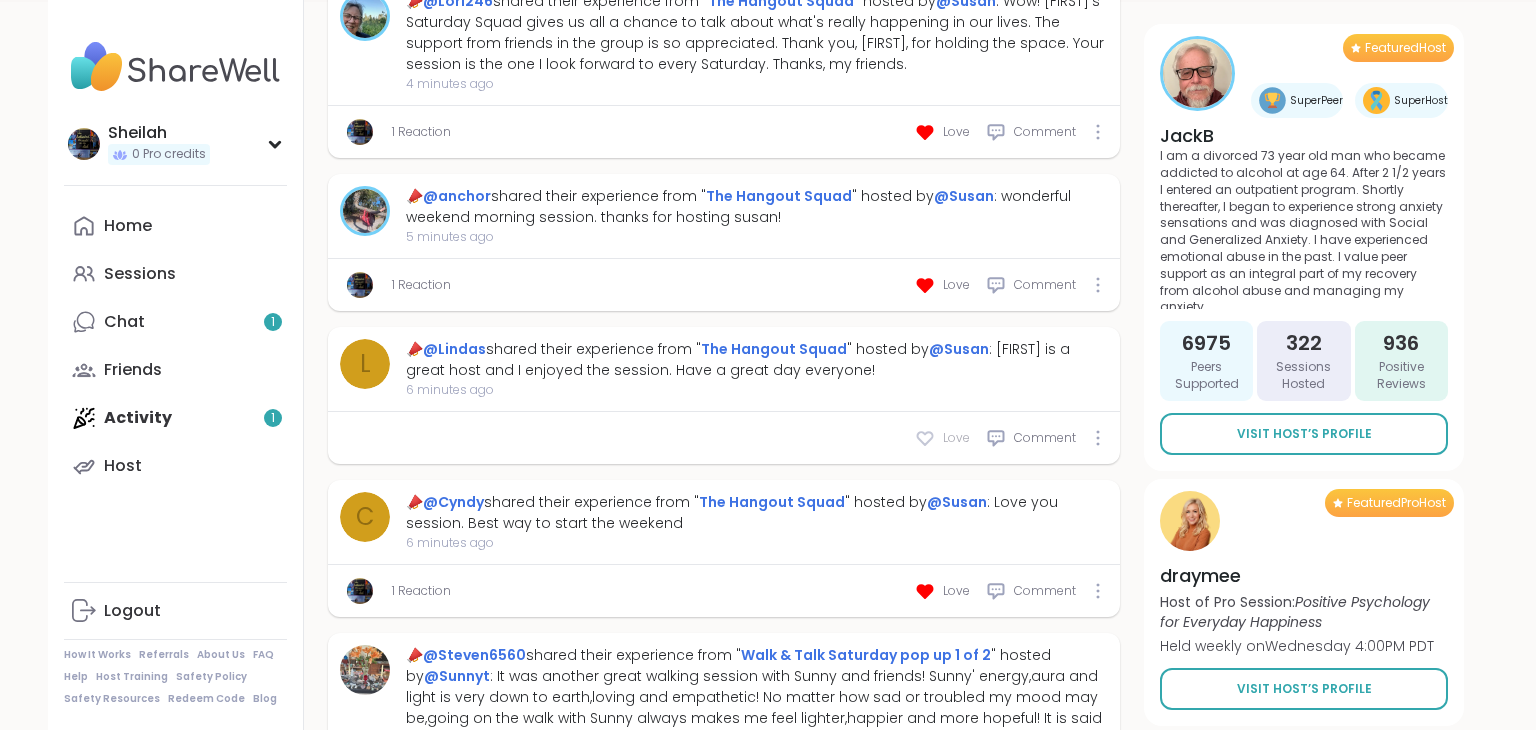 click 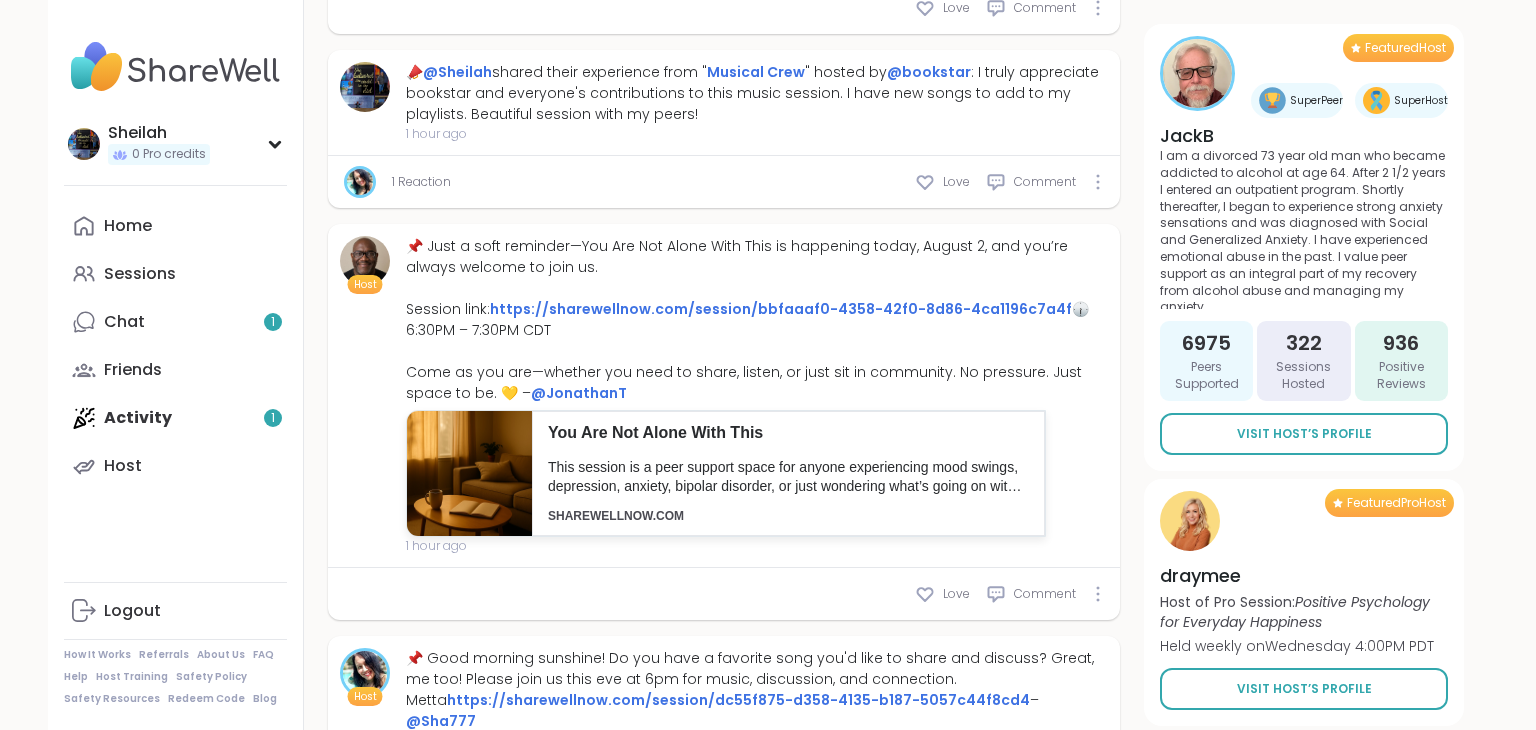 scroll, scrollTop: 2748, scrollLeft: 0, axis: vertical 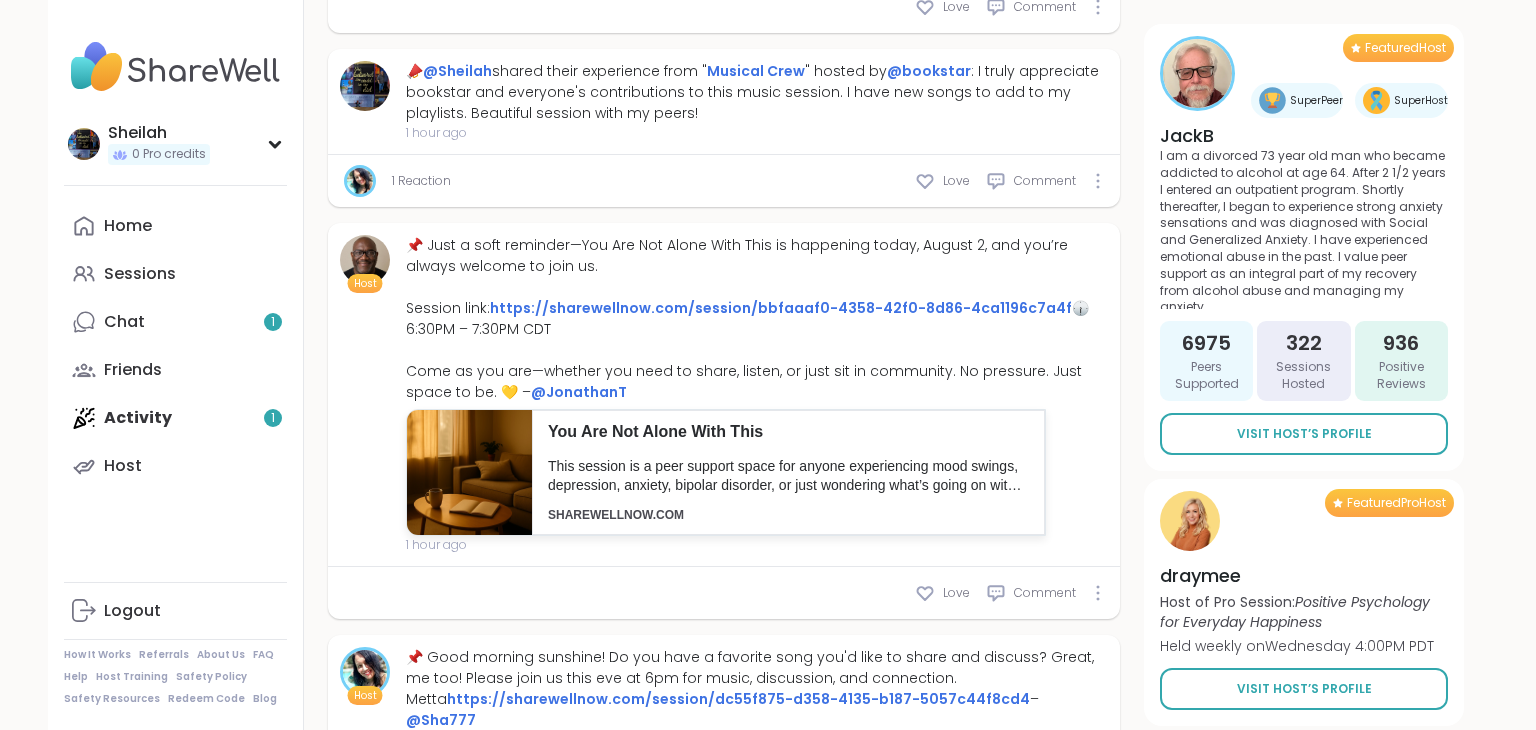 click on "Home Sessions Chat 1 Friends Activity 1 Host" at bounding box center [175, 346] 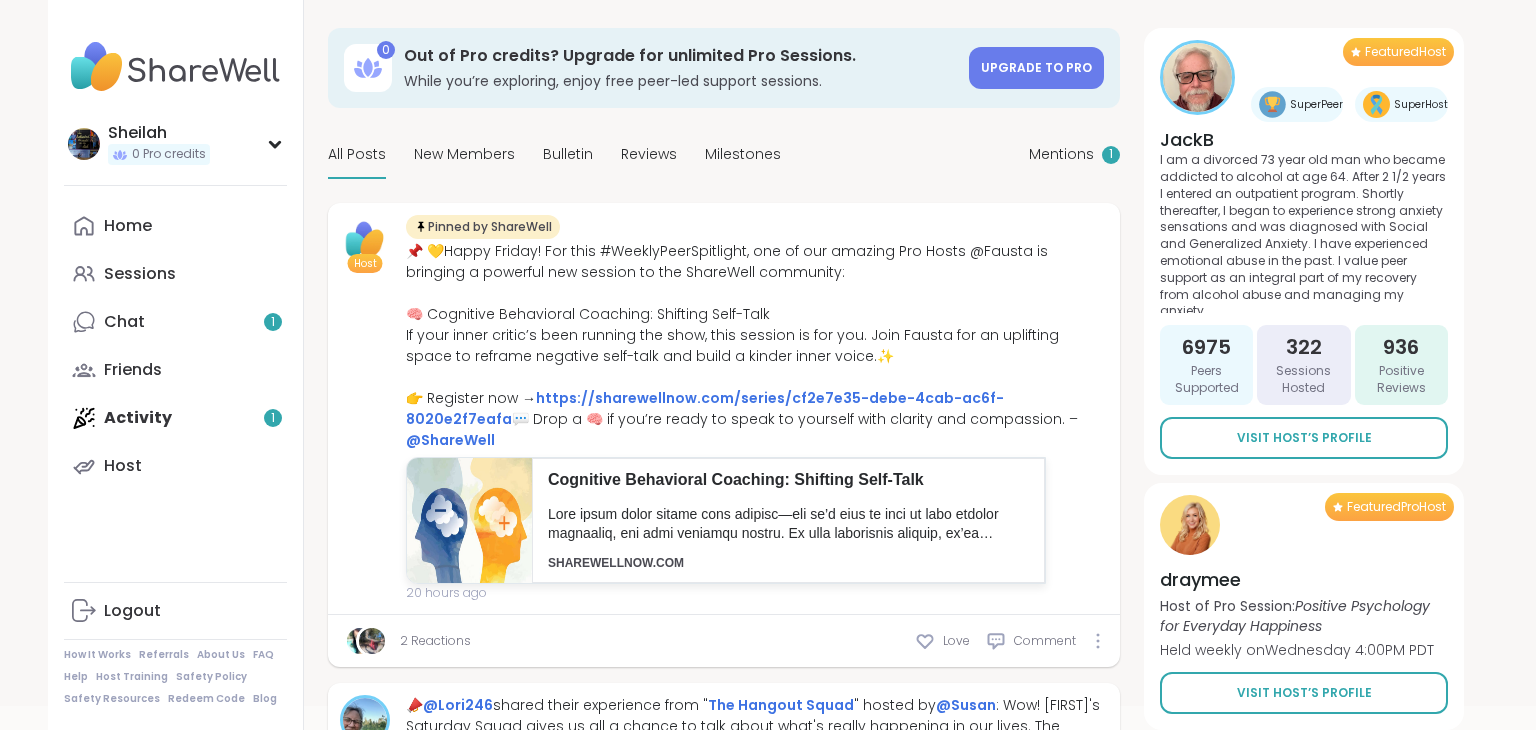 scroll, scrollTop: 0, scrollLeft: 0, axis: both 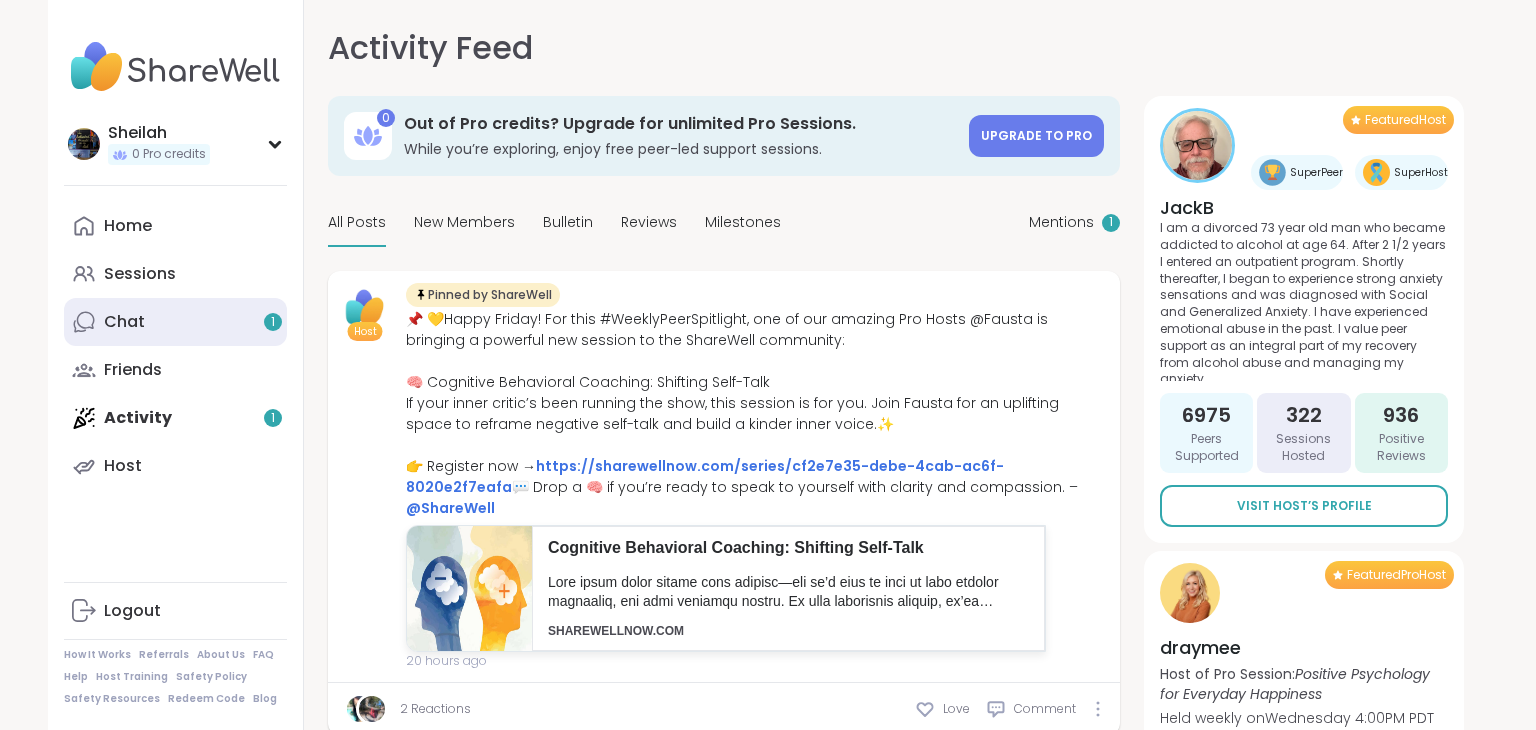 click on "Chat 1" at bounding box center [175, 322] 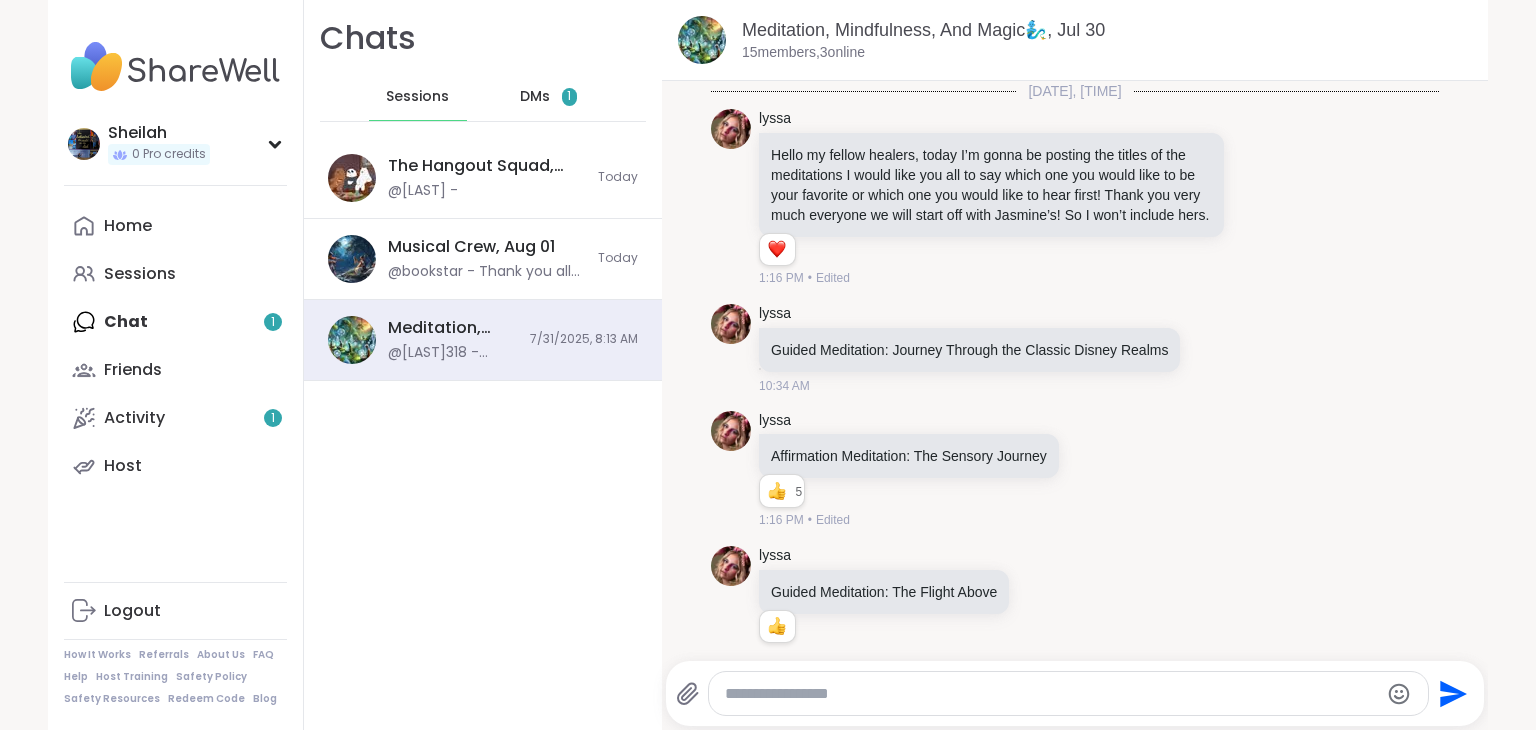 scroll, scrollTop: 11639, scrollLeft: 0, axis: vertical 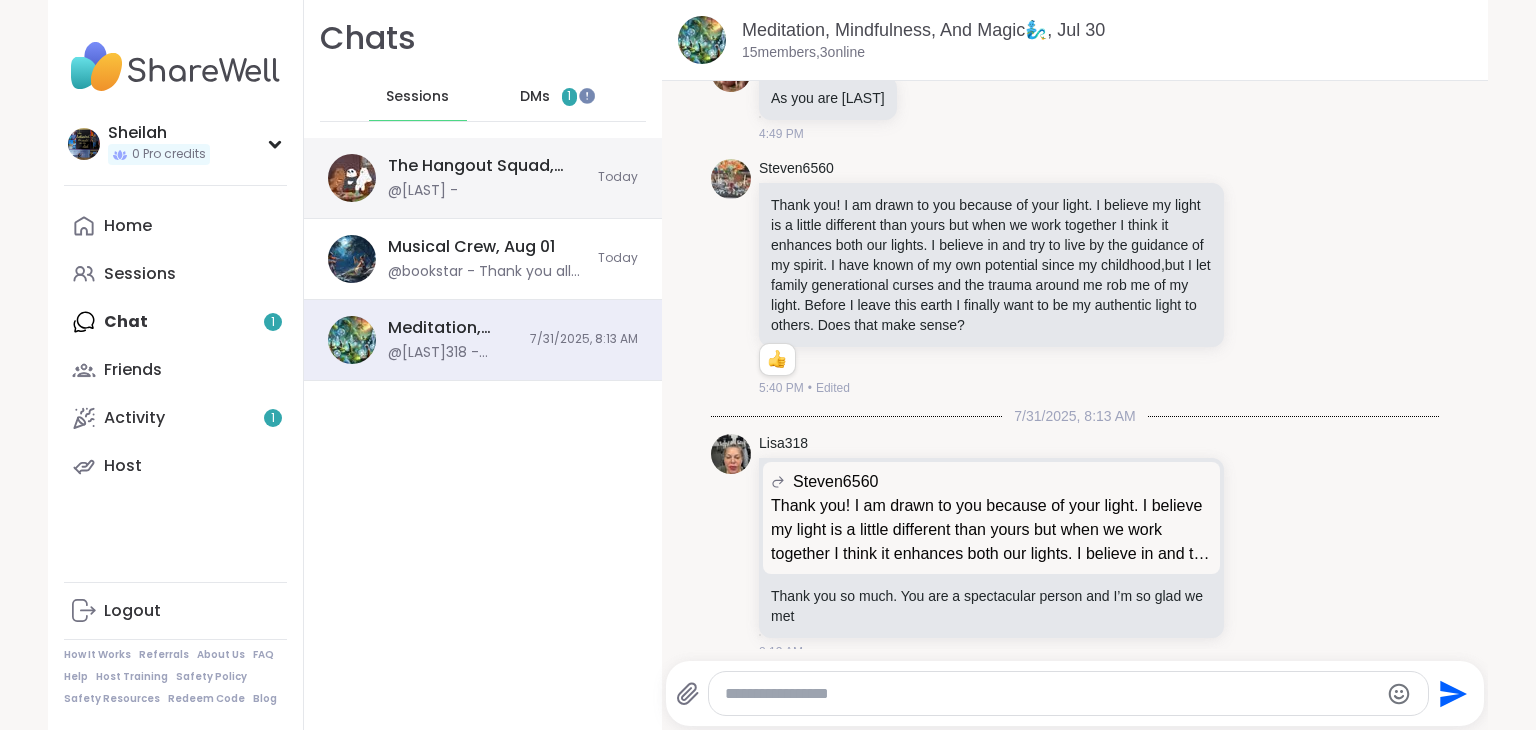 click on "The Hangout Squad, [DATE] @[FIRST] -" at bounding box center (487, 178) 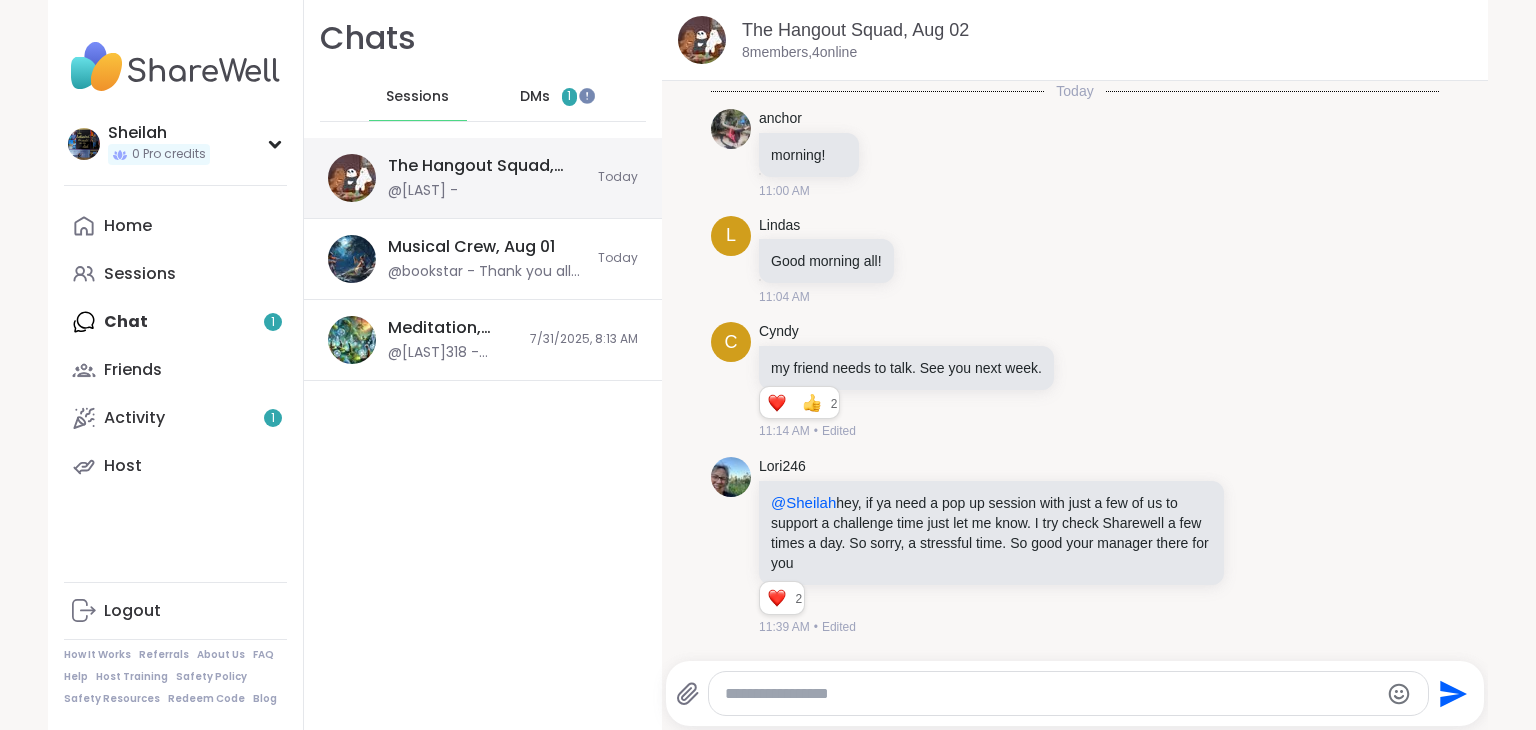 scroll, scrollTop: 1173, scrollLeft: 0, axis: vertical 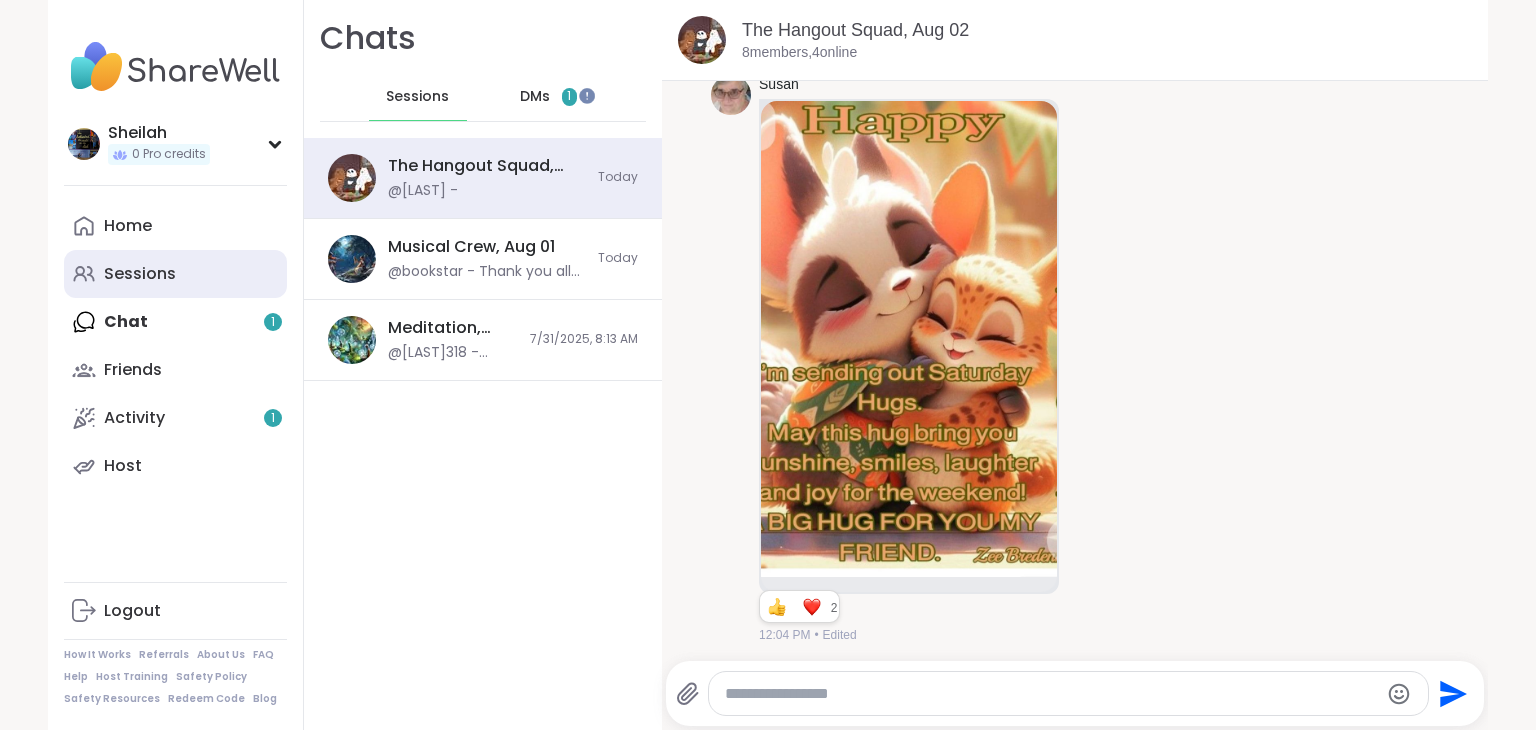 click on "Sessions" at bounding box center (140, 274) 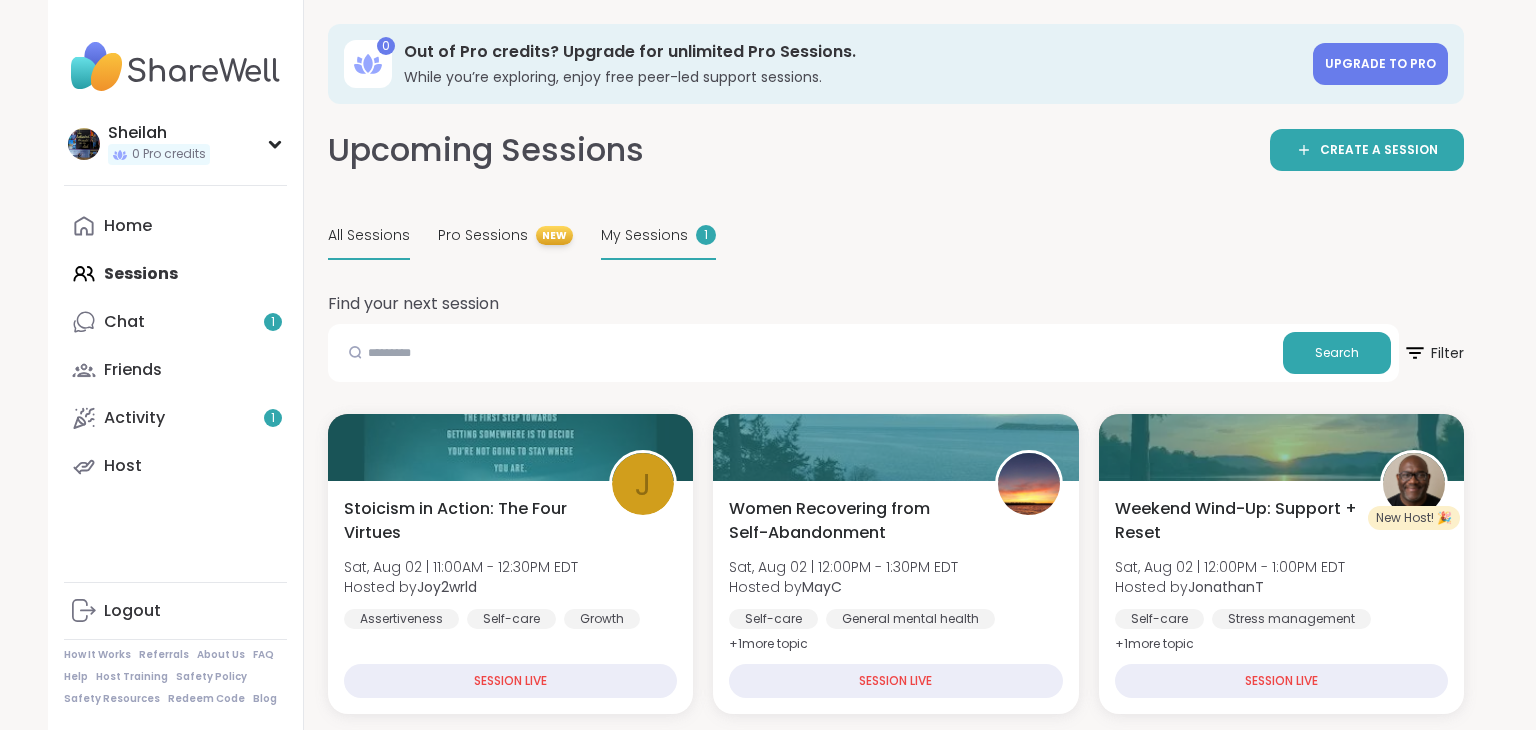 click on "My Sessions" at bounding box center [644, 235] 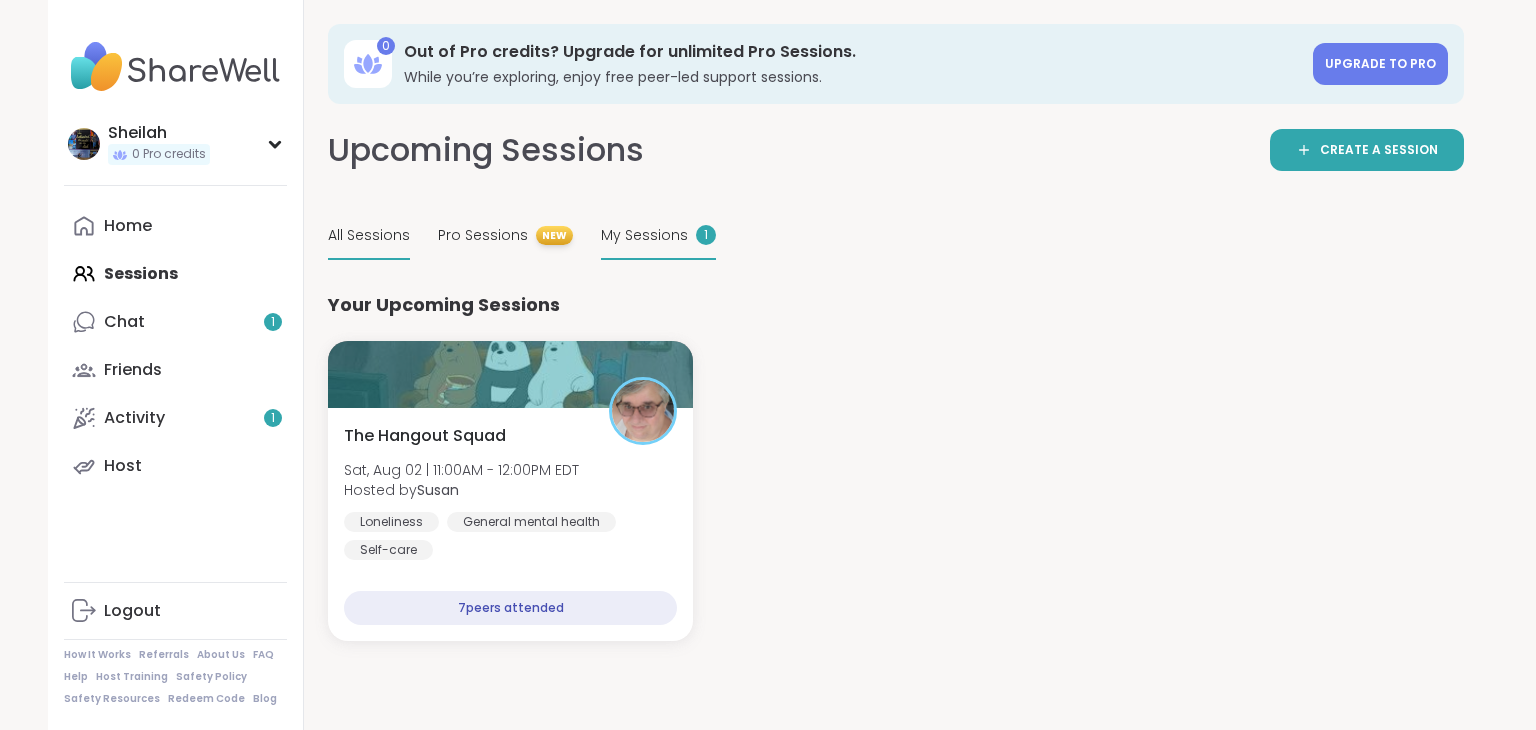 click on "All Sessions" at bounding box center (369, 235) 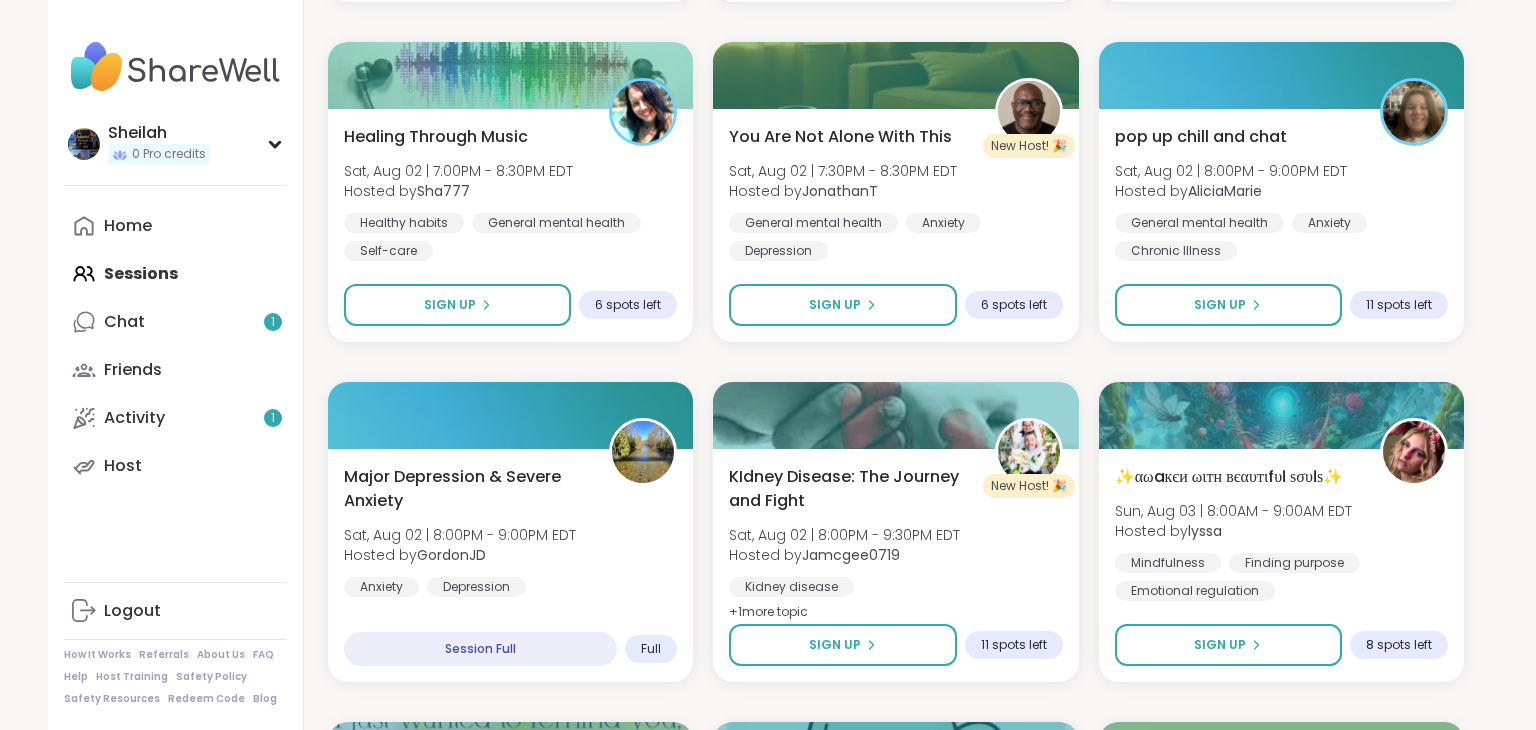 scroll, scrollTop: 2074, scrollLeft: 0, axis: vertical 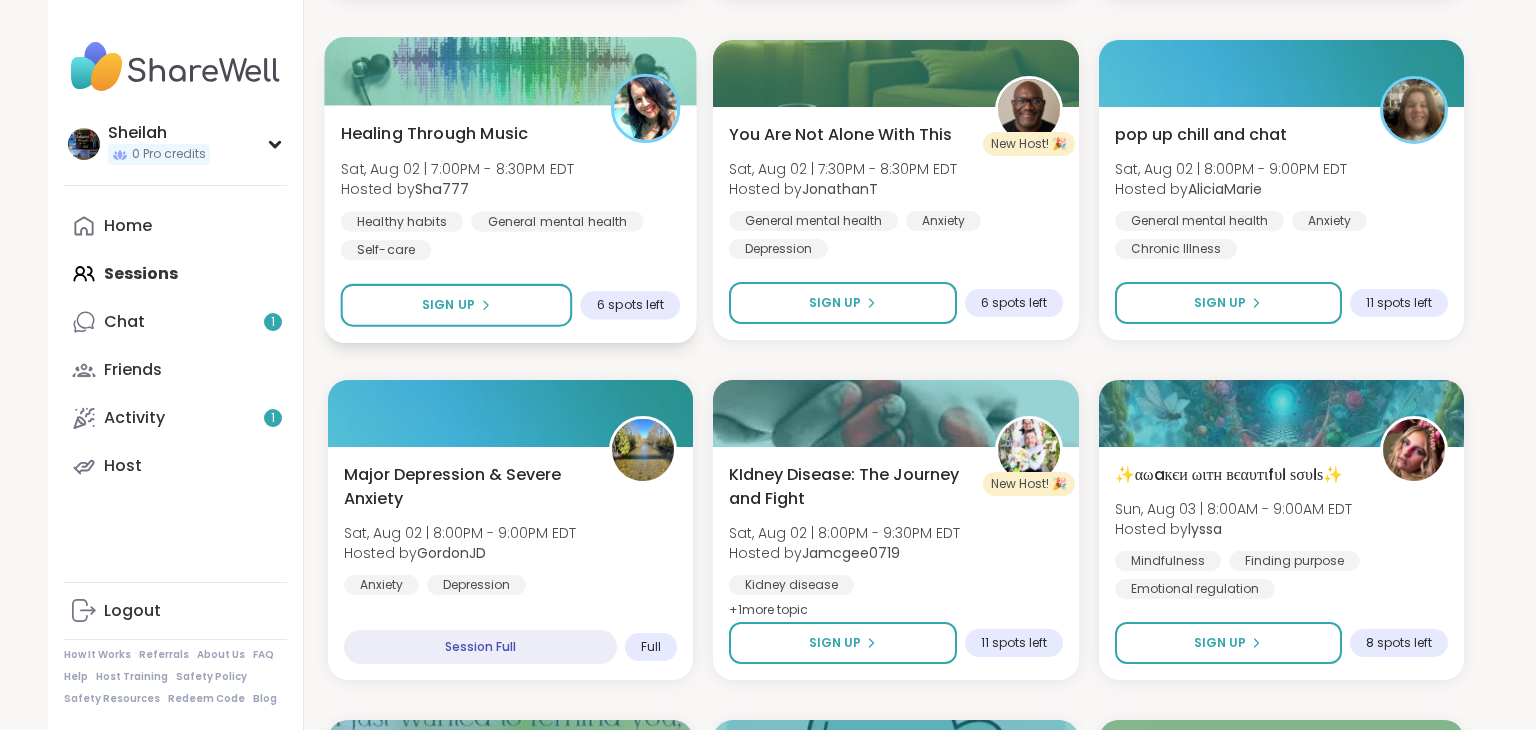 click on "Healing Through Music" at bounding box center [435, 133] 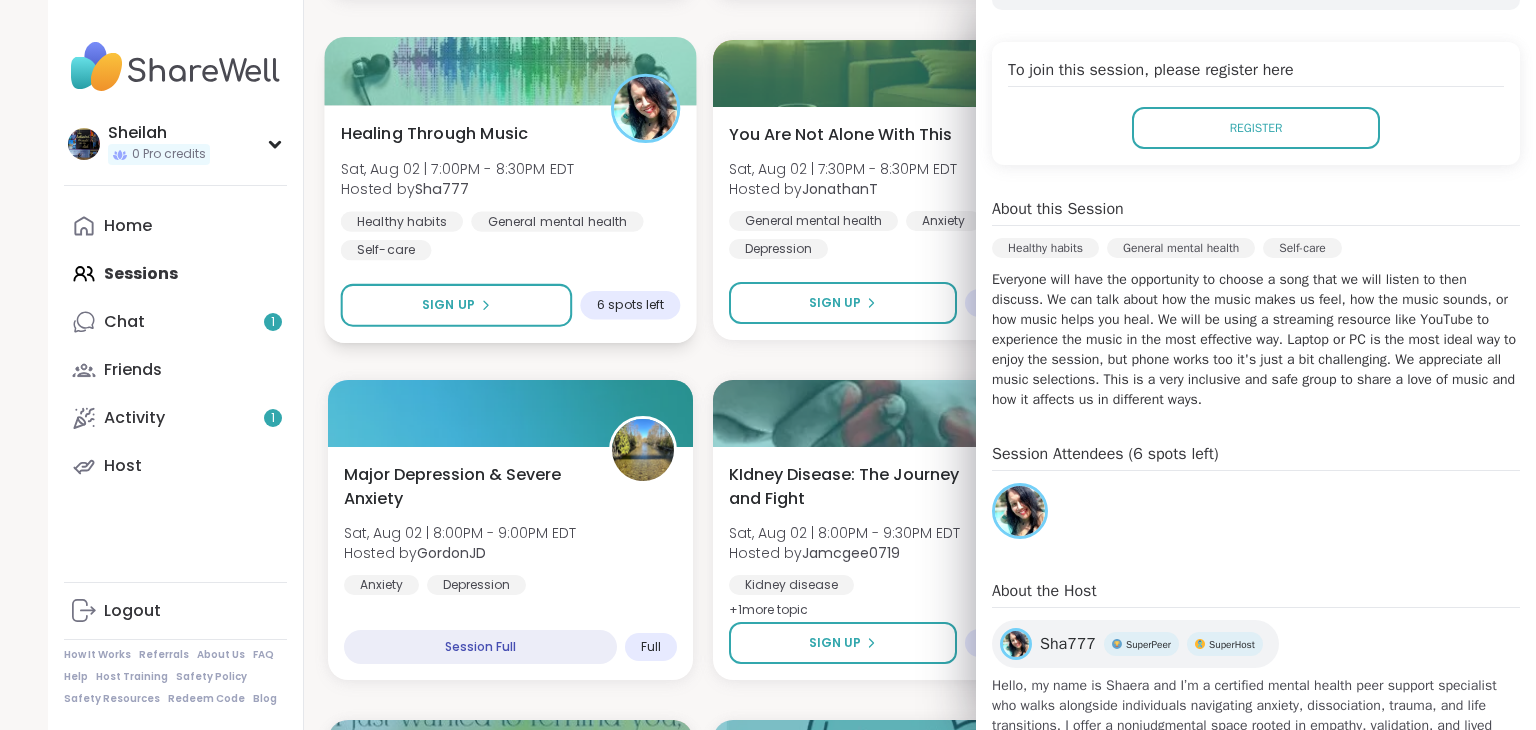 scroll, scrollTop: 361, scrollLeft: 0, axis: vertical 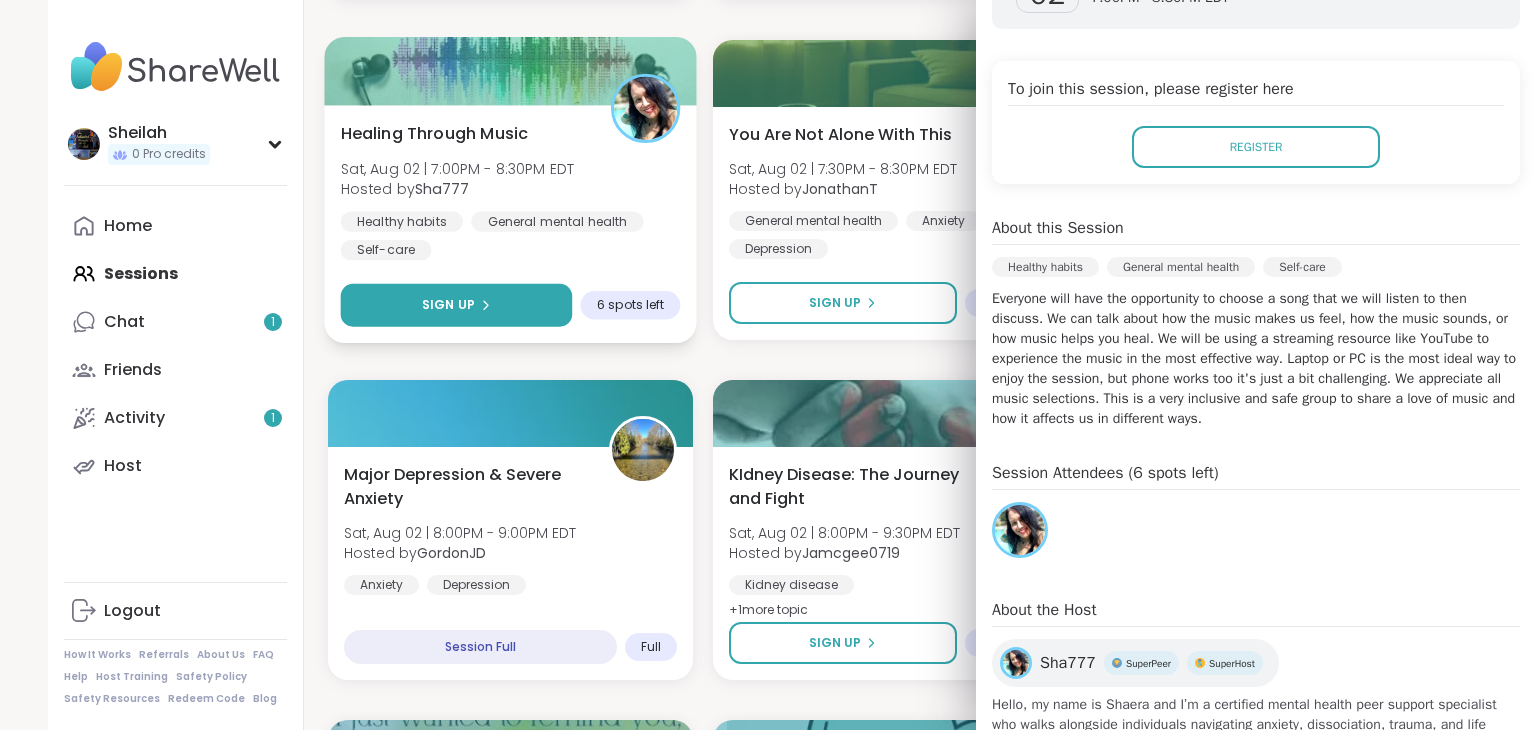 click on "Sign Up" at bounding box center (448, 305) 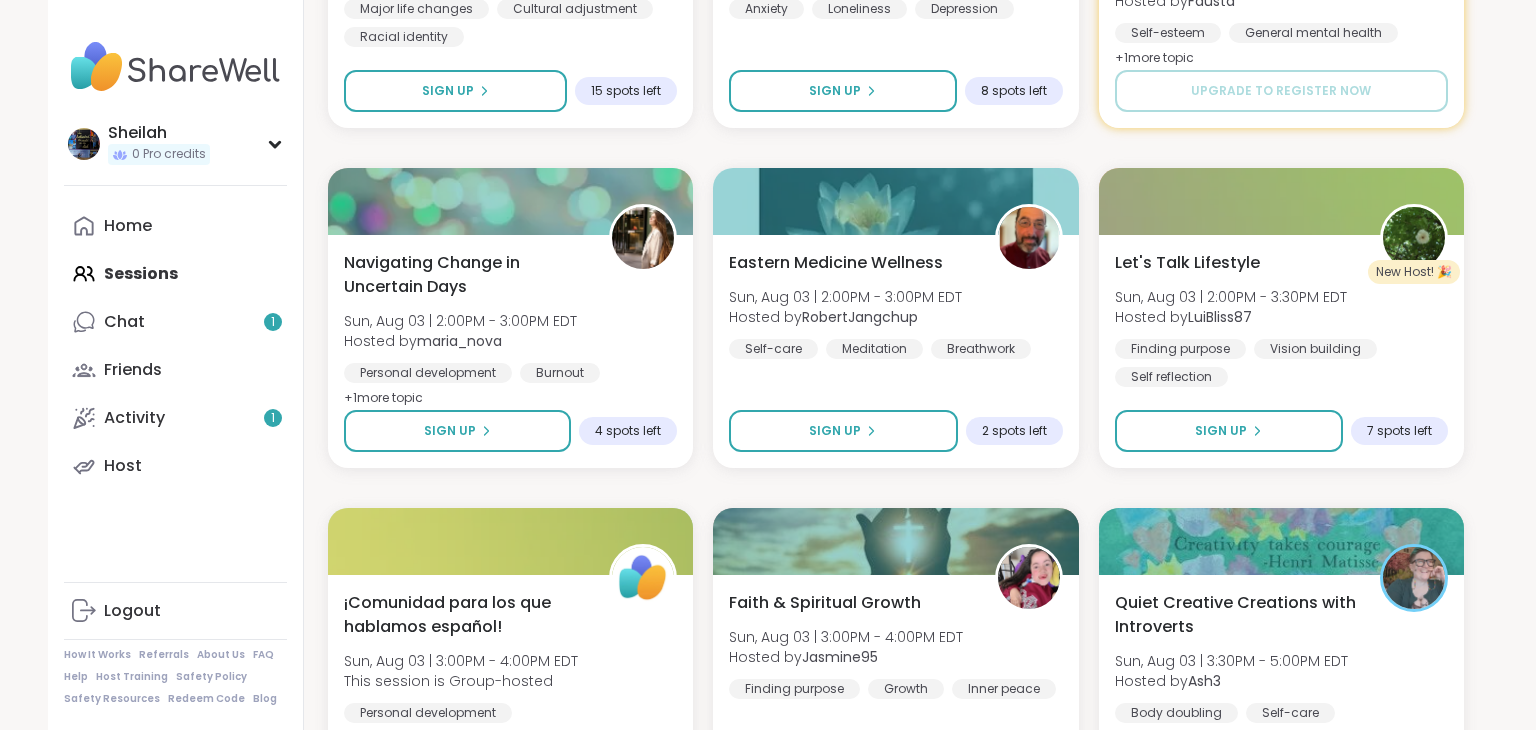 scroll, scrollTop: 3650, scrollLeft: 0, axis: vertical 